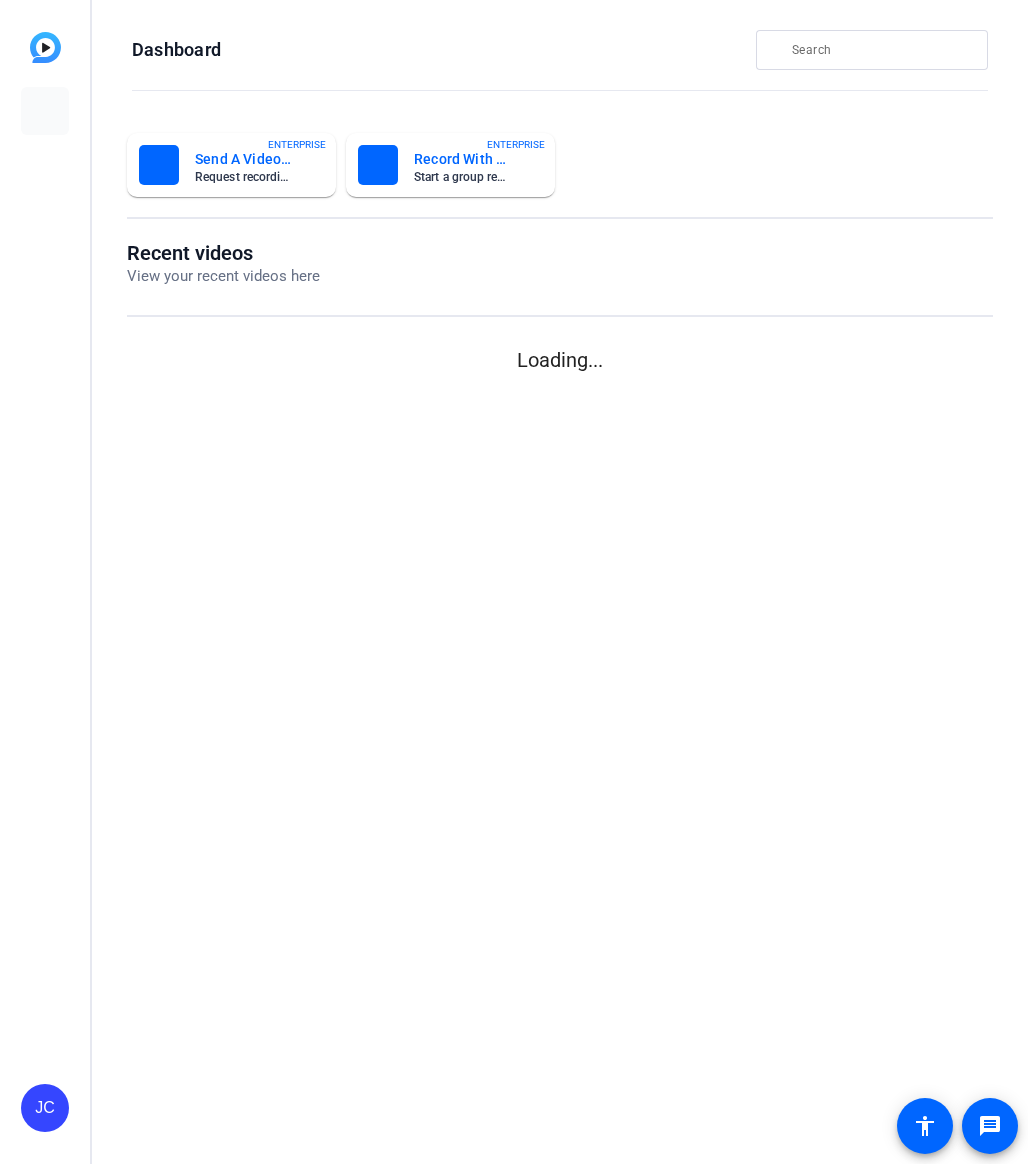 scroll, scrollTop: 0, scrollLeft: 0, axis: both 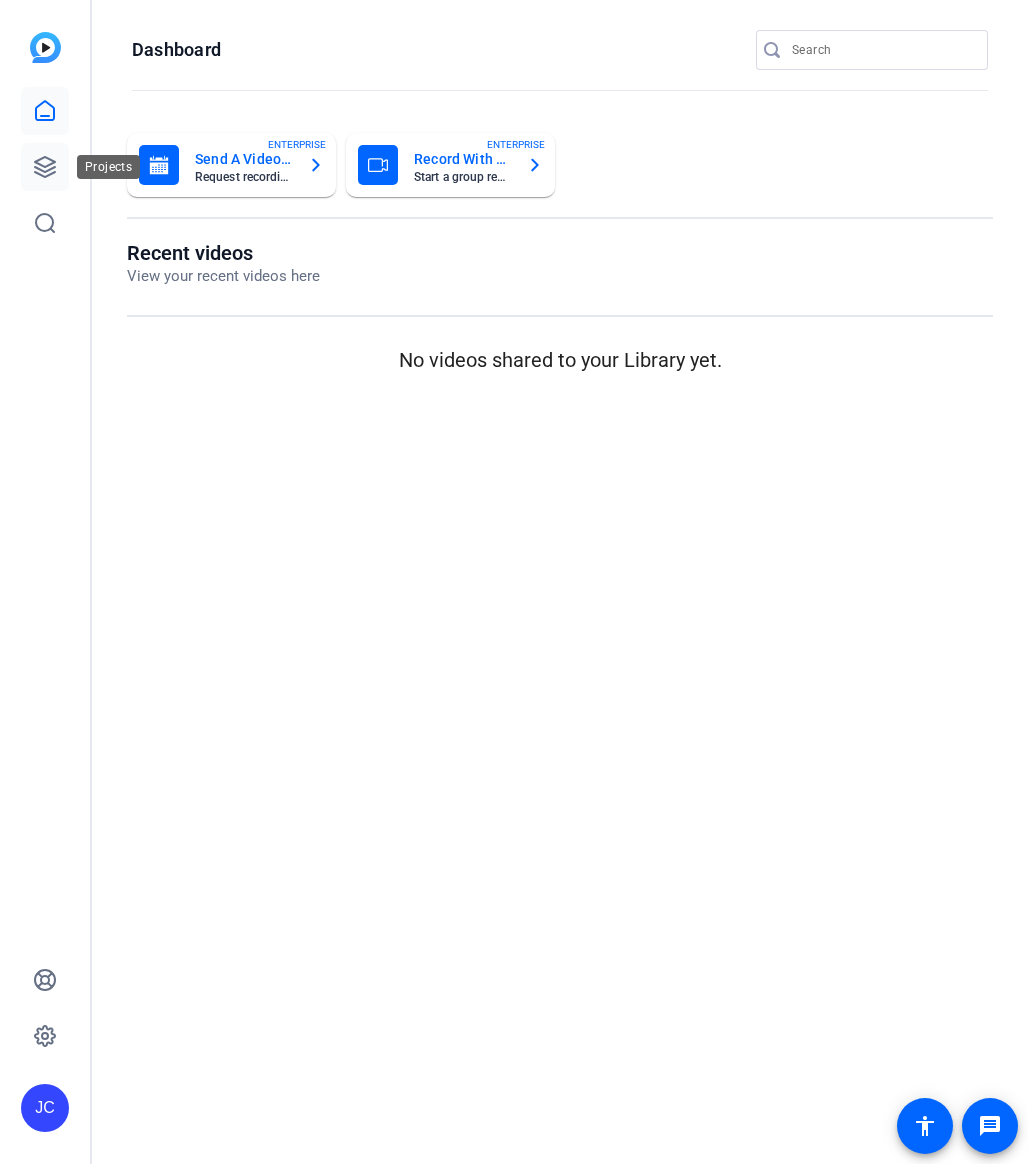 click 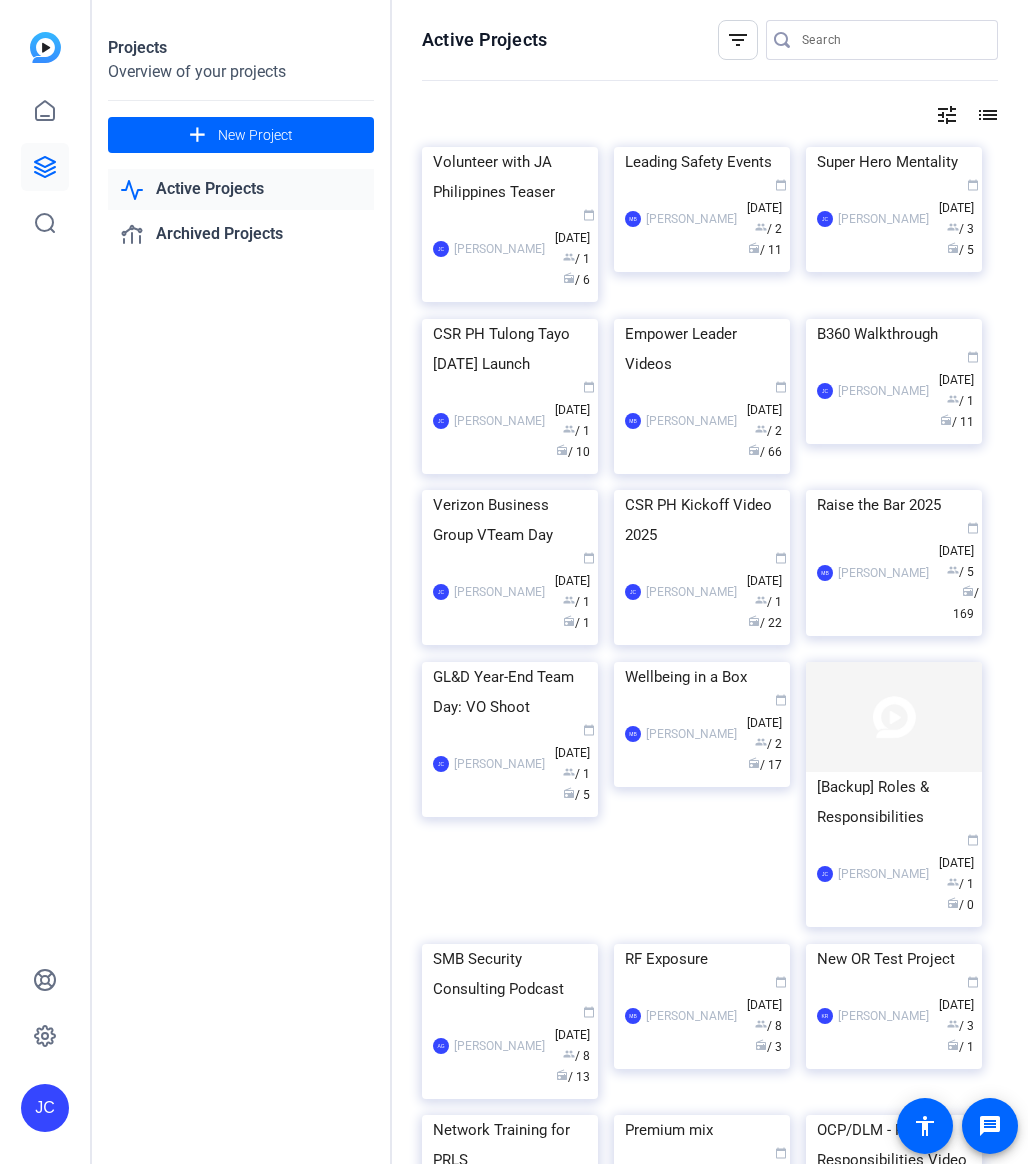 scroll, scrollTop: 0, scrollLeft: 0, axis: both 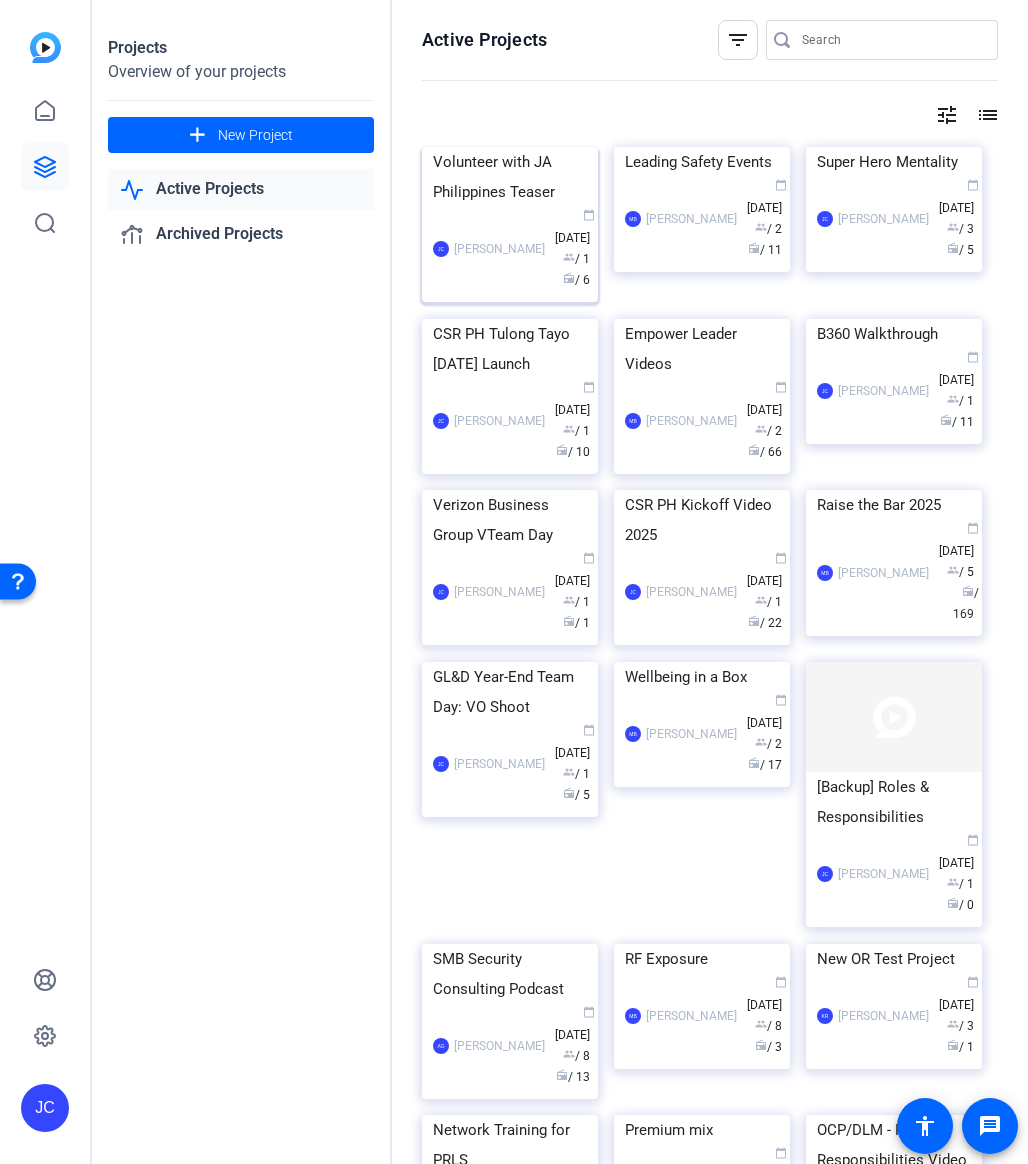 click 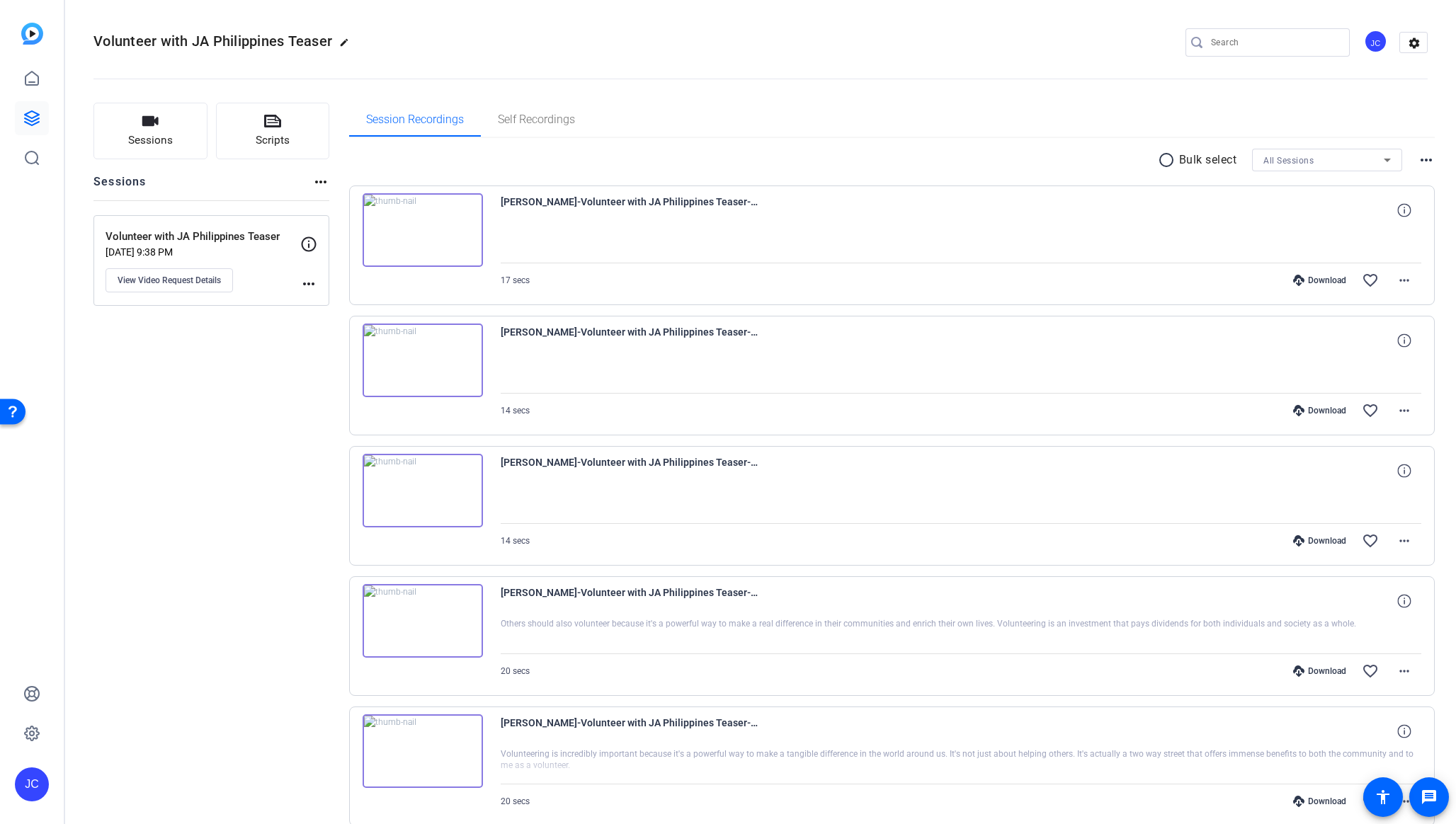 click at bounding box center [423, 230] 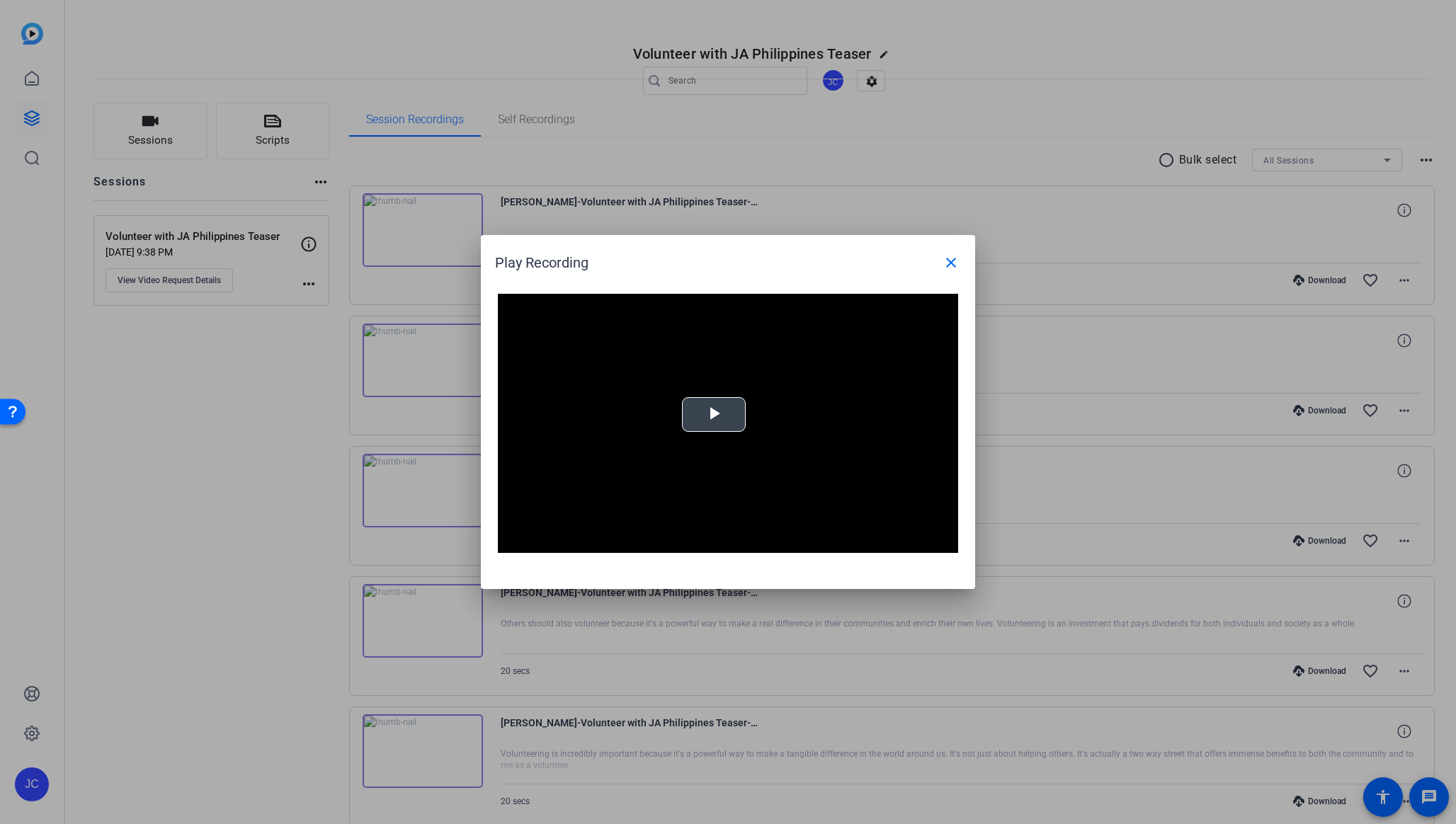 click at bounding box center (714, 415) 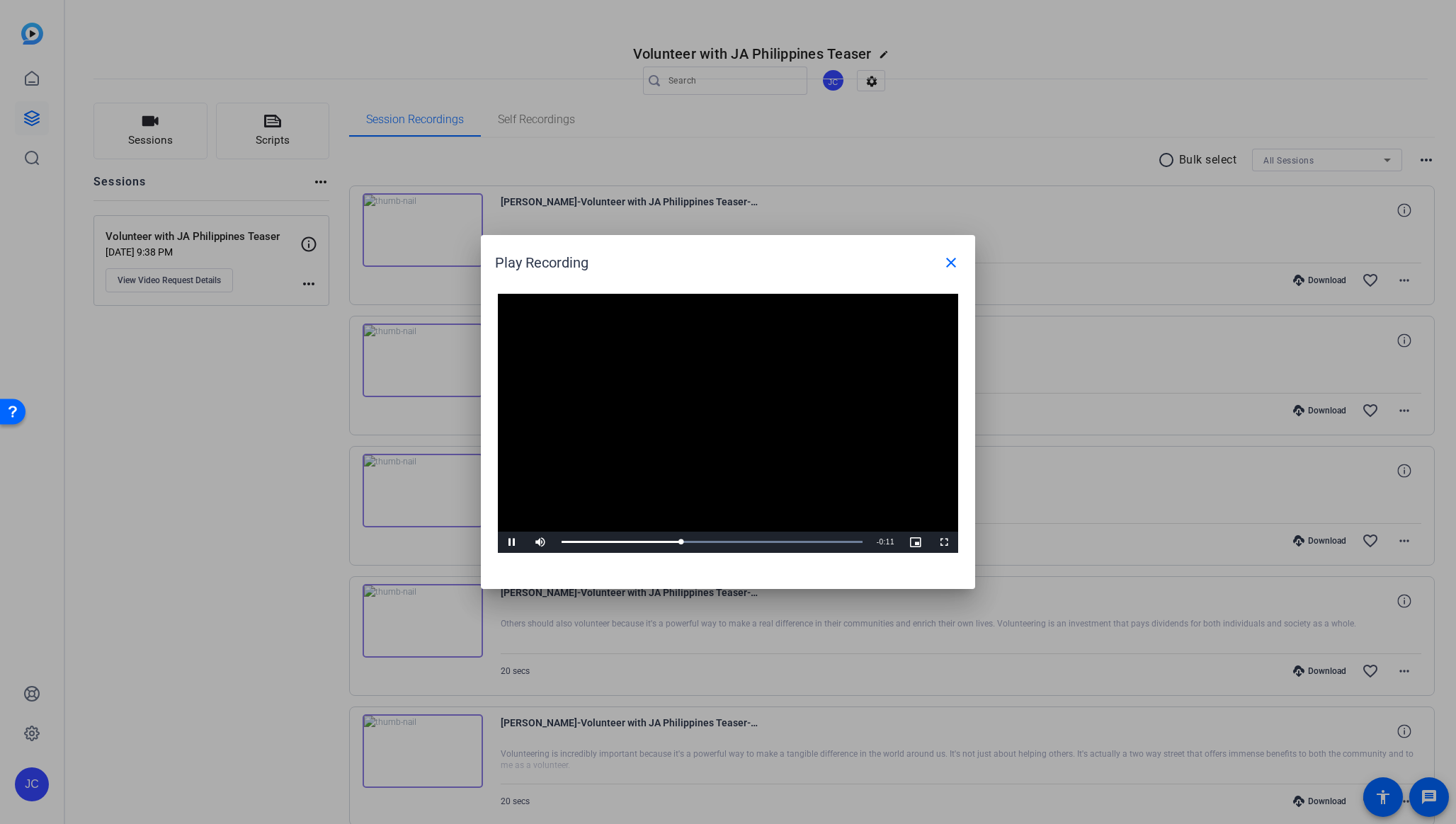 click at bounding box center [728, 412] 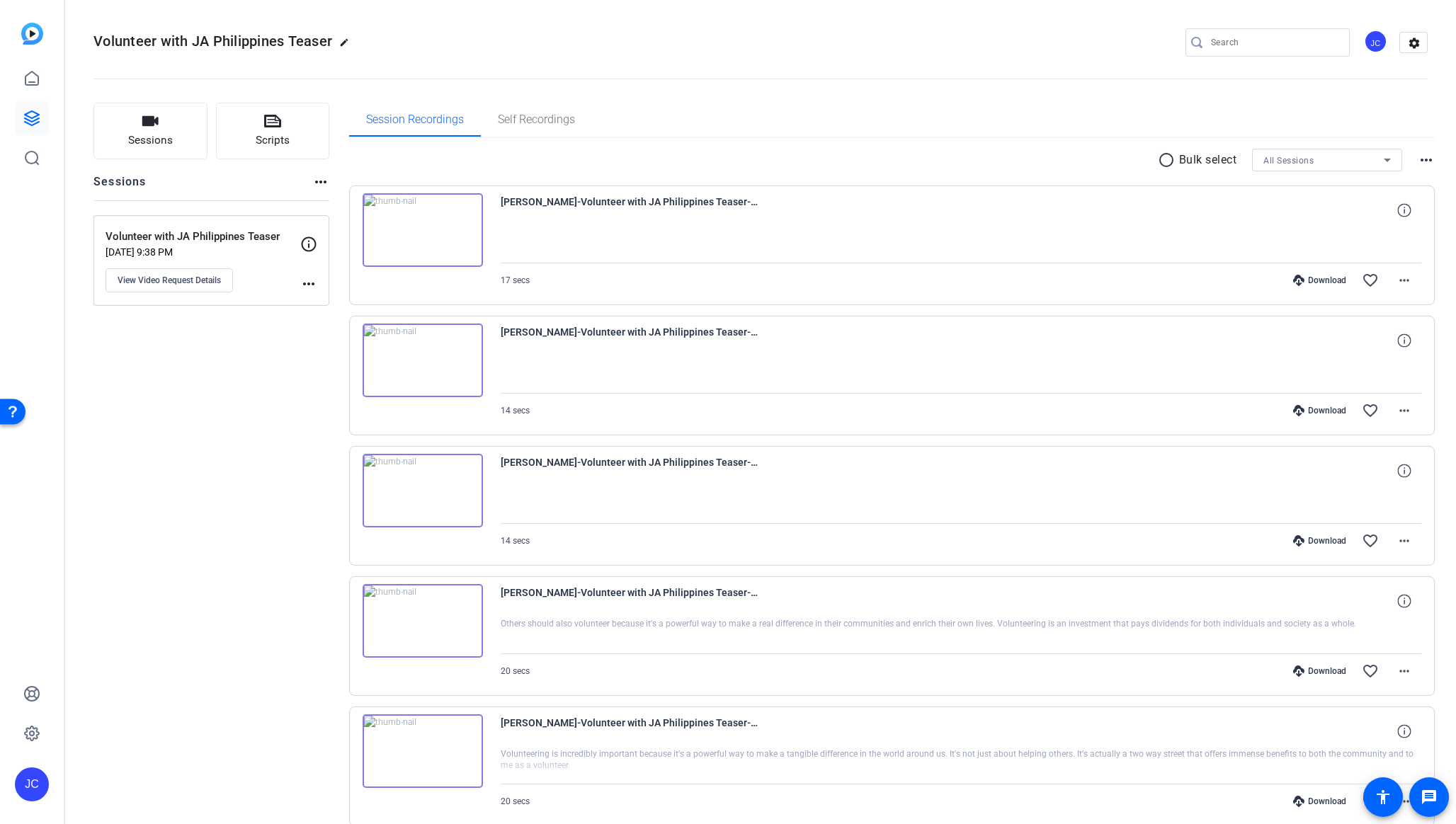 click at bounding box center [423, 621] 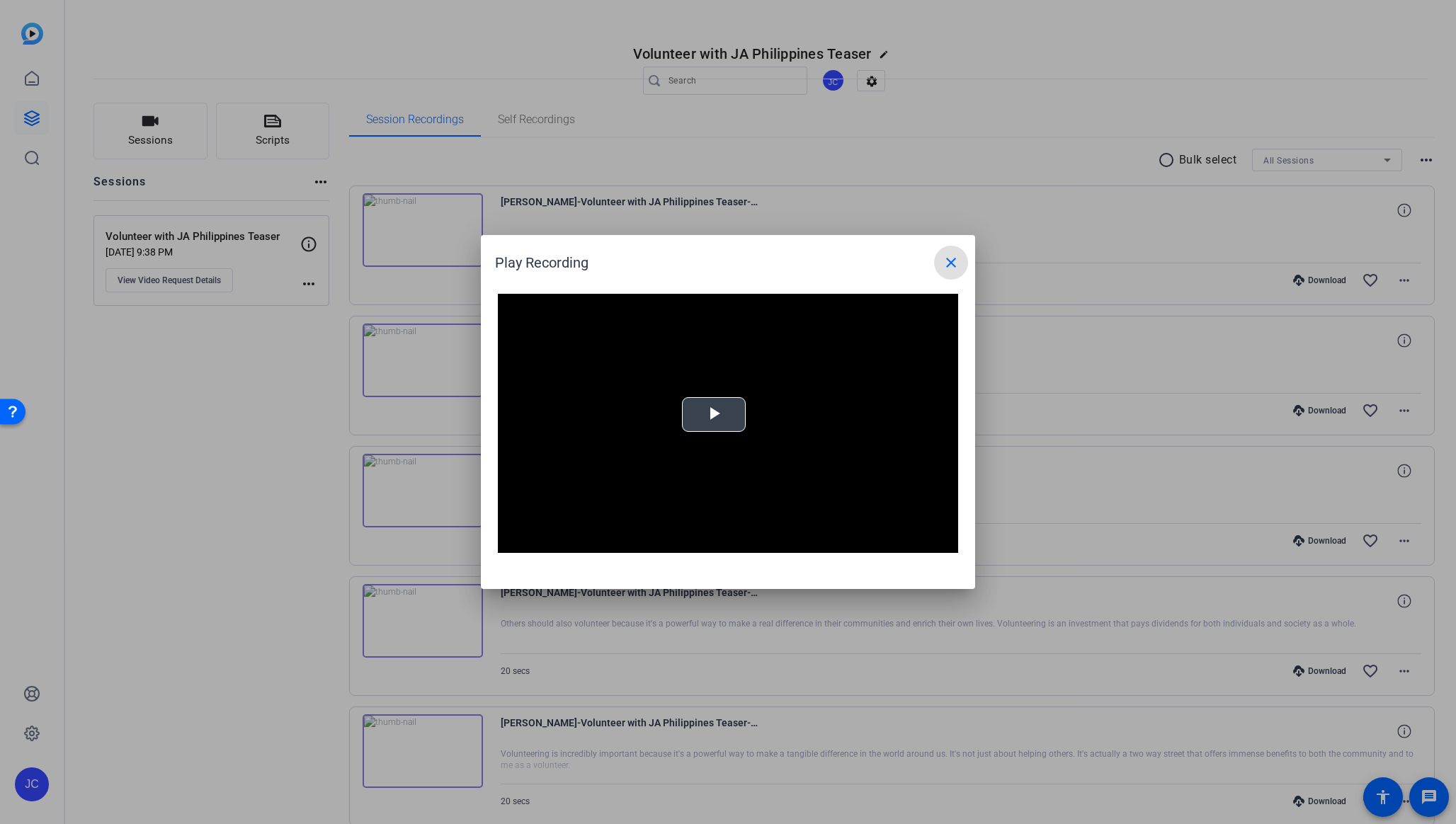 click at bounding box center [728, 423] 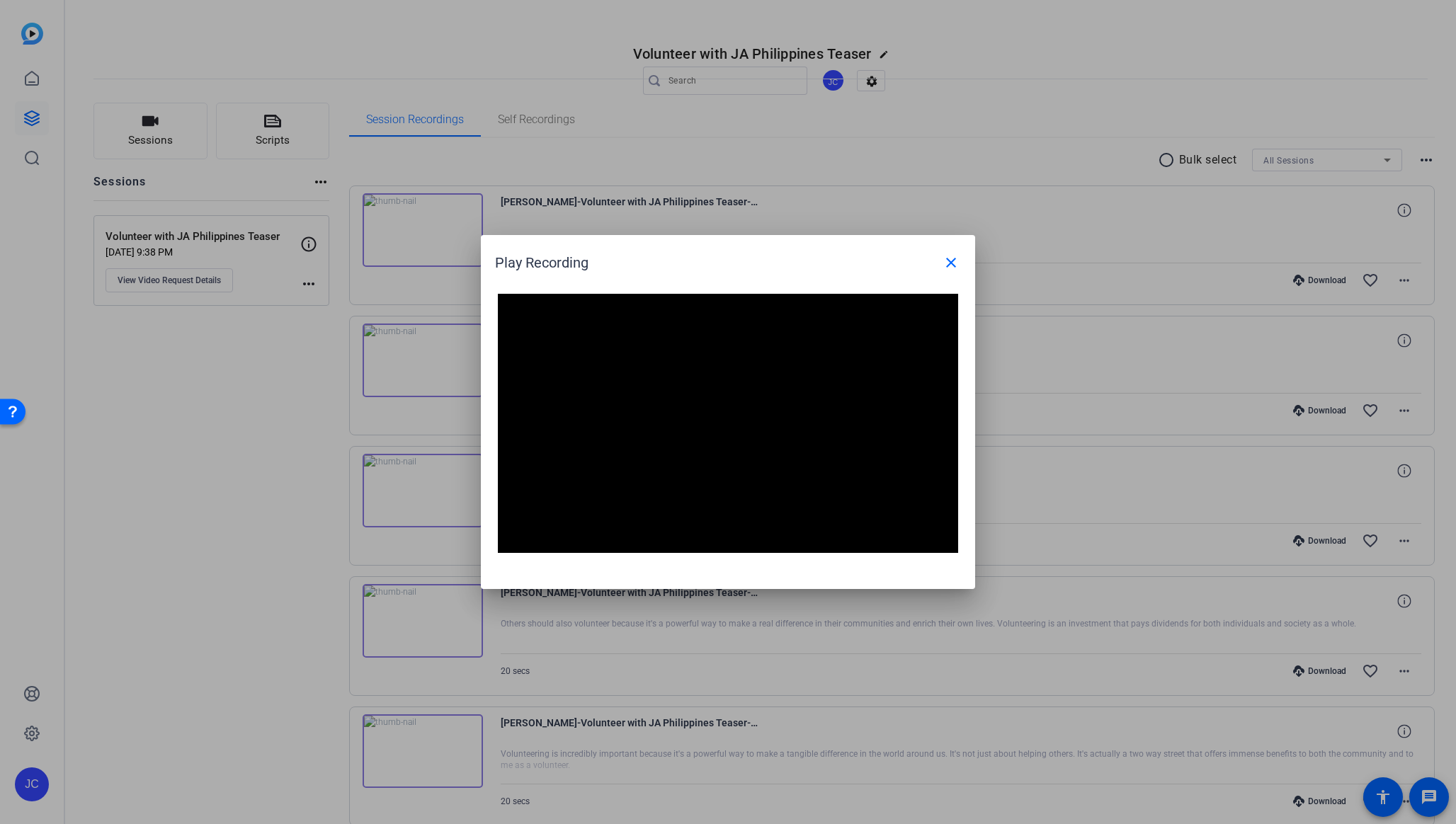 click at bounding box center (728, 412) 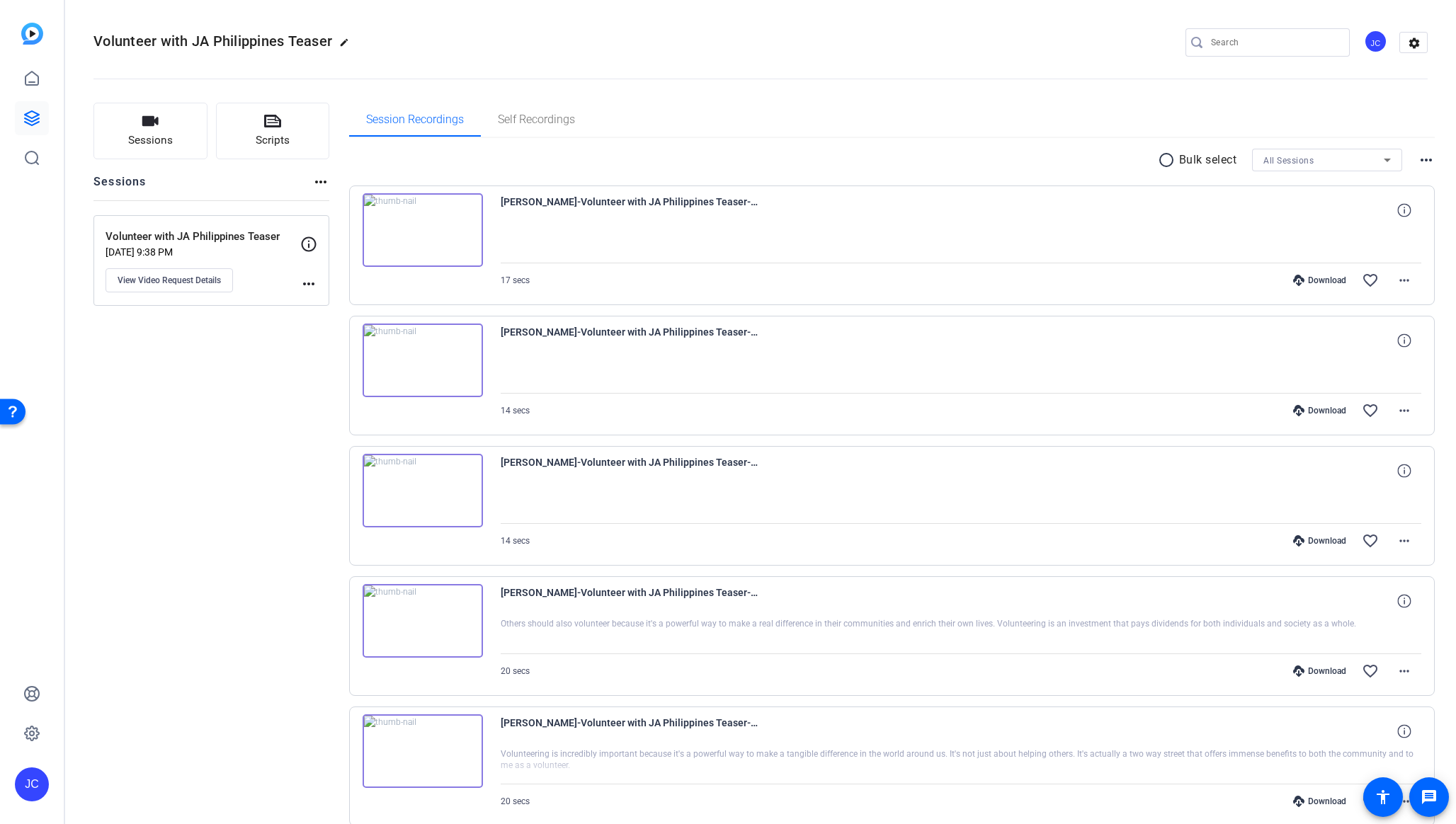 click at bounding box center [423, 360] 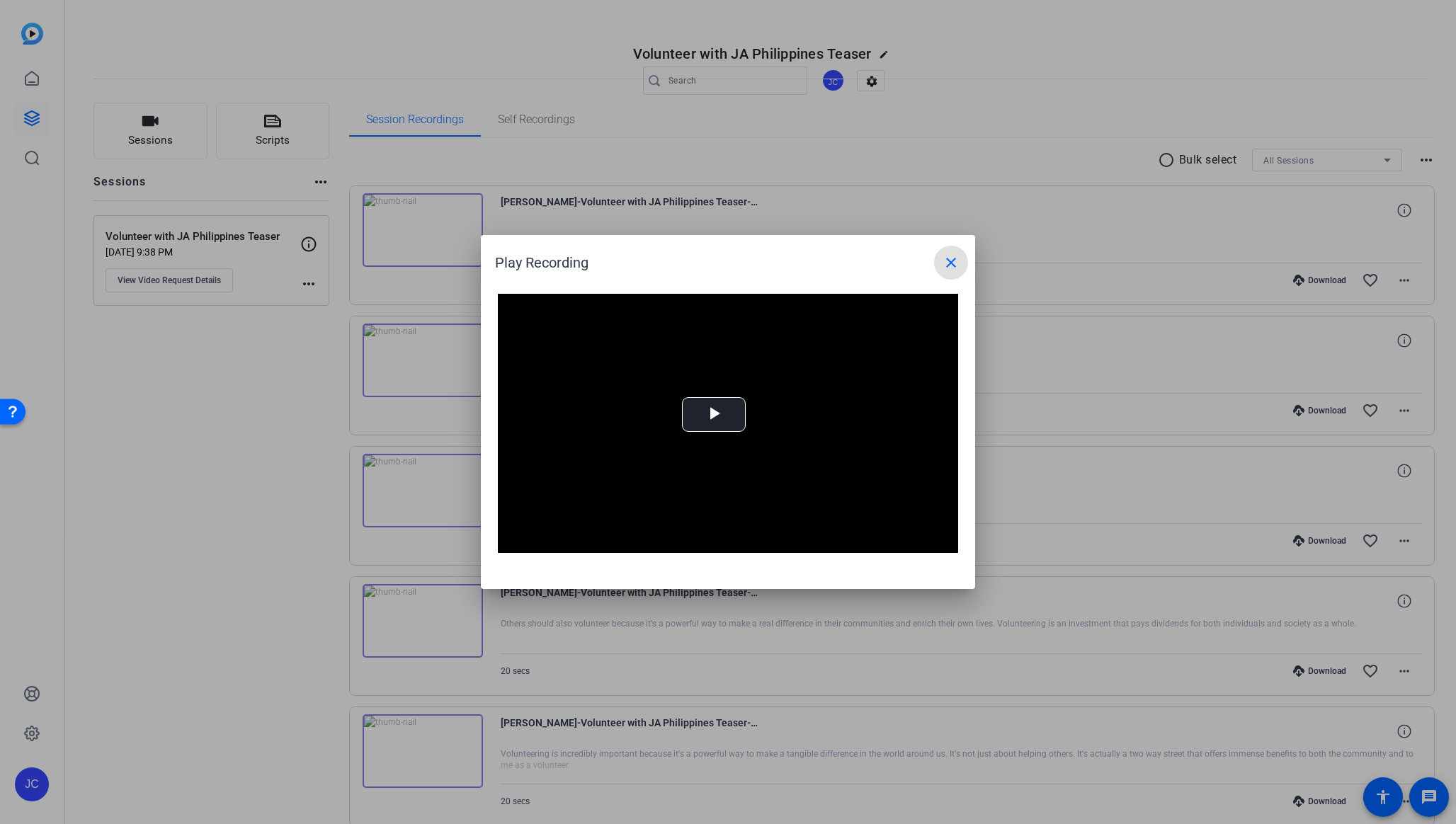 click at bounding box center [728, 412] 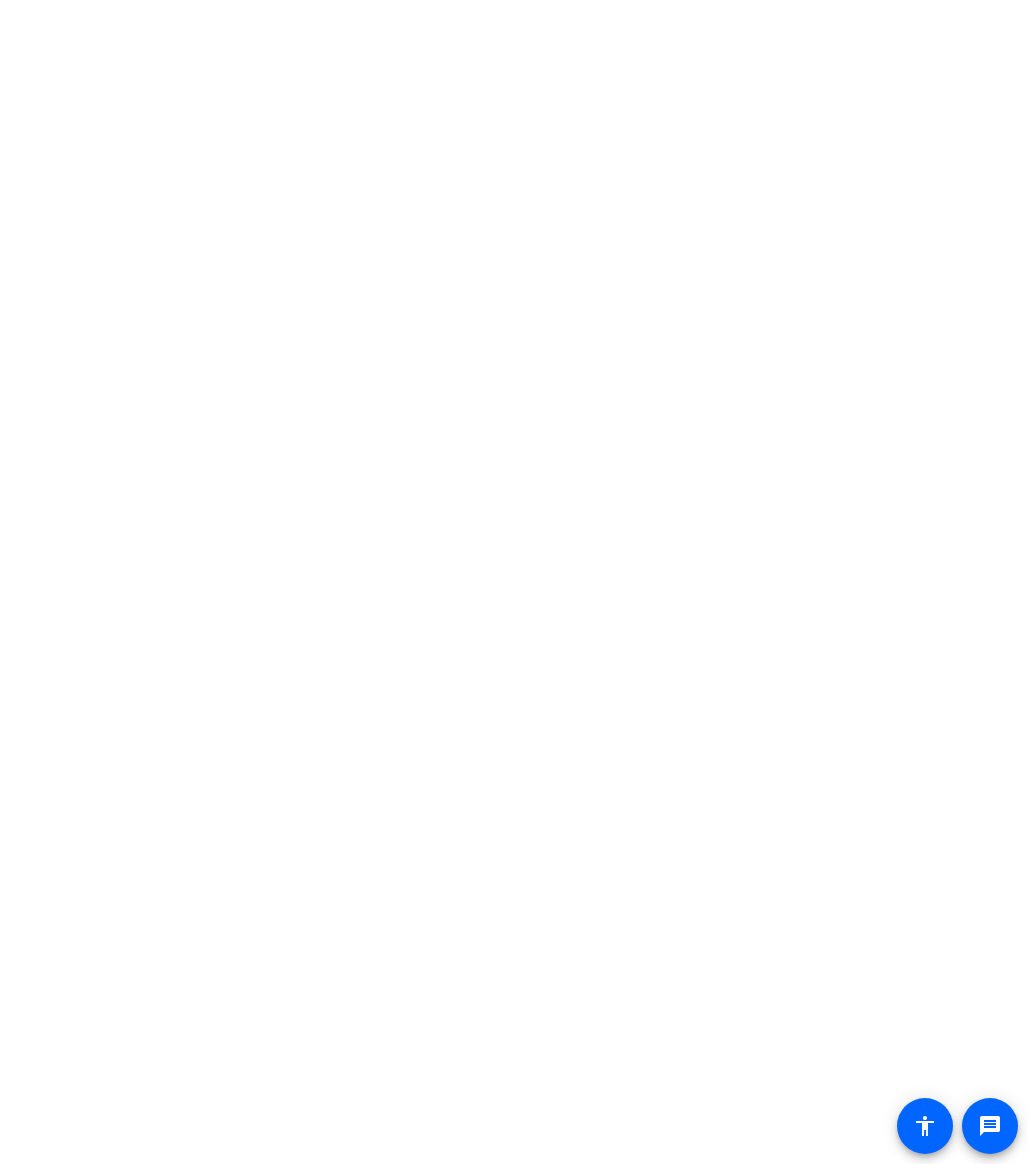 scroll, scrollTop: 0, scrollLeft: 0, axis: both 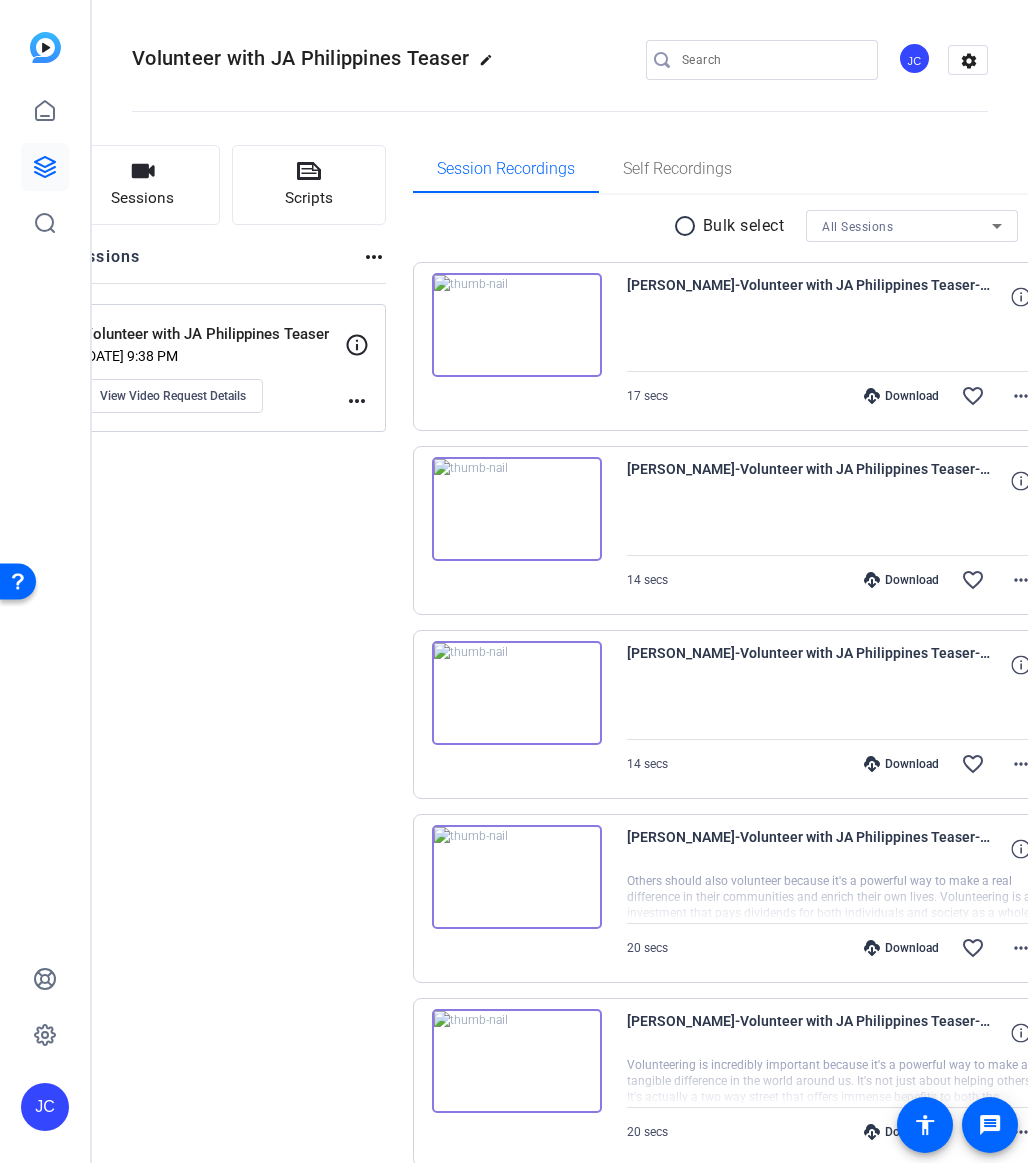 click on "Sessions
Scripts  Sessions more_horiz  Volunteer with JA Philippines Teaser   [DATE] 9:38 PM  View Video Request Details
more_horiz" 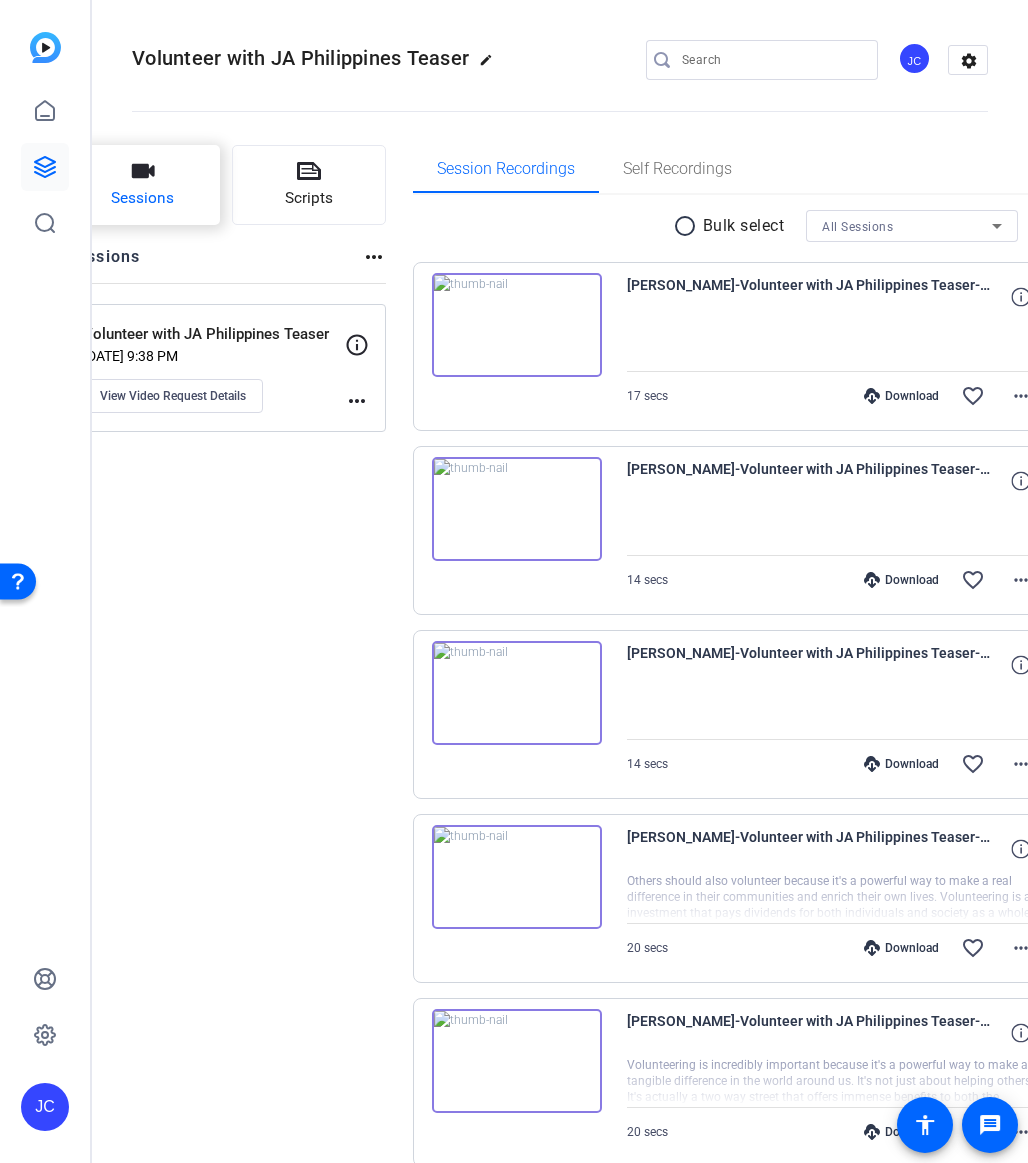 click on "Sessions" 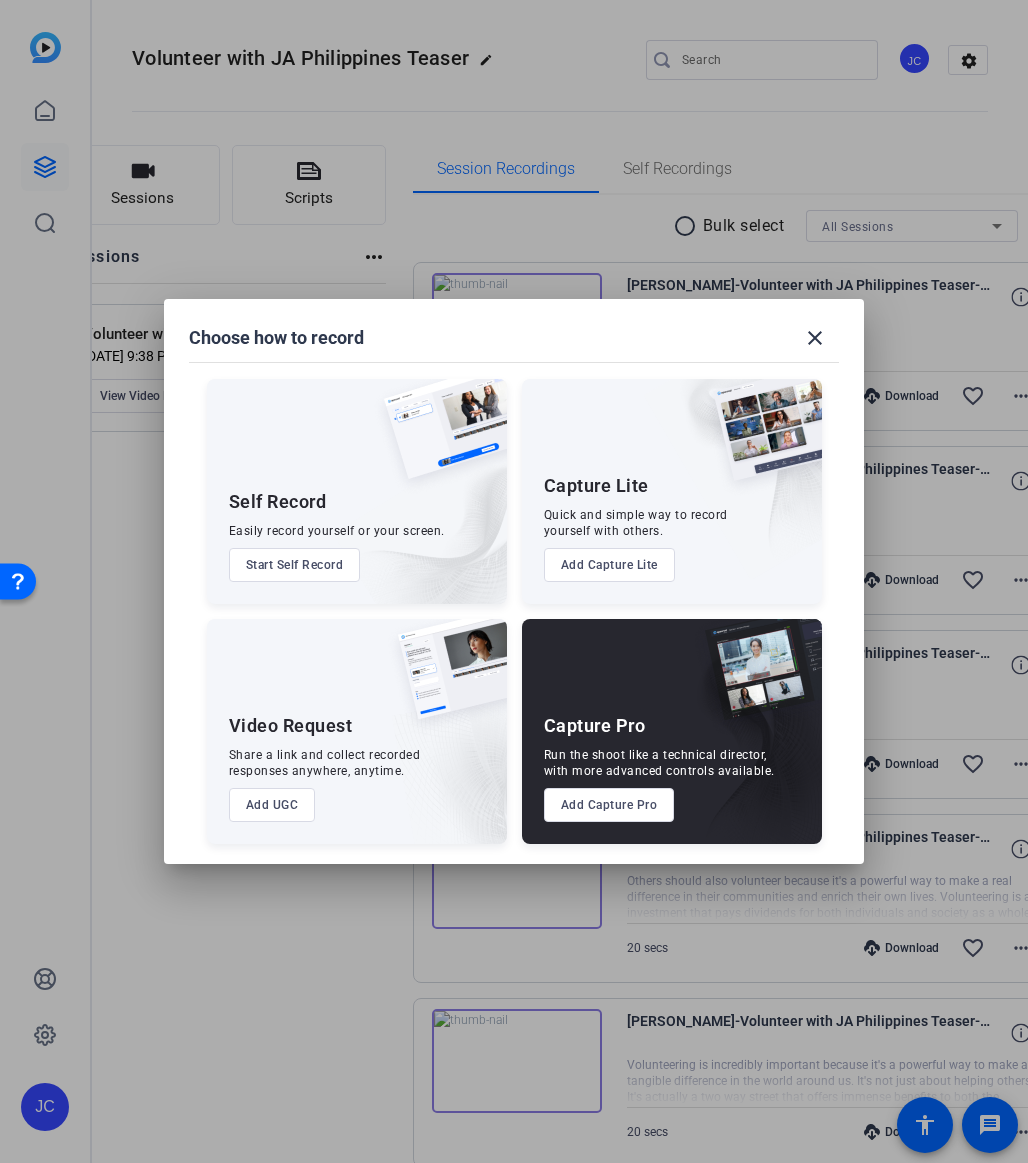 click on "Add Capture Pro" at bounding box center (609, 805) 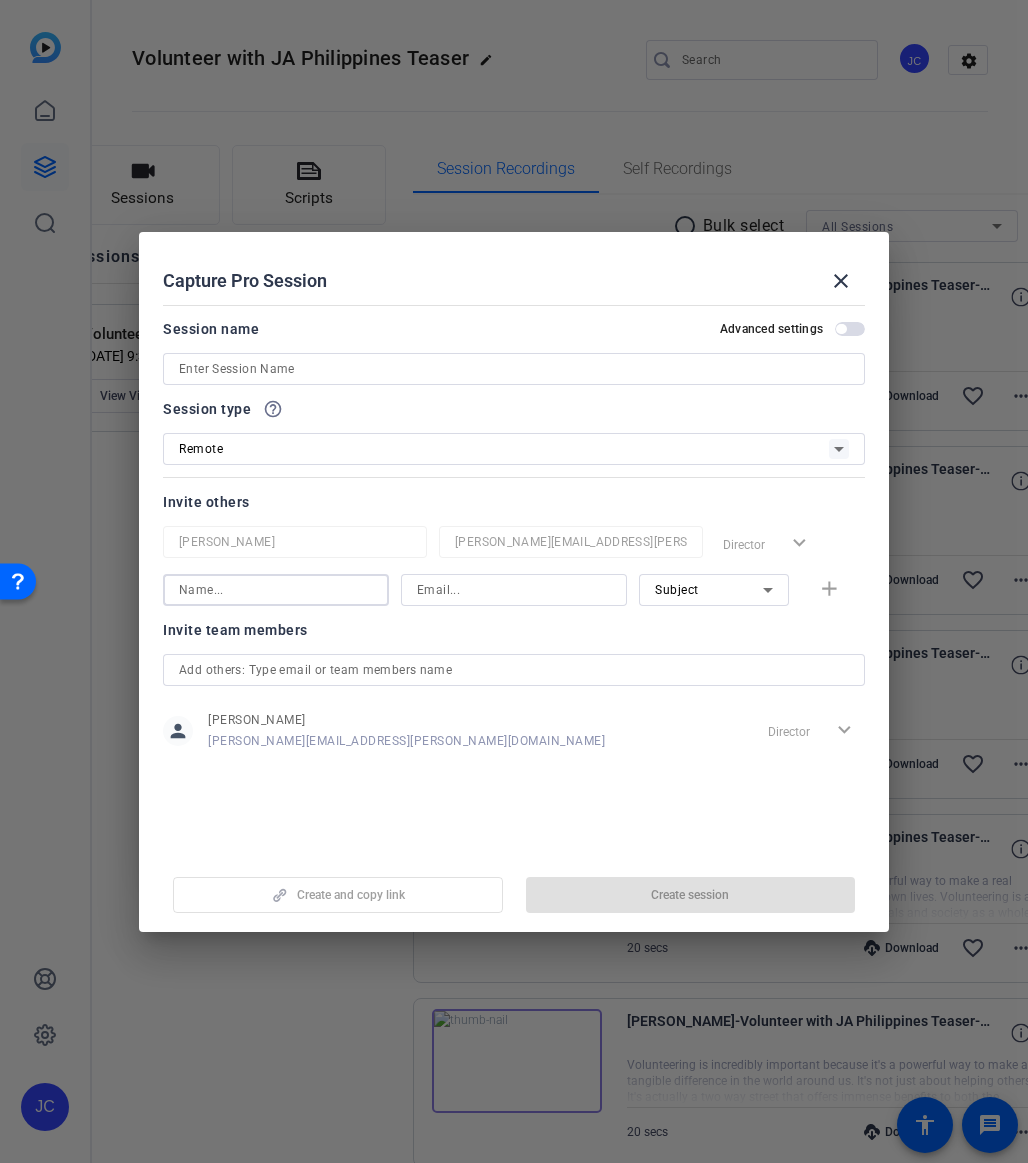 click at bounding box center (276, 590) 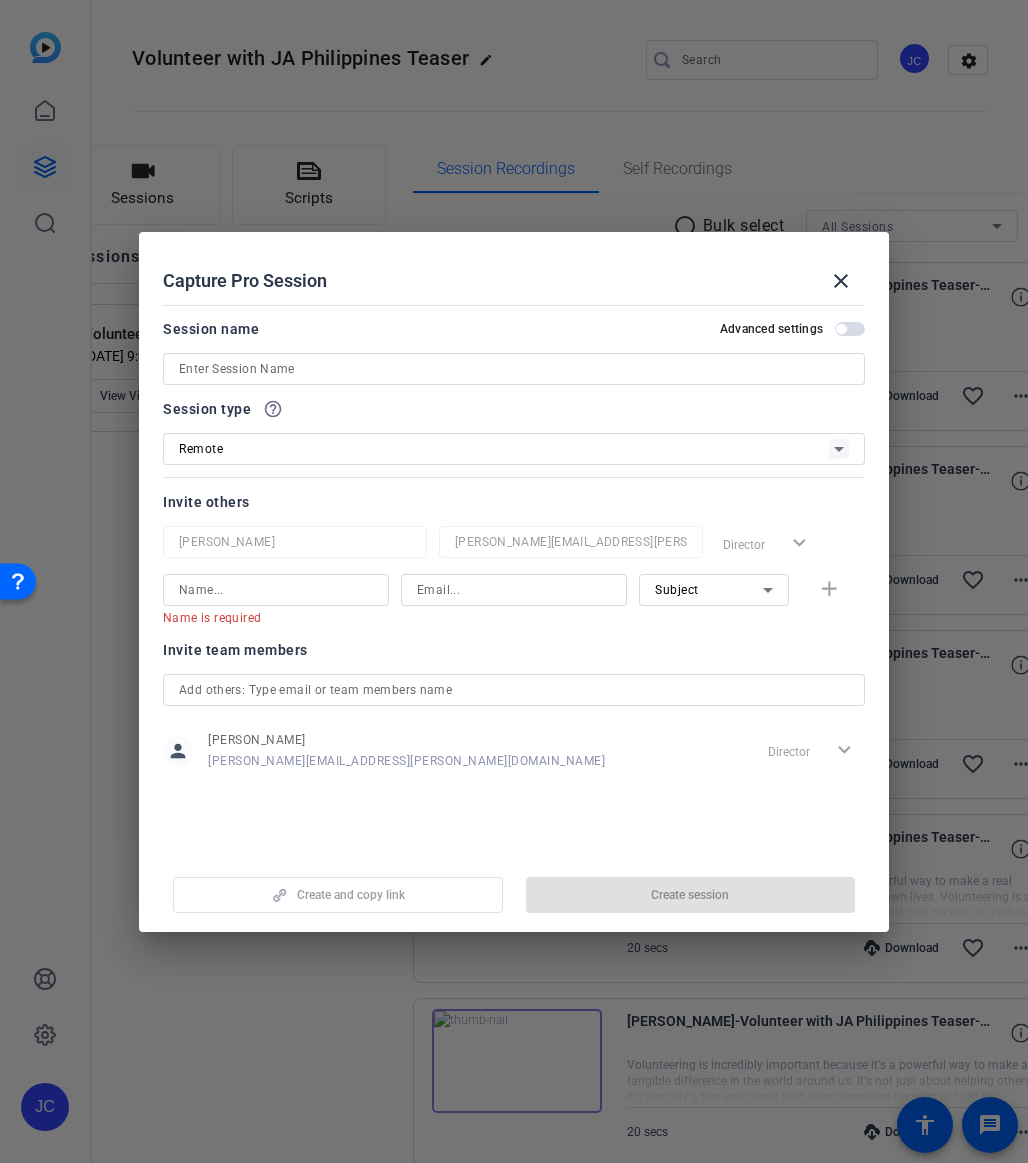 click at bounding box center [514, 369] 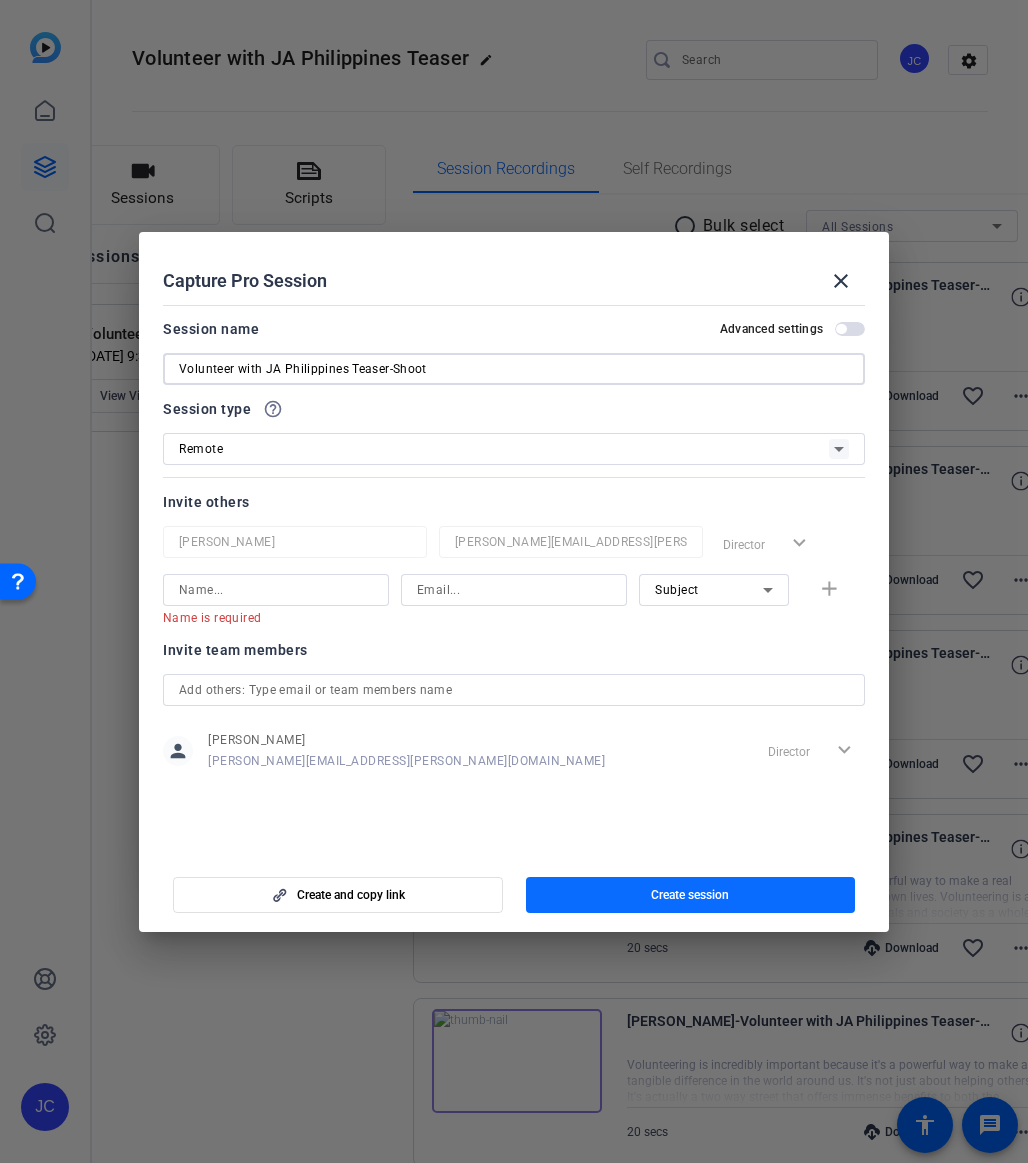 type on "Volunteer with JA Philippines Teaser-Shoot" 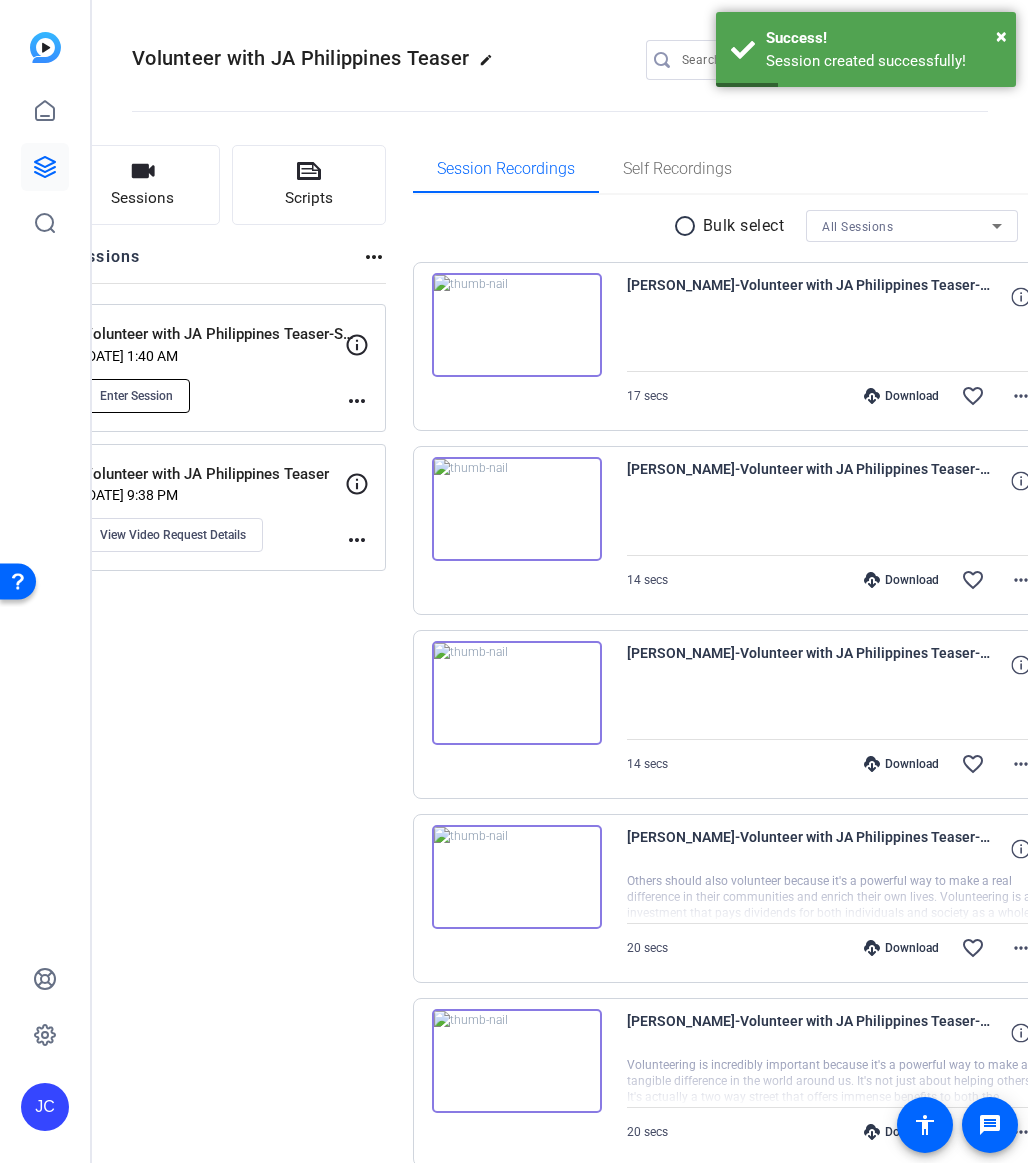 click on "Enter Session" 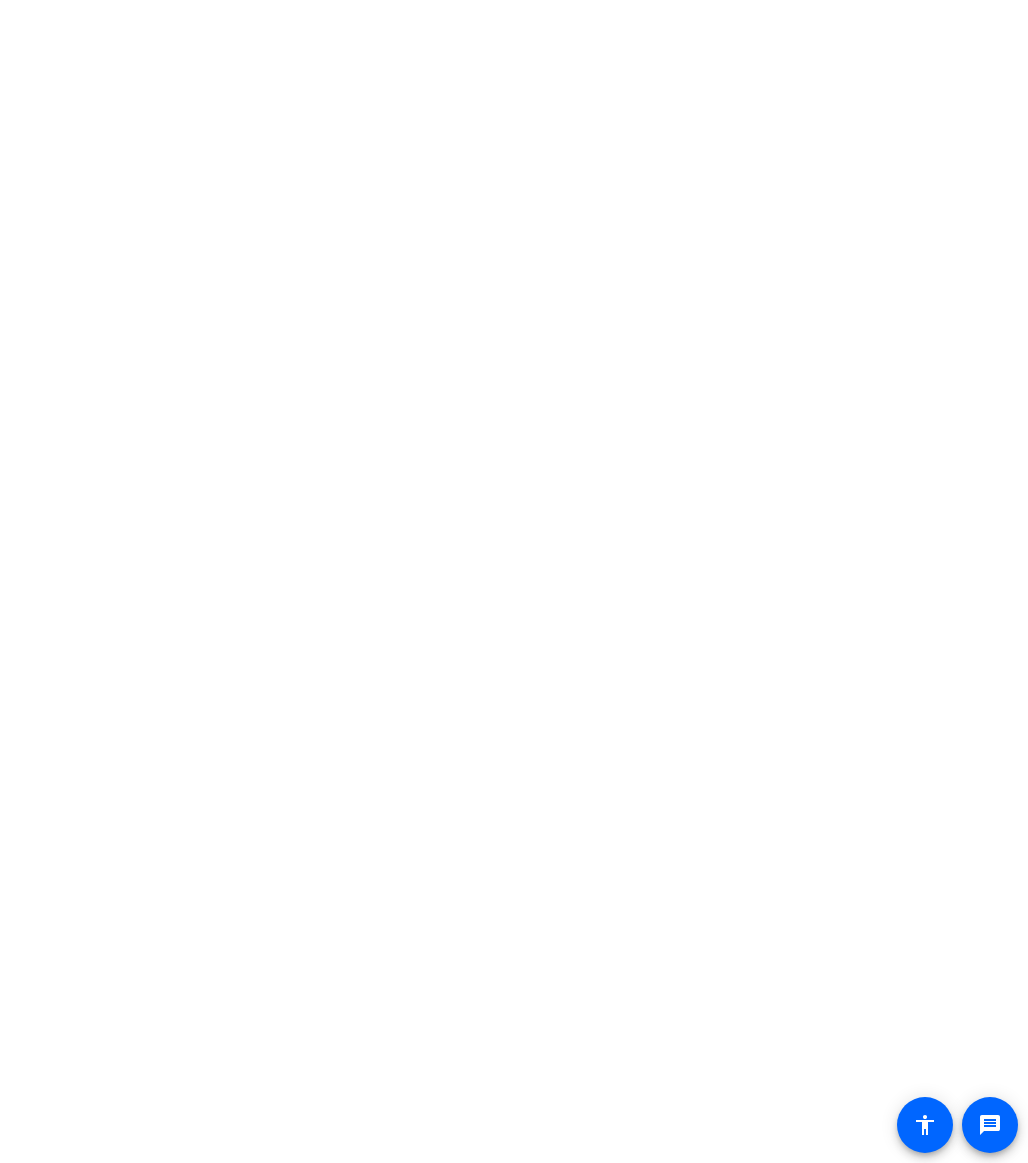 scroll, scrollTop: 0, scrollLeft: 0, axis: both 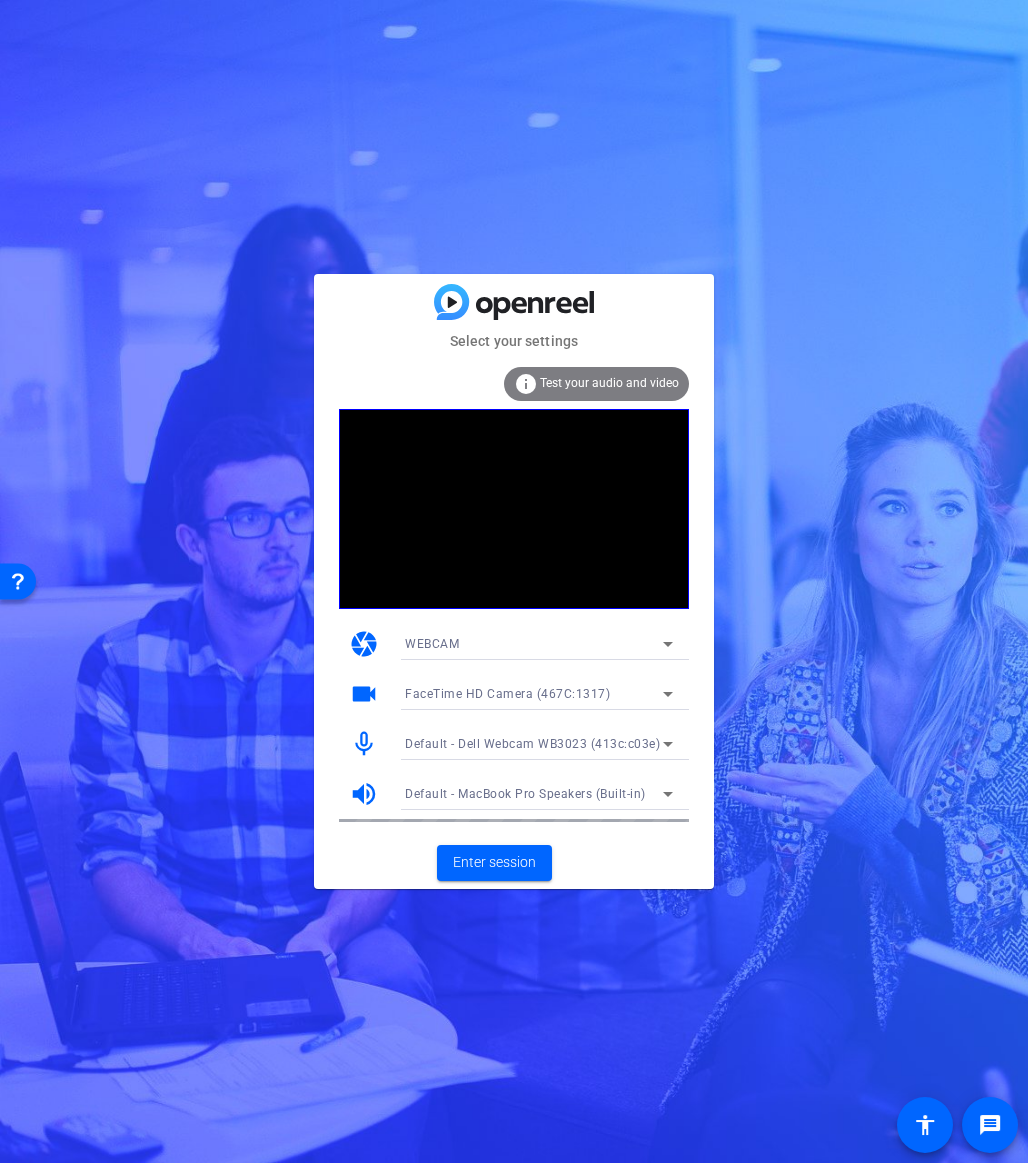 drag, startPoint x: 498, startPoint y: 719, endPoint x: 509, endPoint y: 702, distance: 20.248457 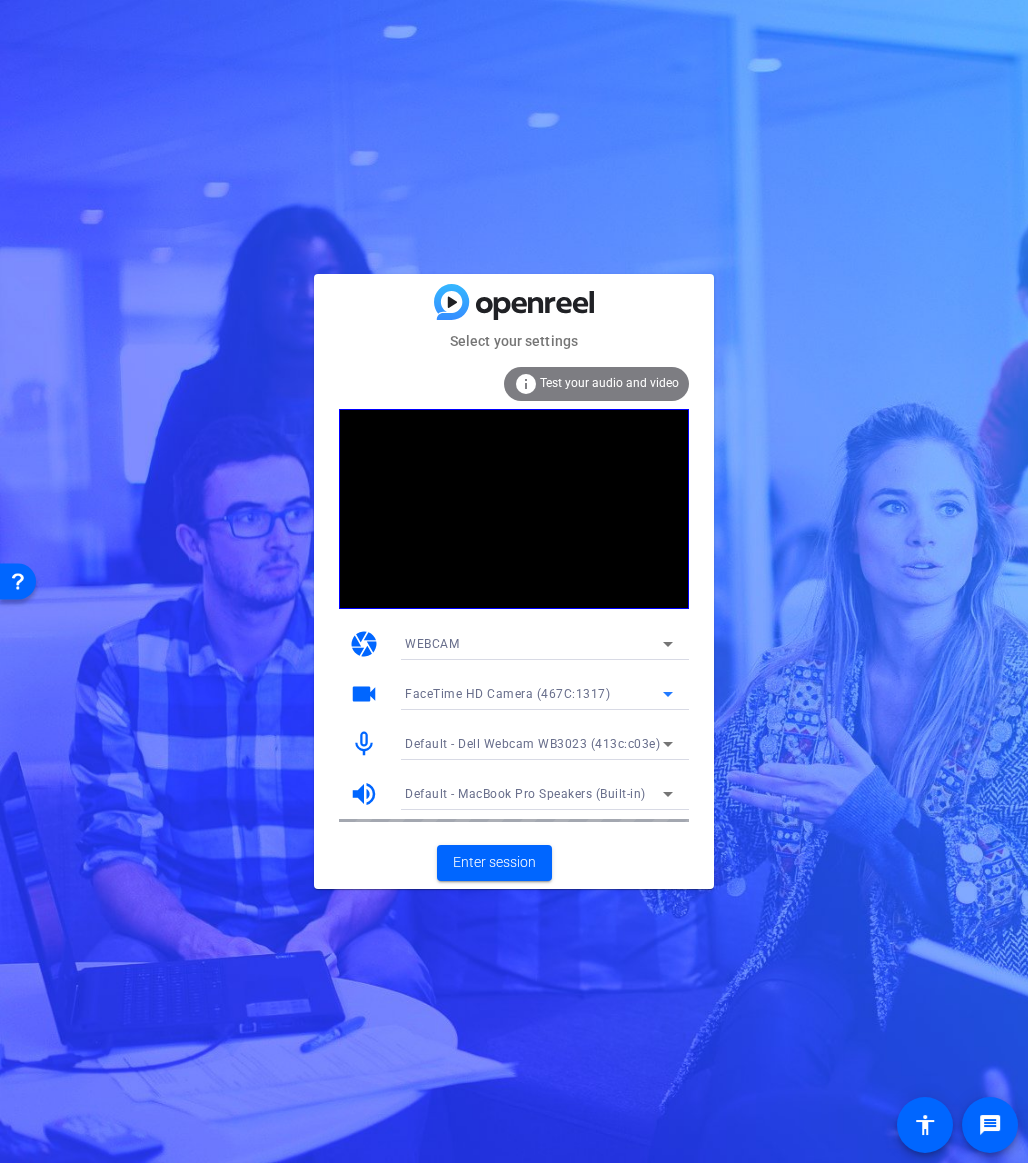 click on "FaceTime HD Camera (467C:1317)" at bounding box center (534, 693) 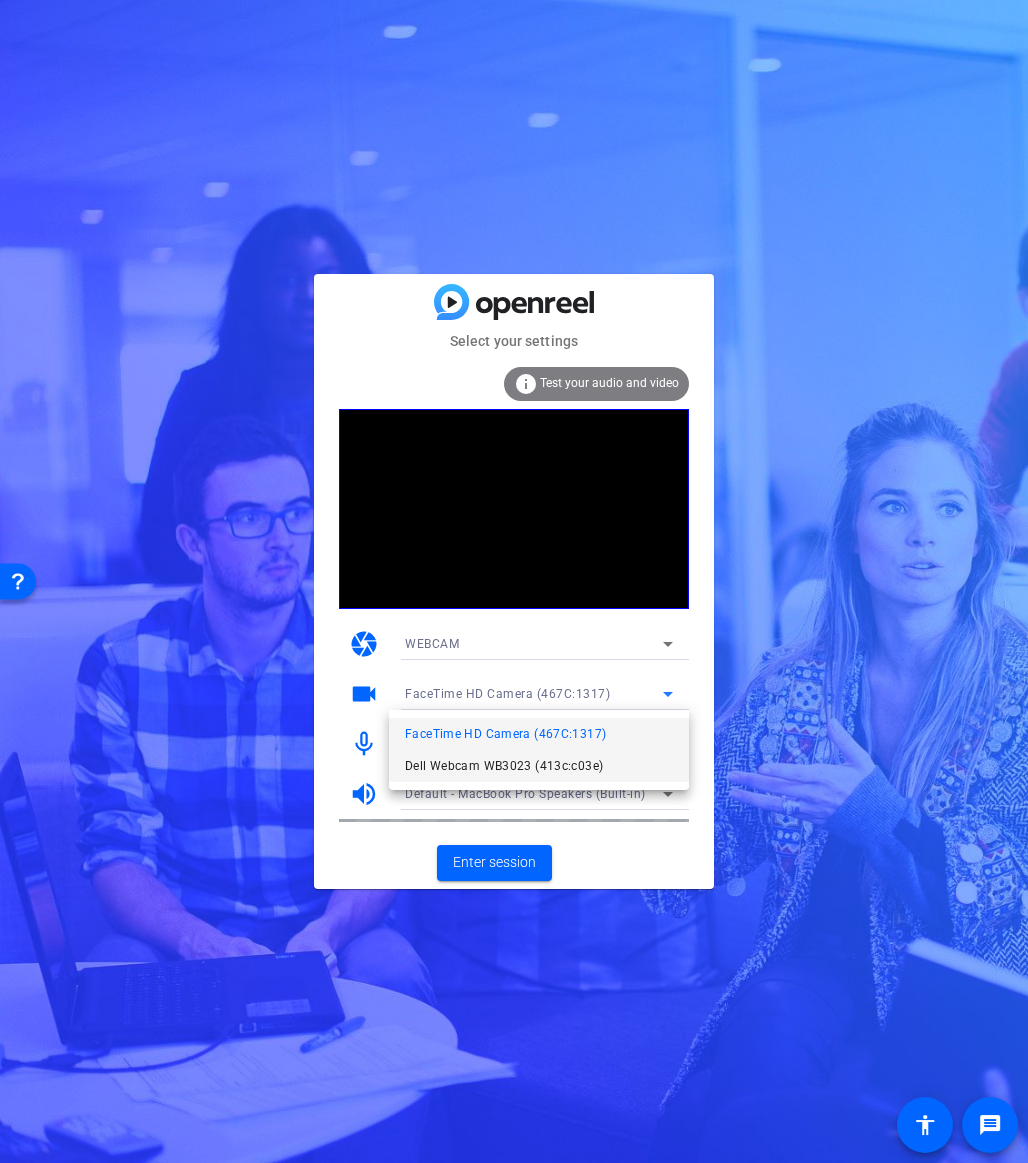 click on "Dell Webcam WB3023 (413c:c03e)" at bounding box center (504, 766) 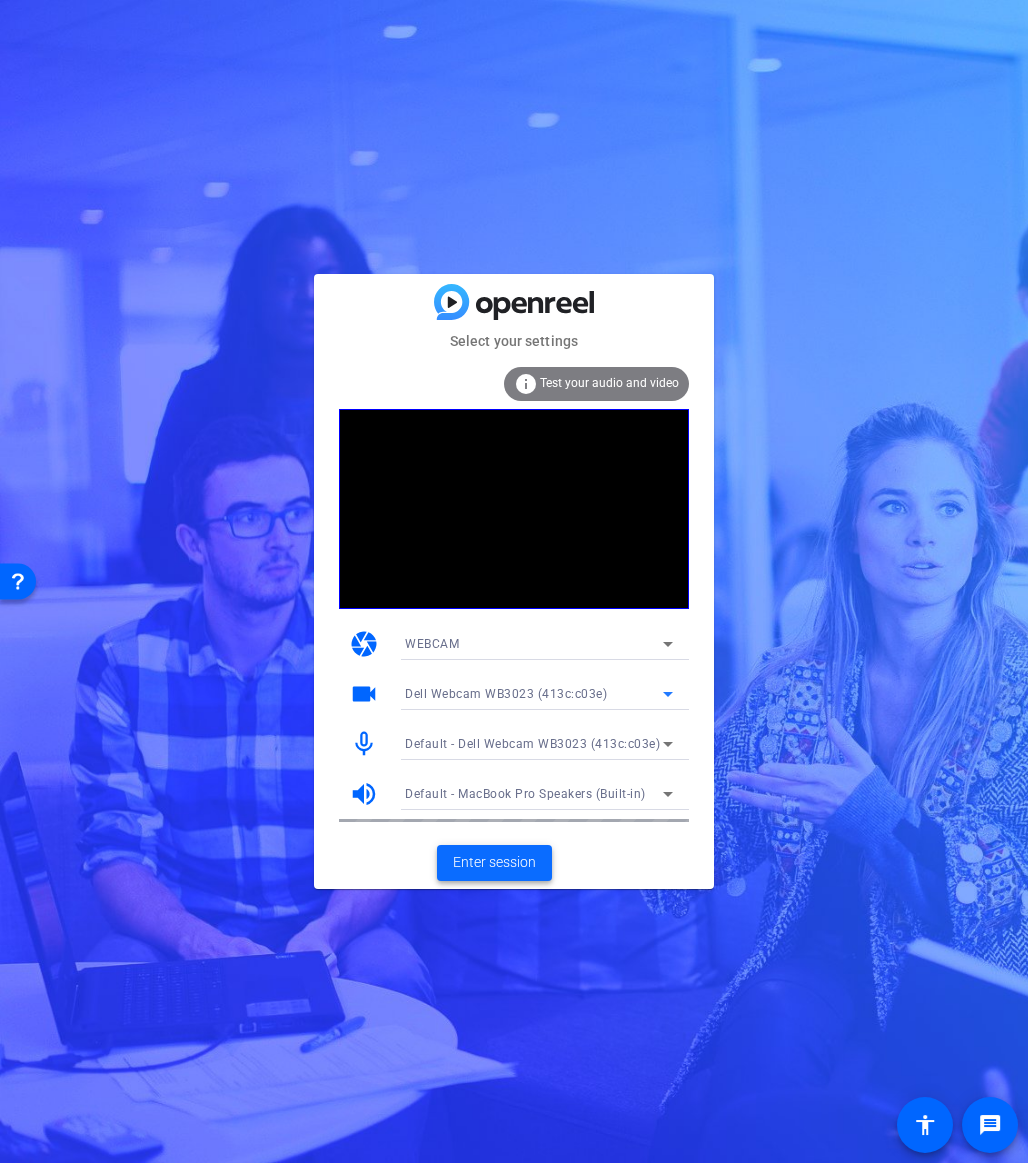 click on "Enter session" 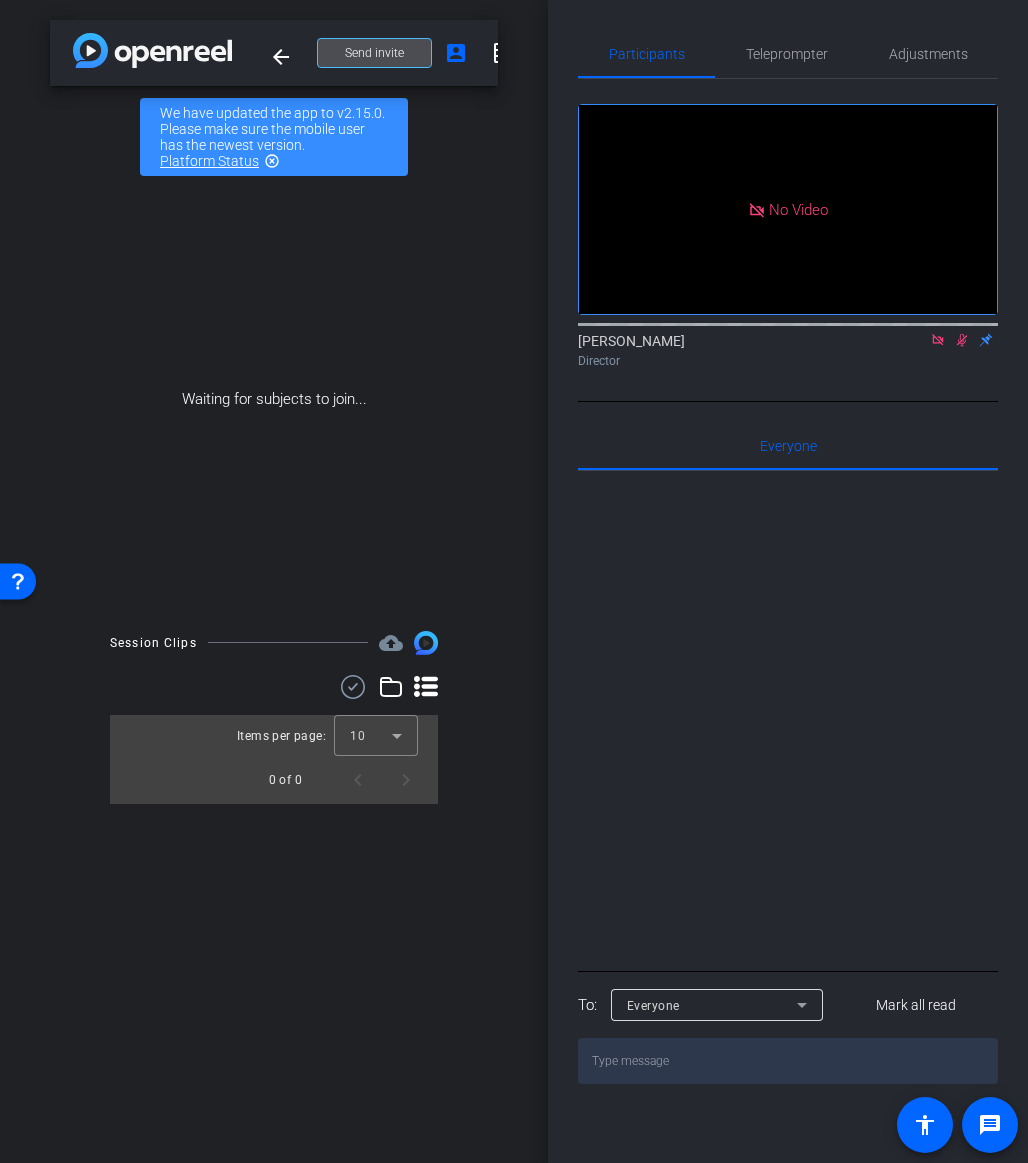 click on "Send invite" at bounding box center (374, 53) 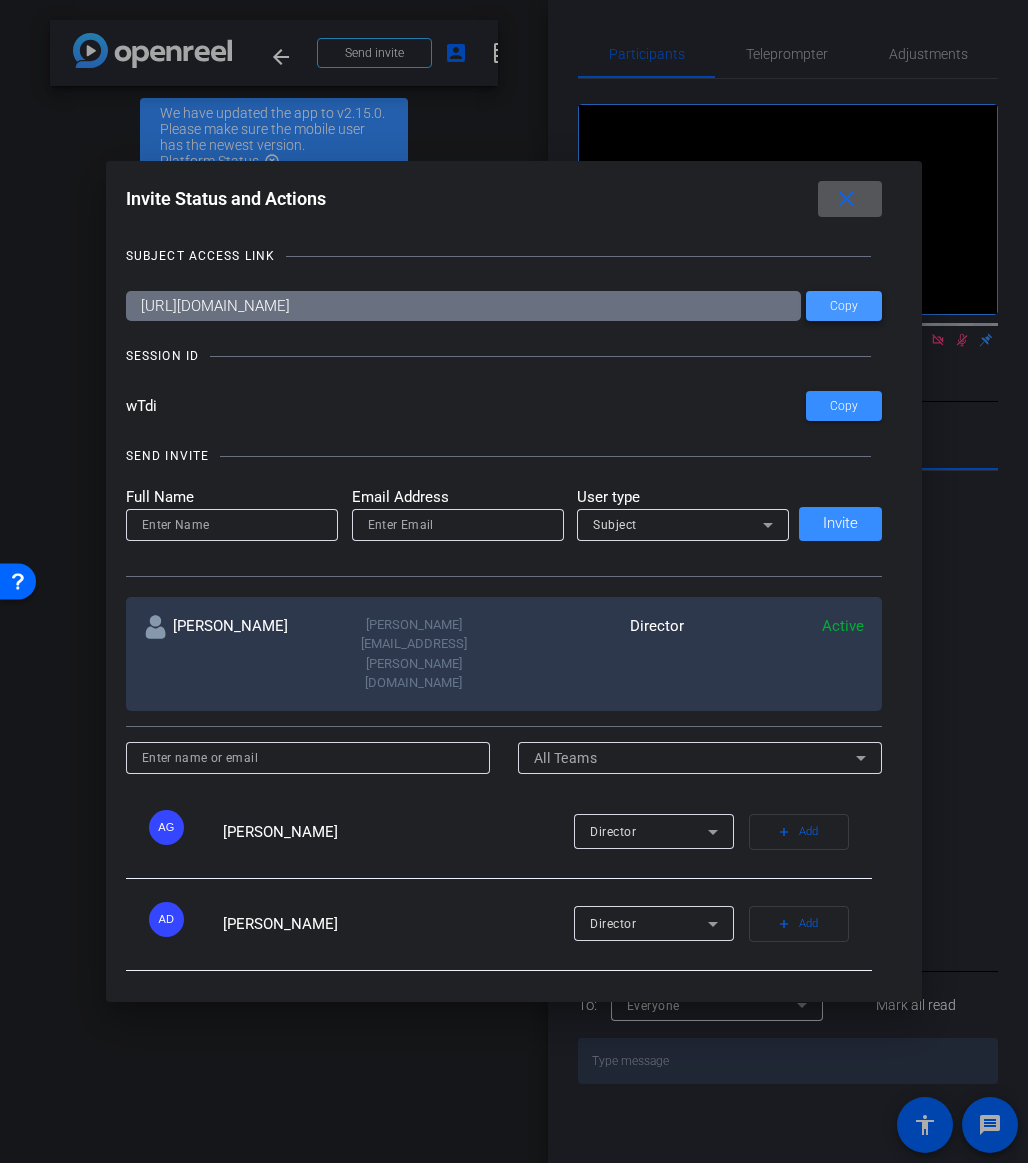 click on "Copy" at bounding box center [844, 306] 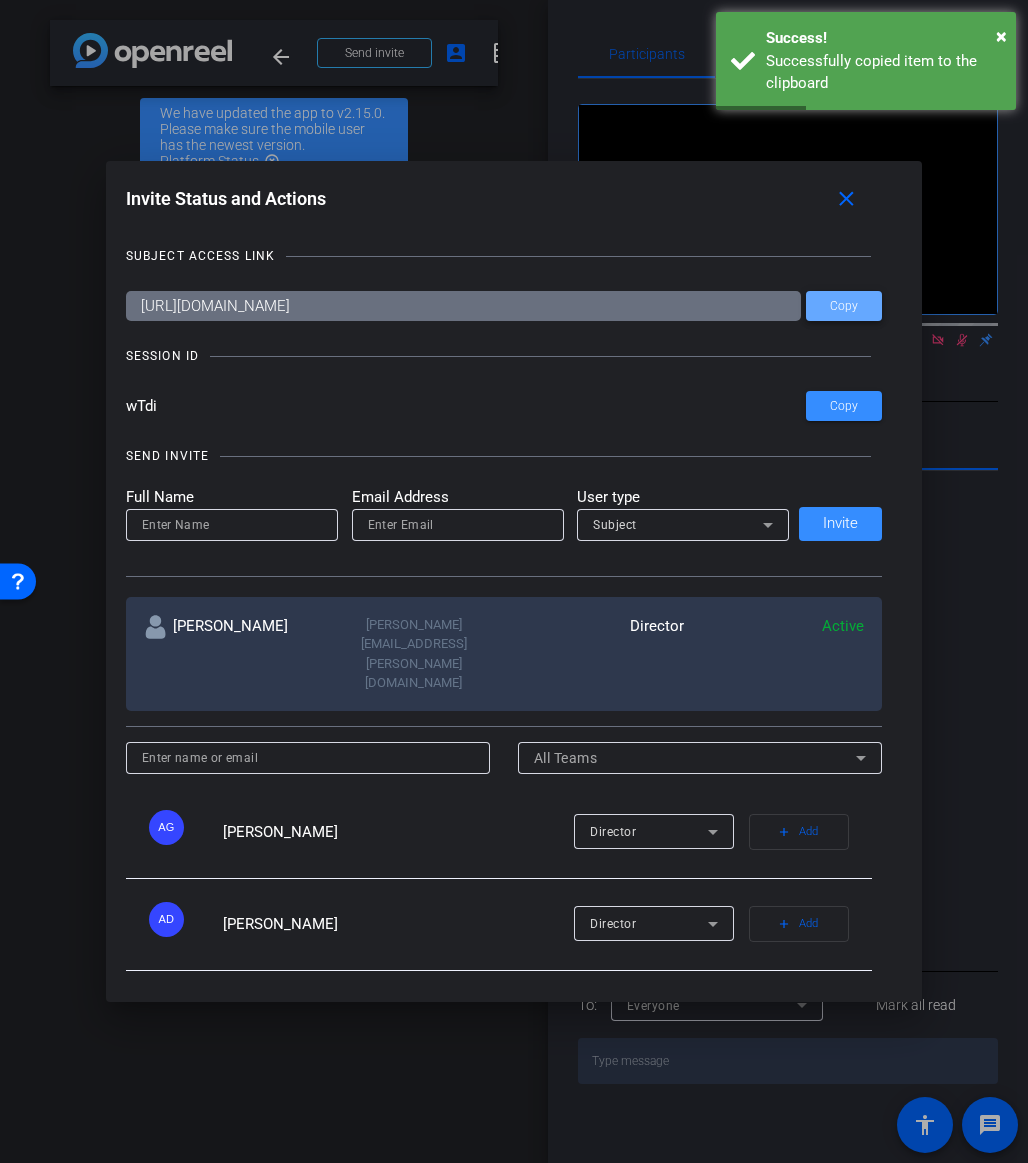 type 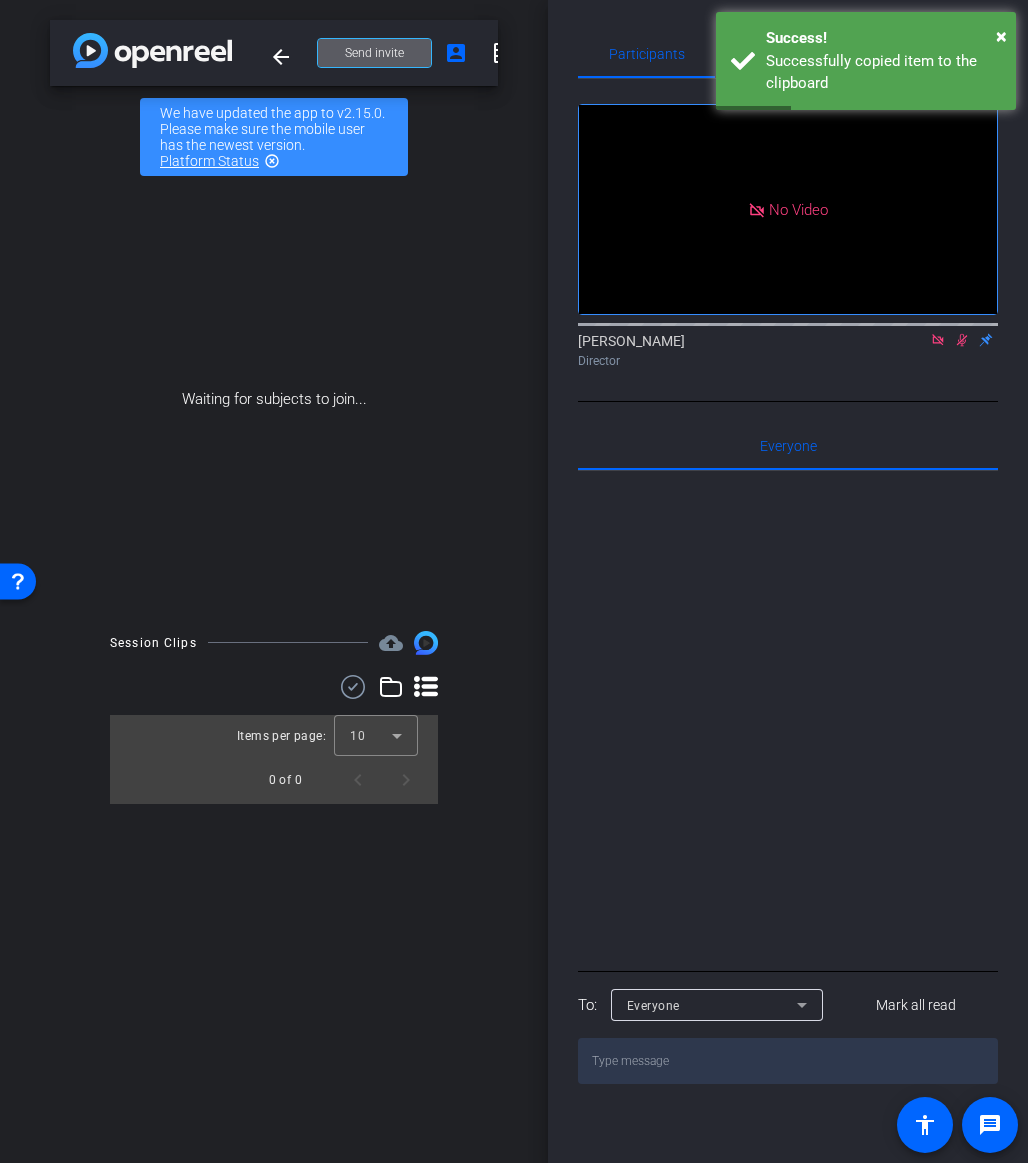 type 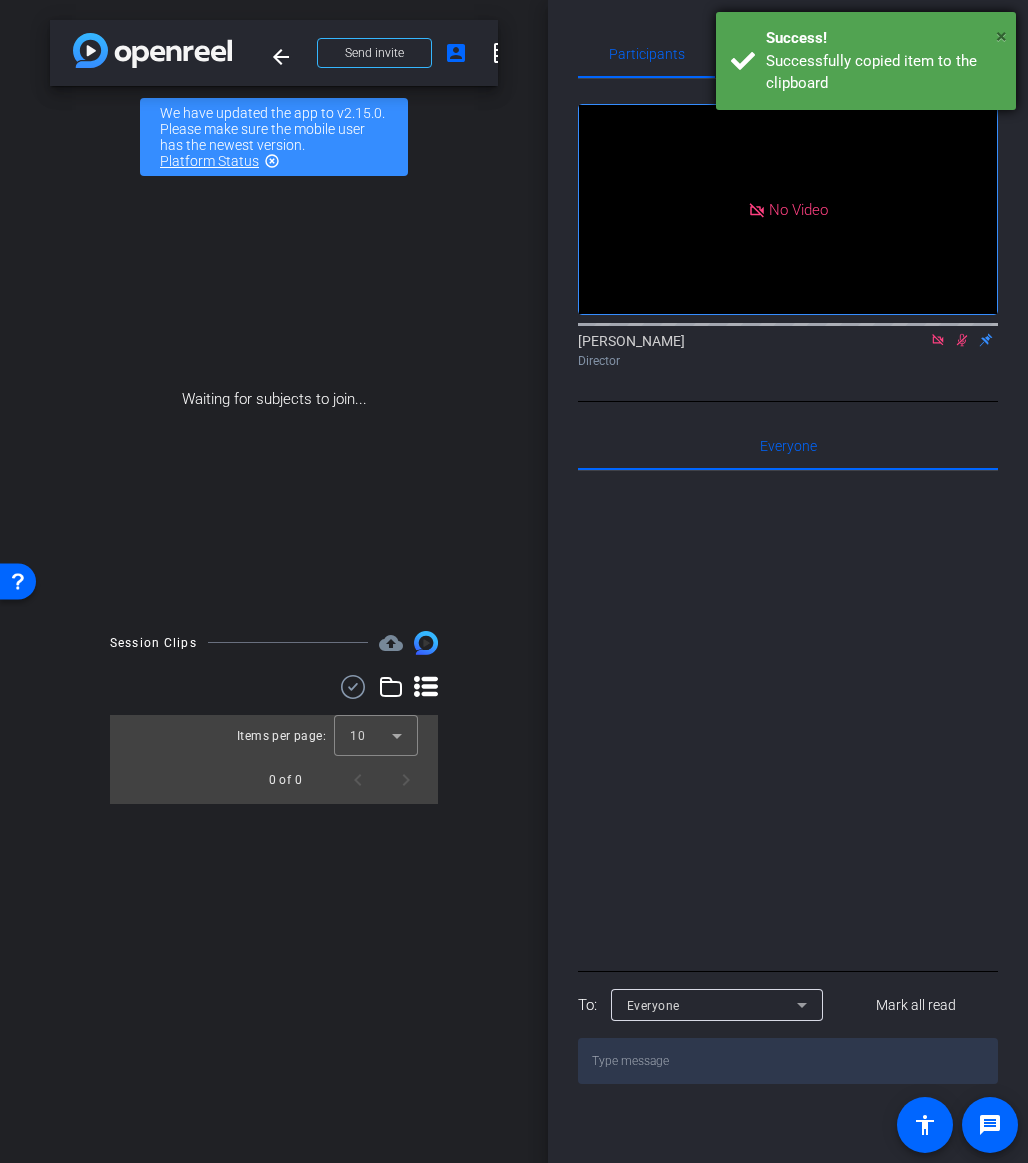click on "×" at bounding box center (1001, 36) 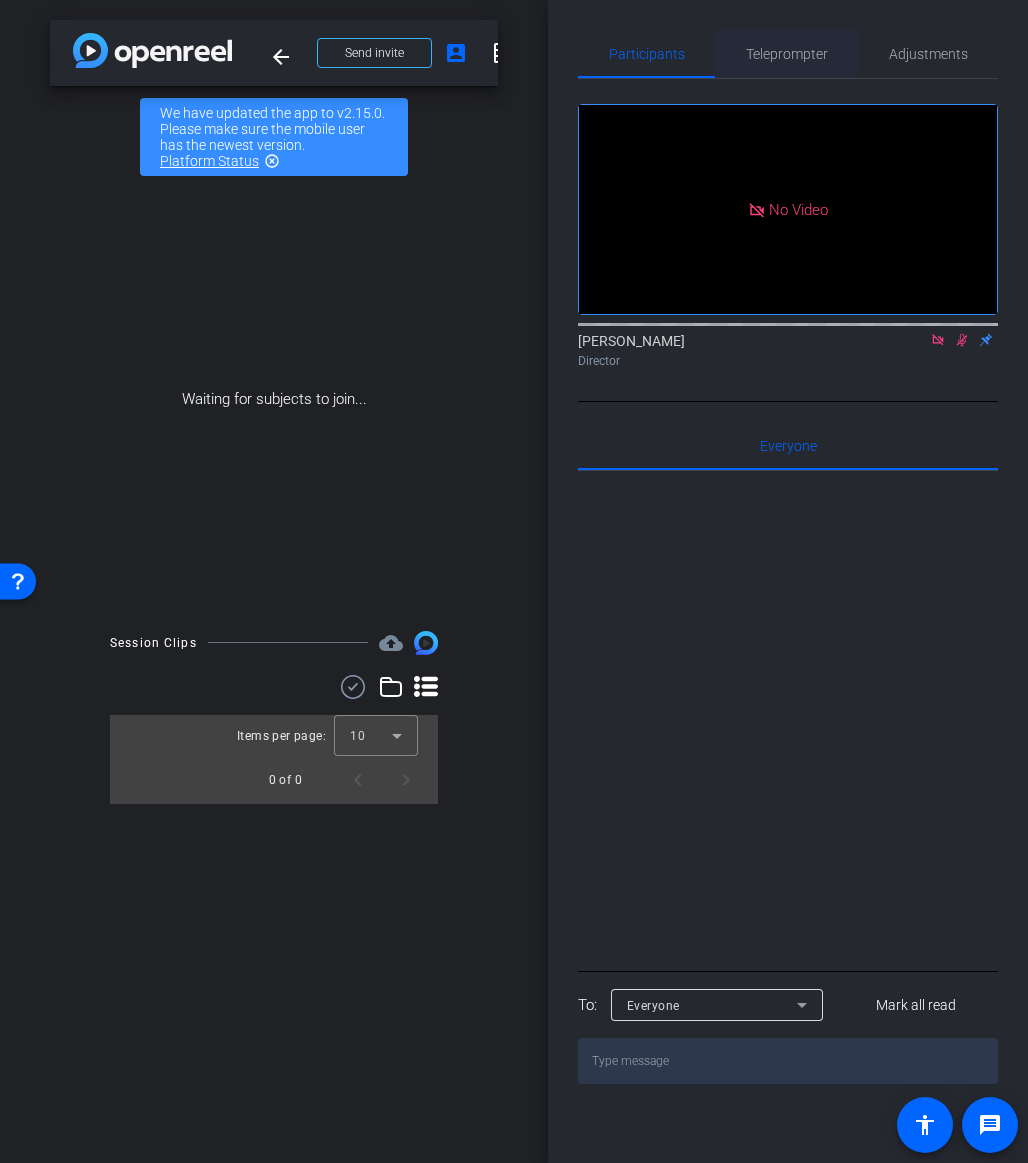 click on "Teleprompter" at bounding box center [786, 54] 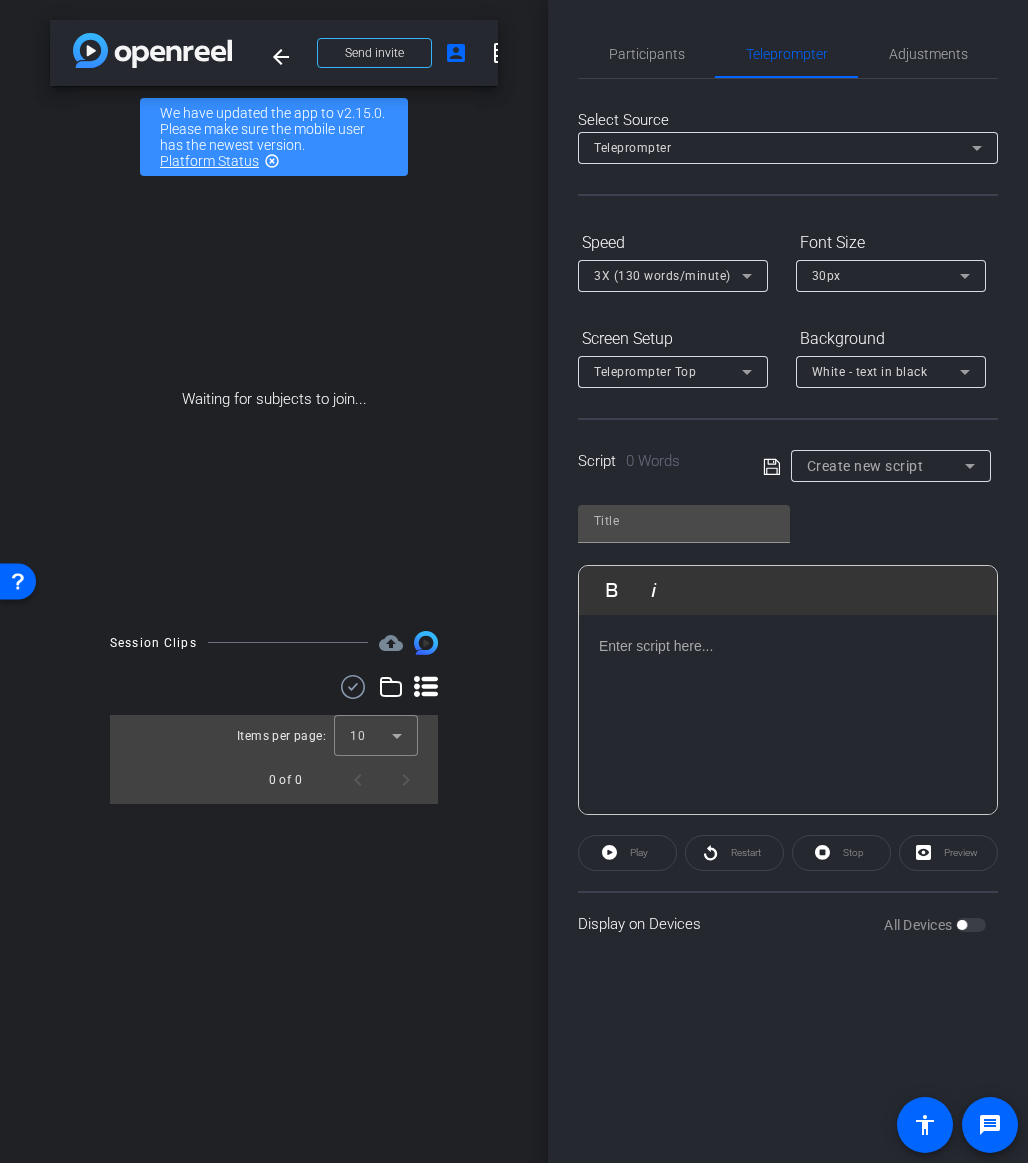 click 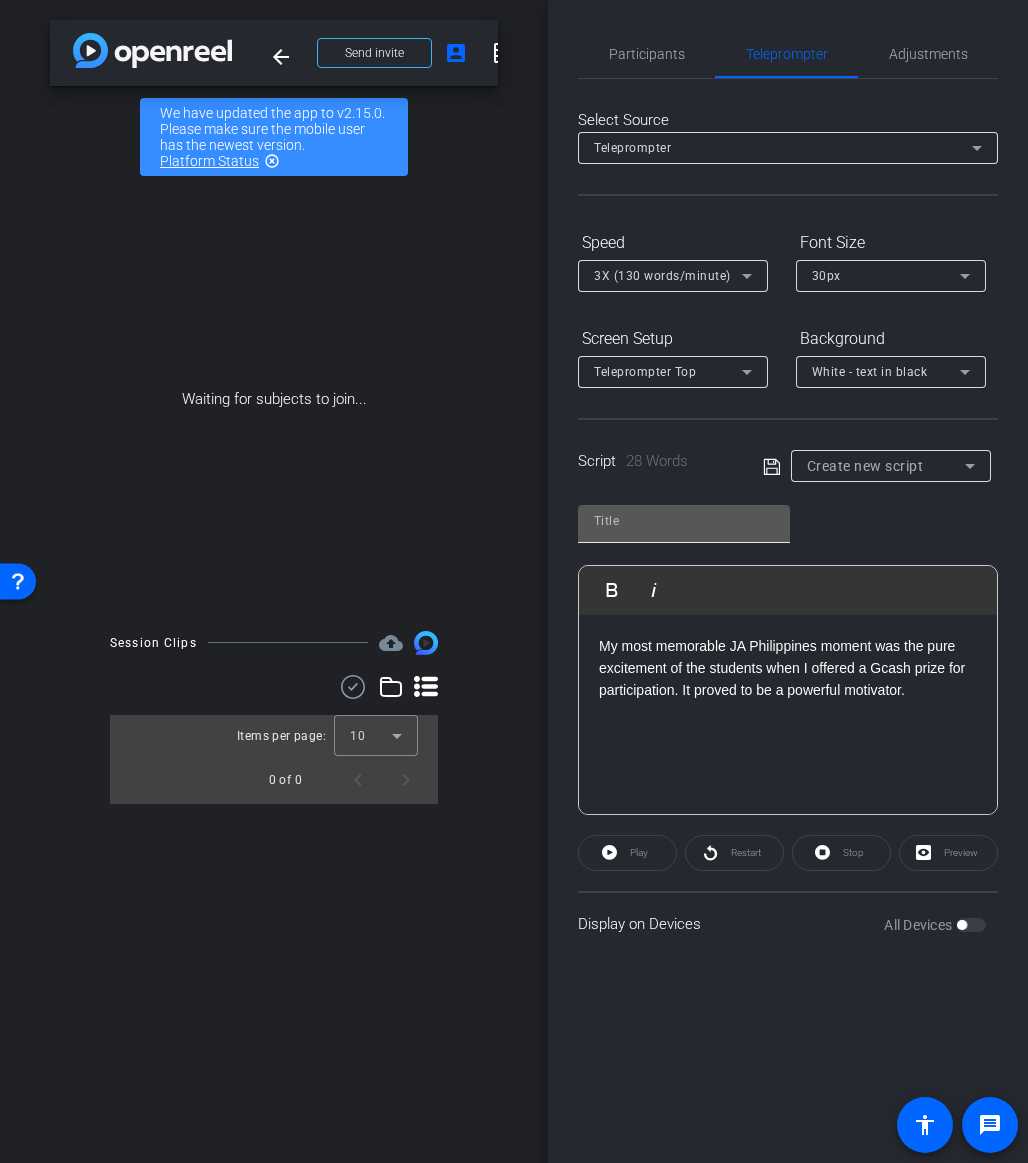 click at bounding box center (684, 521) 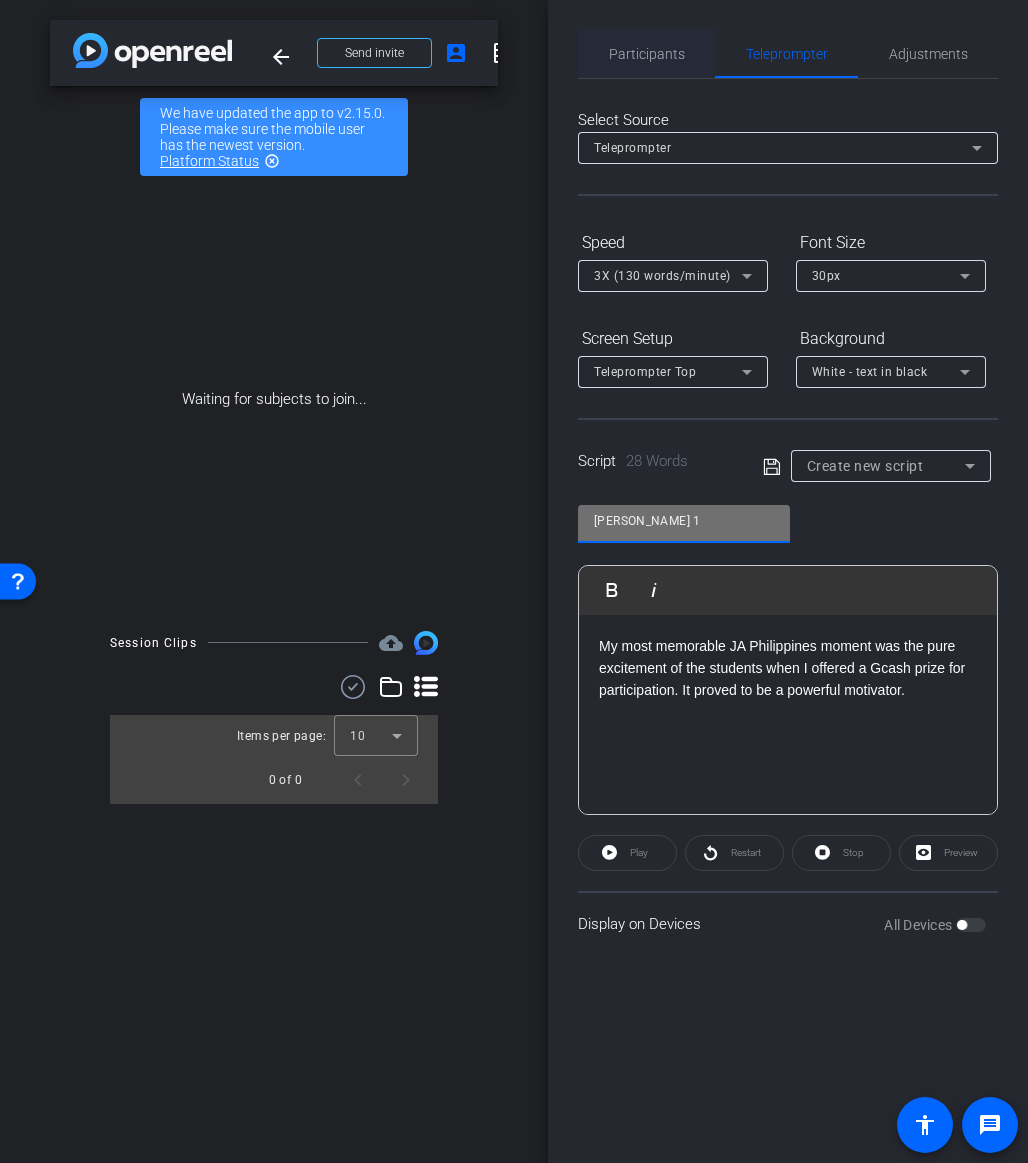 type on "Daphne 1" 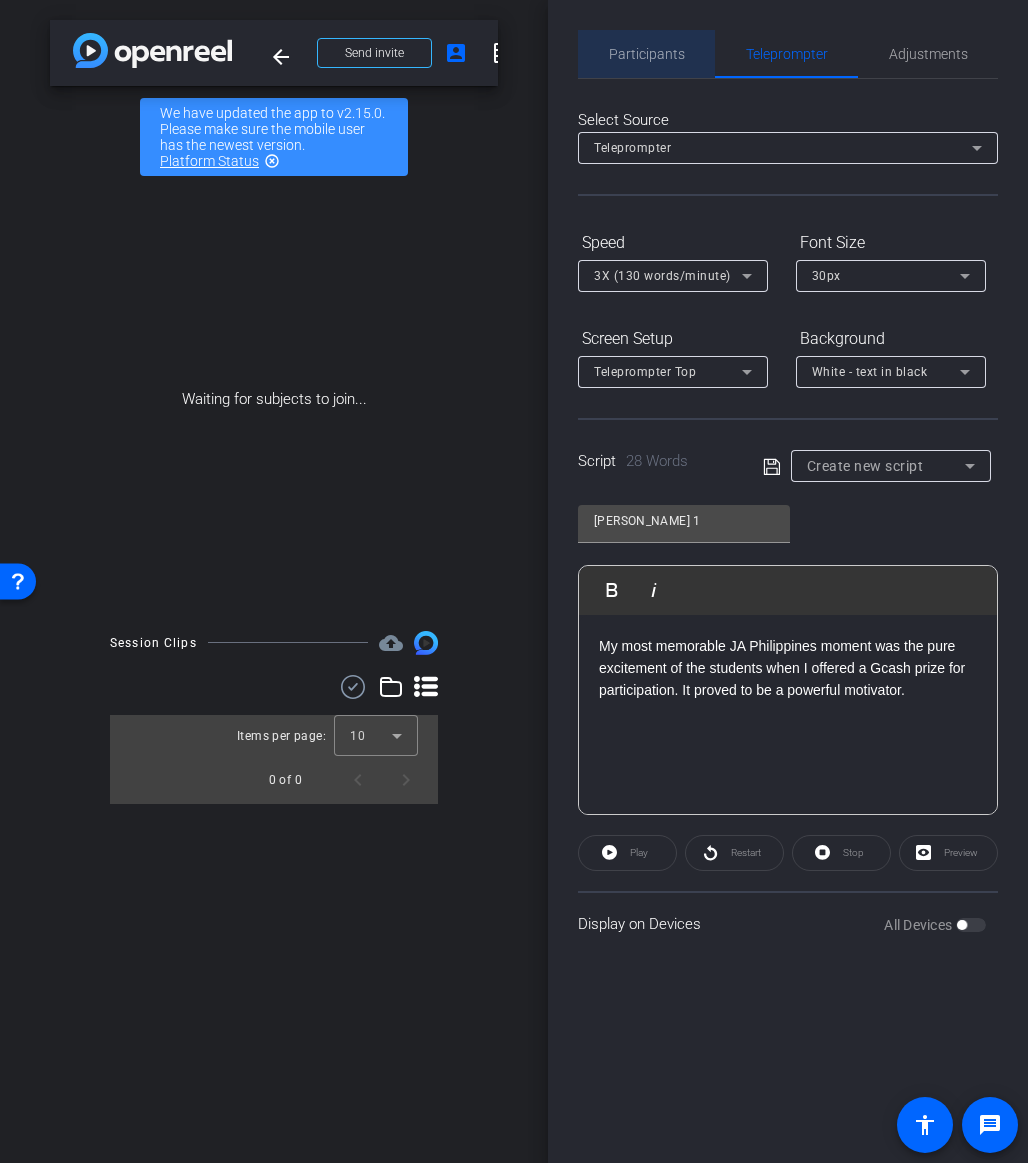 click on "Participants" at bounding box center (647, 54) 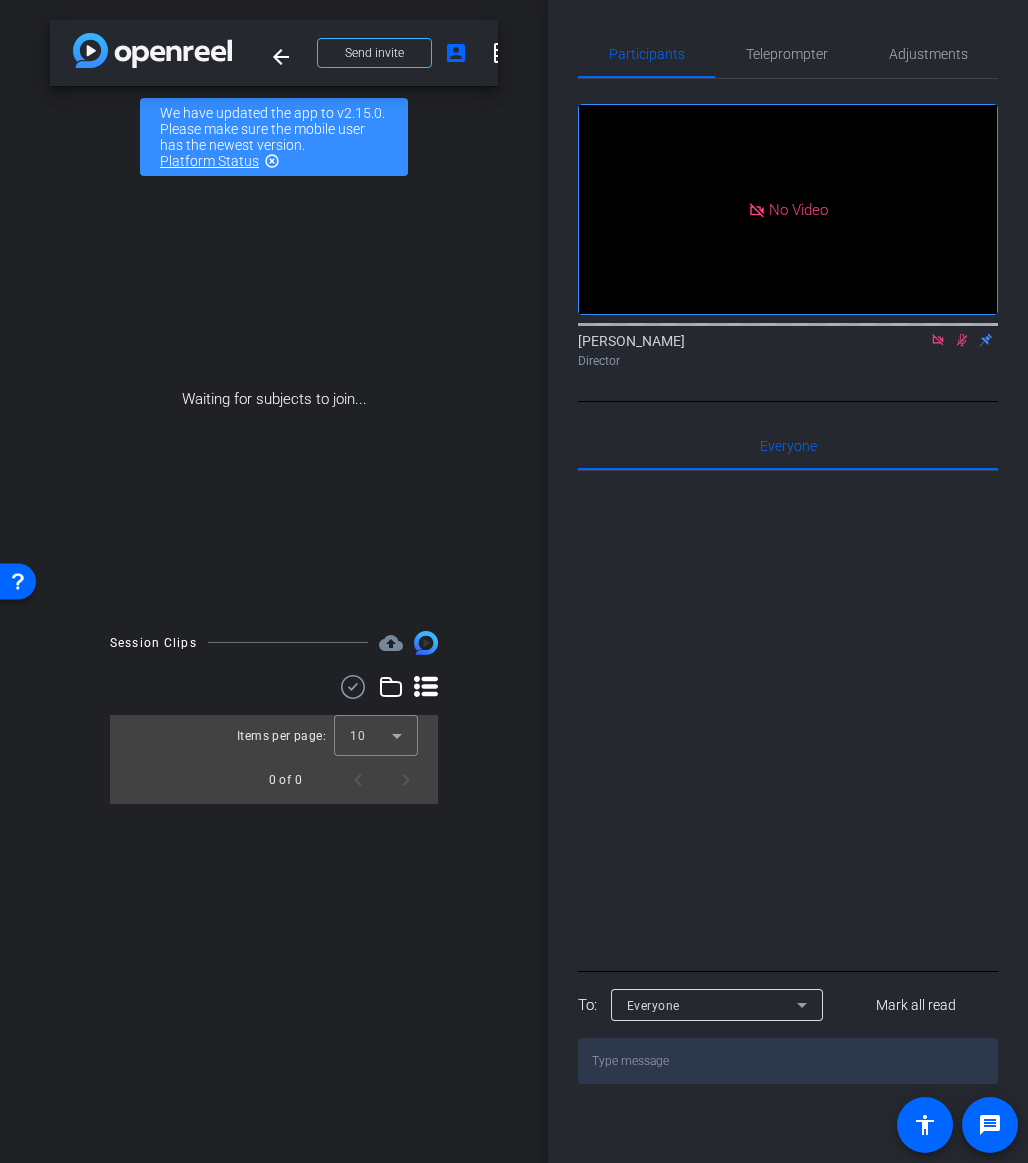 click on "Waiting for subjects to join..." at bounding box center [274, 399] 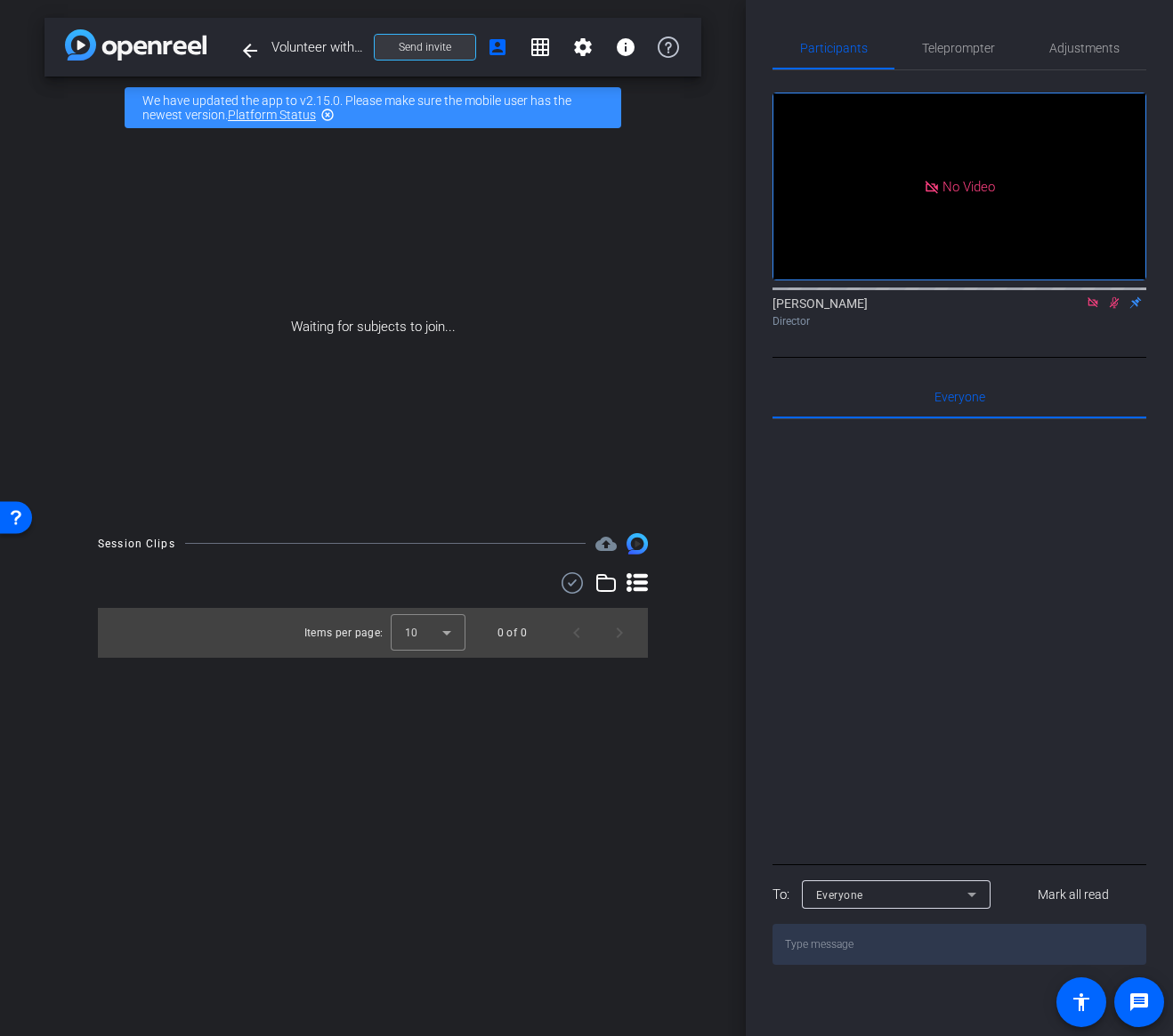 click at bounding box center (425, 47) 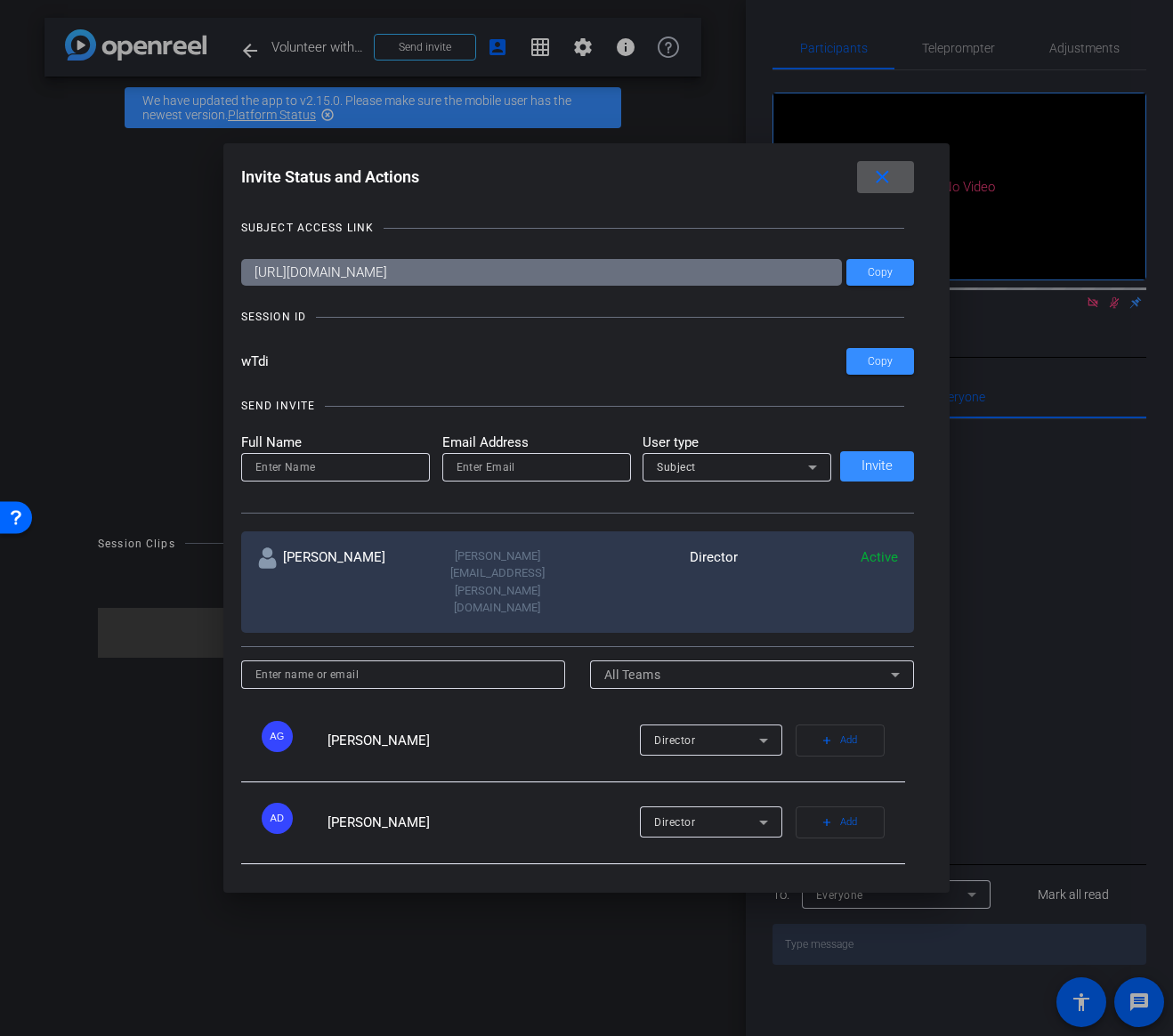 click on "close" at bounding box center [882, 177] 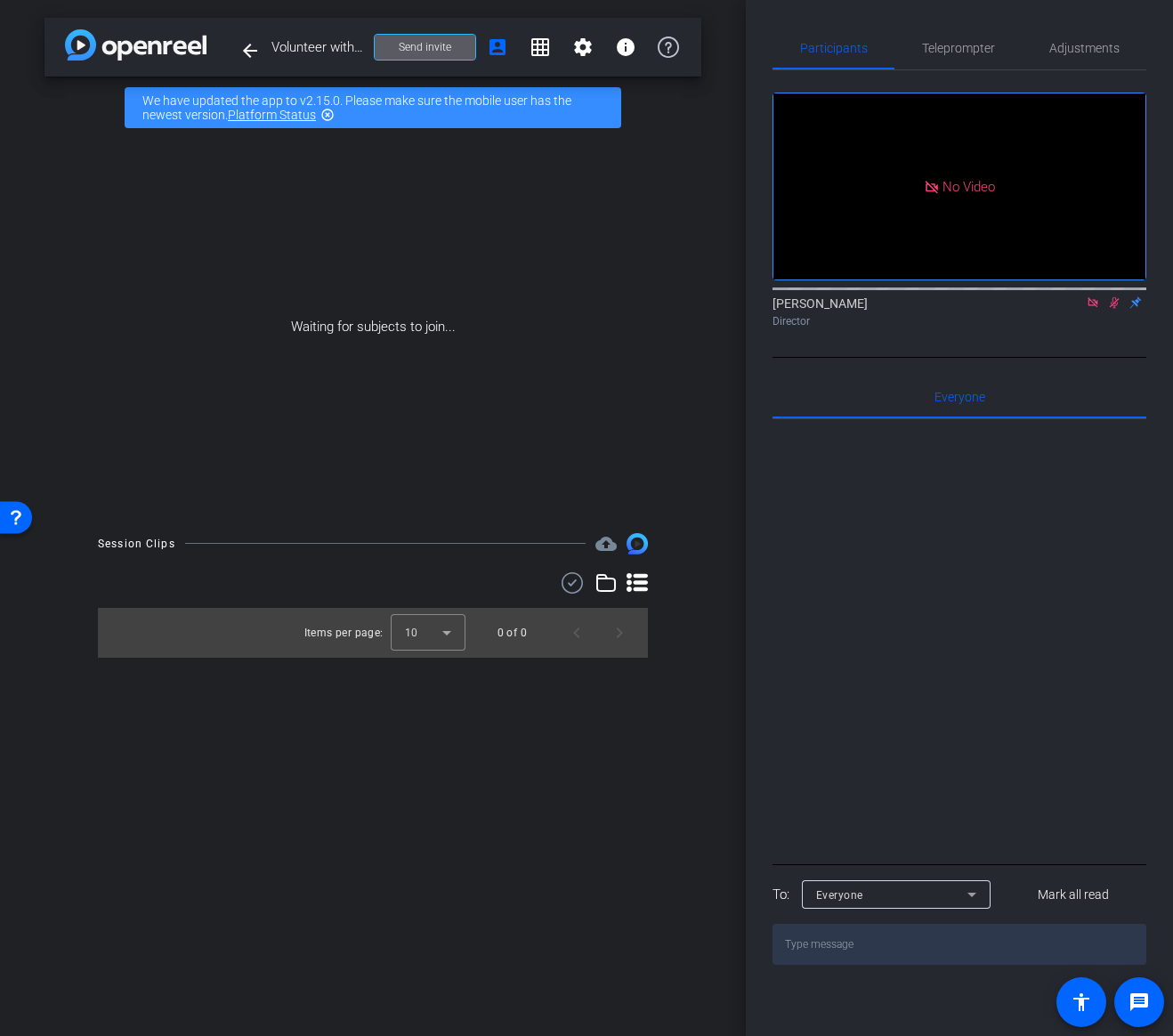 click on "Waiting for subjects to join..." at bounding box center [373, 327] 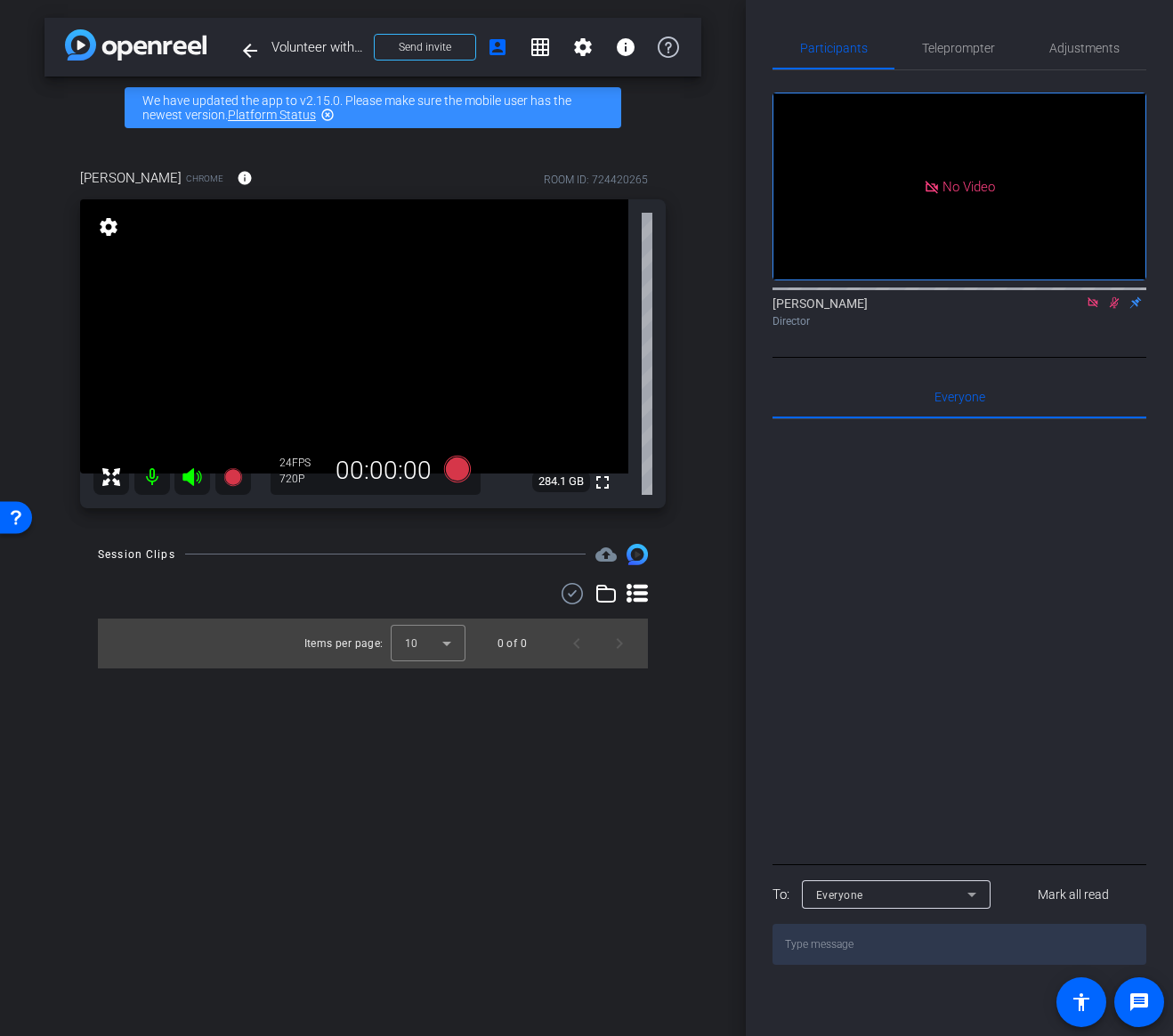 click on "No Video  JP Chua
Director" 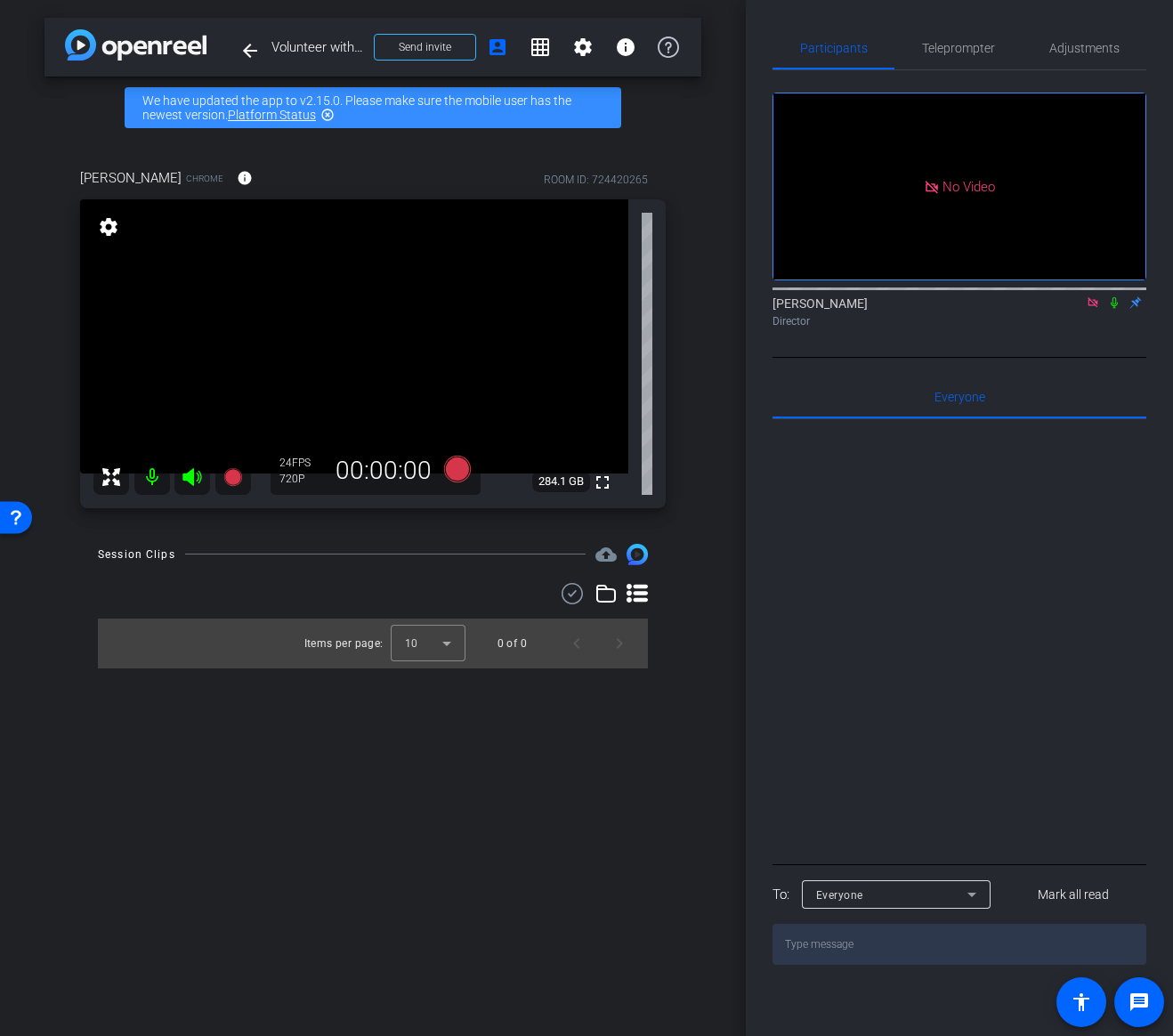 click 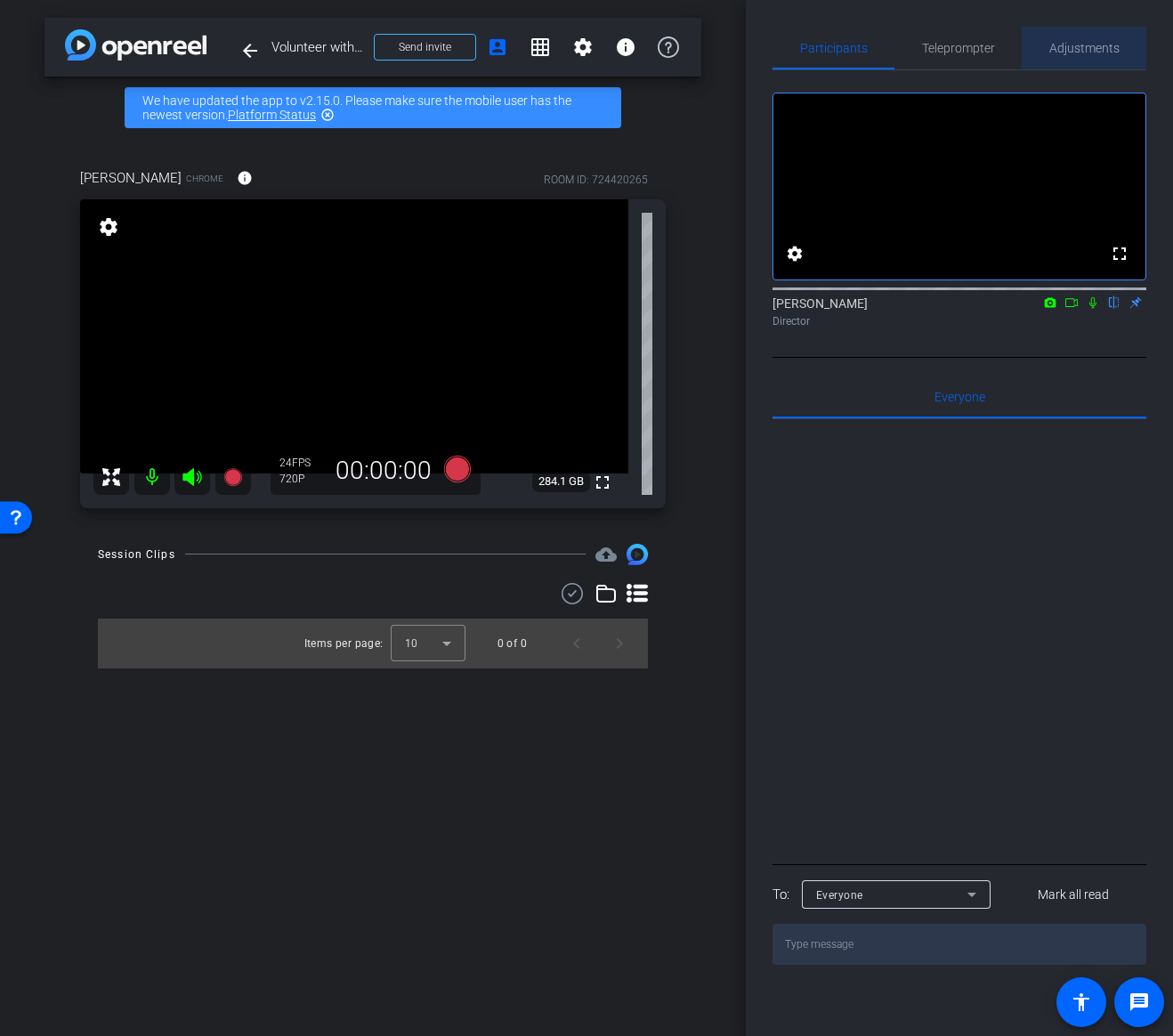 click on "Adjustments" at bounding box center [1084, 48] 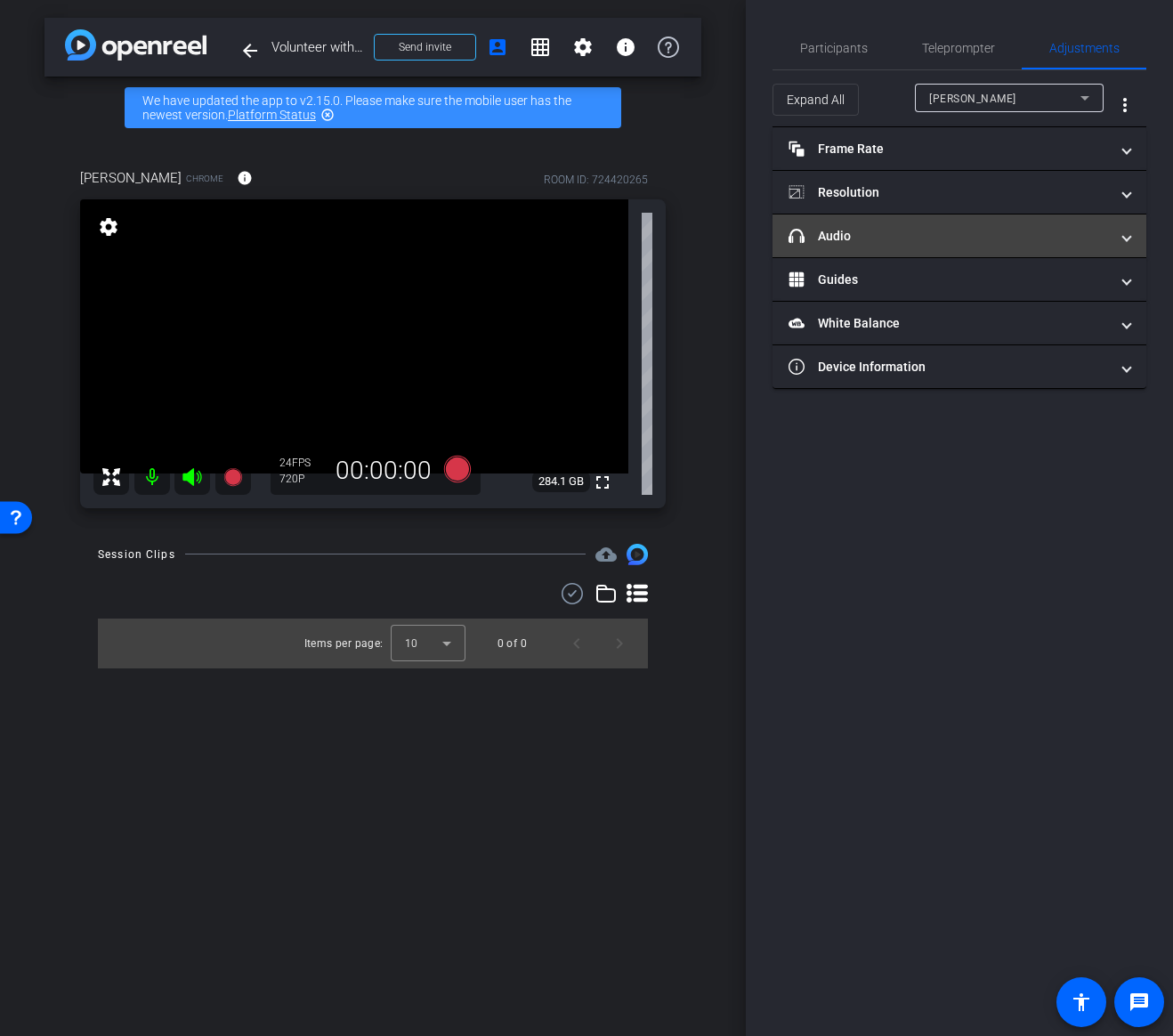 click on "headphone icon
Audio" at bounding box center (959, 236) 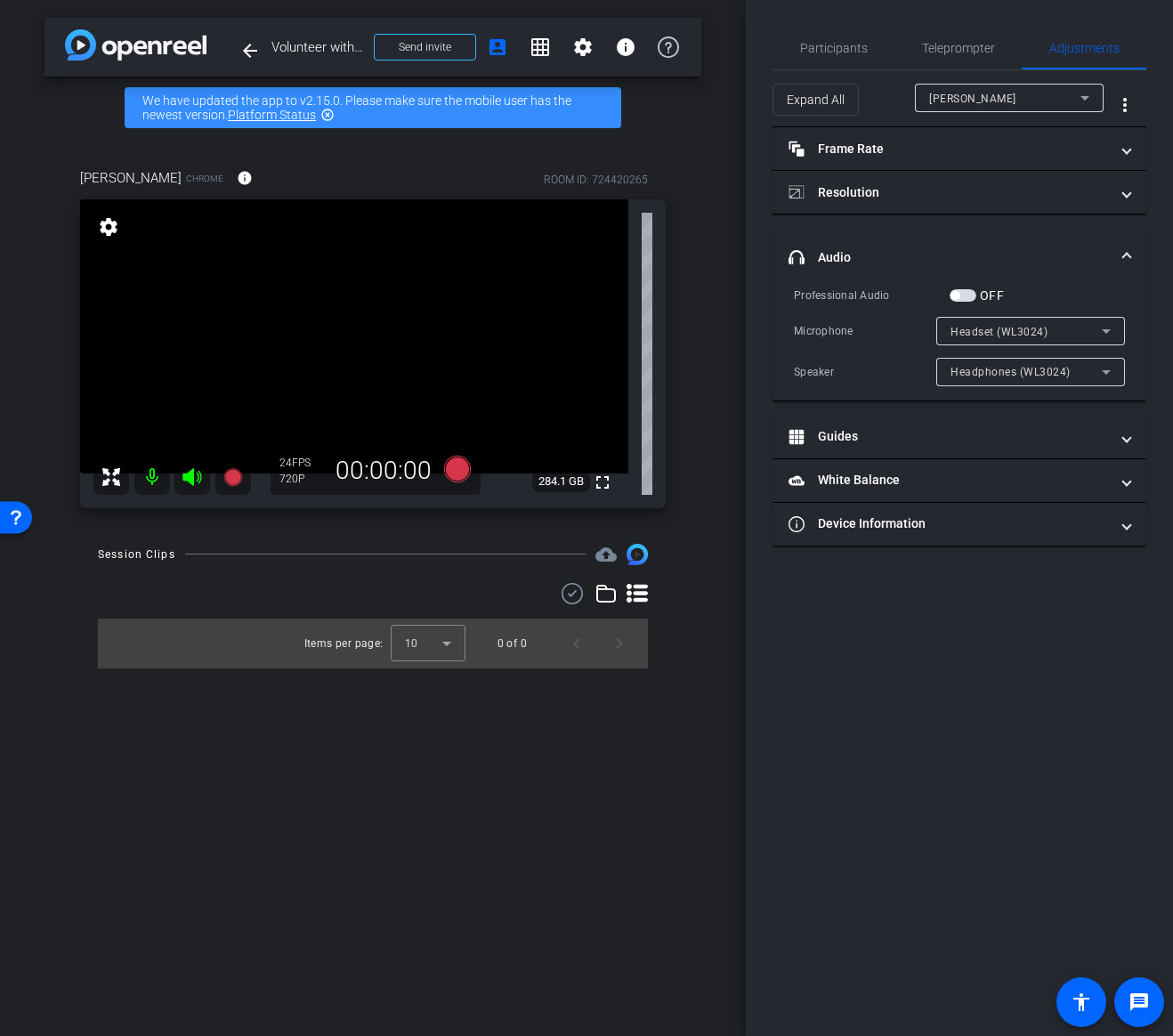 click on "Headset (WL3024)" at bounding box center [999, 332] 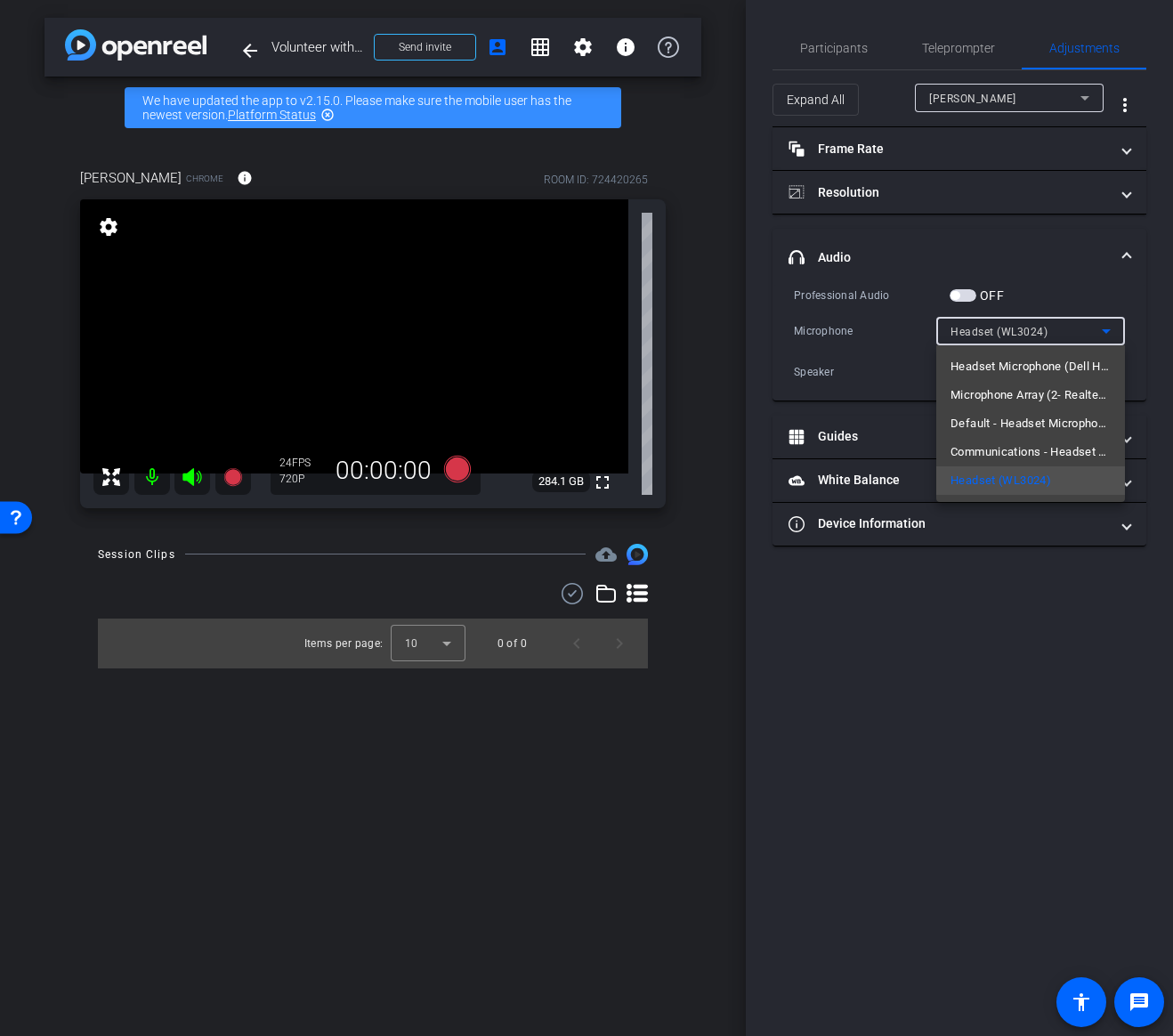 click on "Headset Microphone (Dell HR024 Audio Receiver)" at bounding box center [1031, 367] 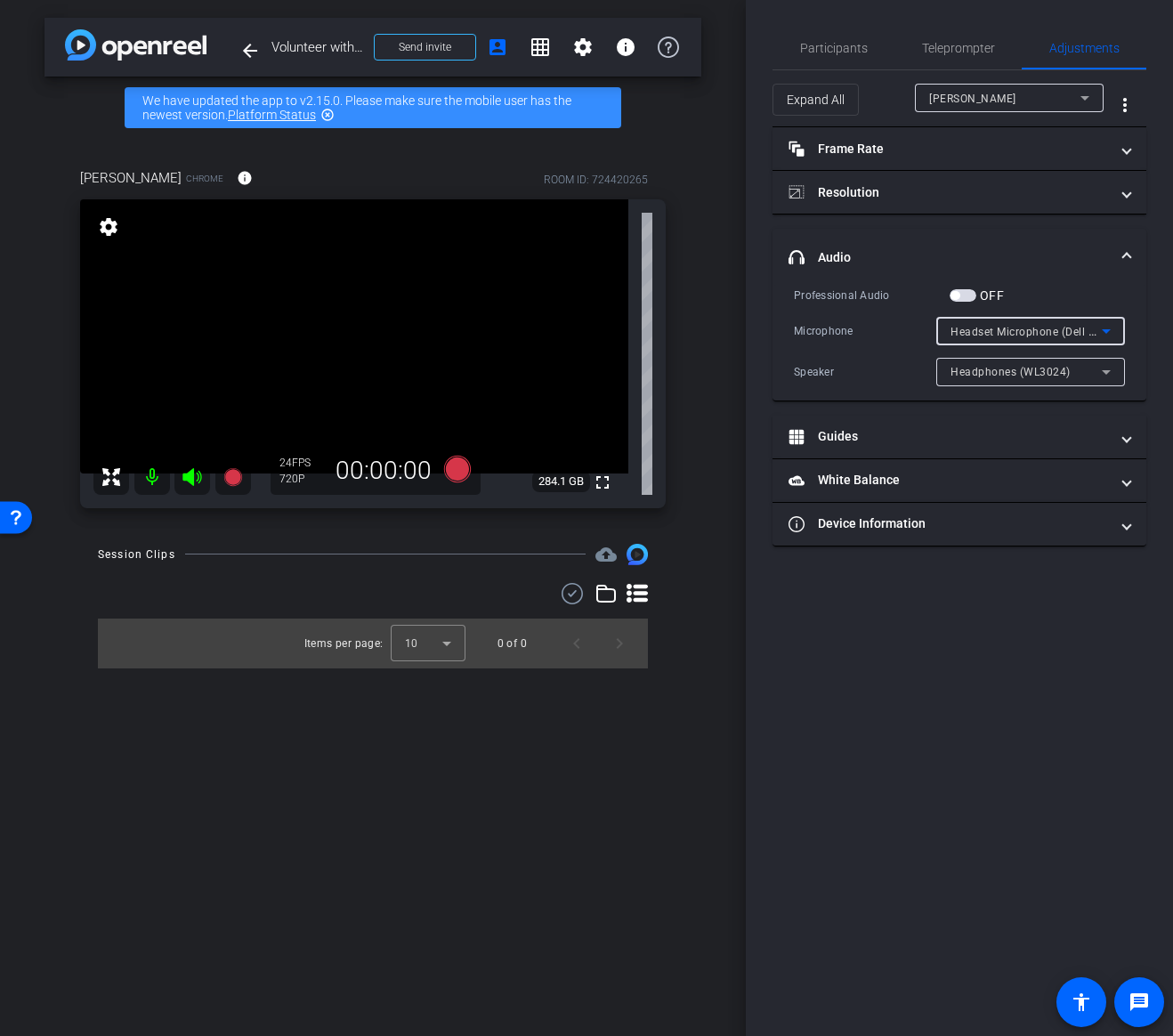 click on "Headphones (WL3024)" at bounding box center (1026, 371) 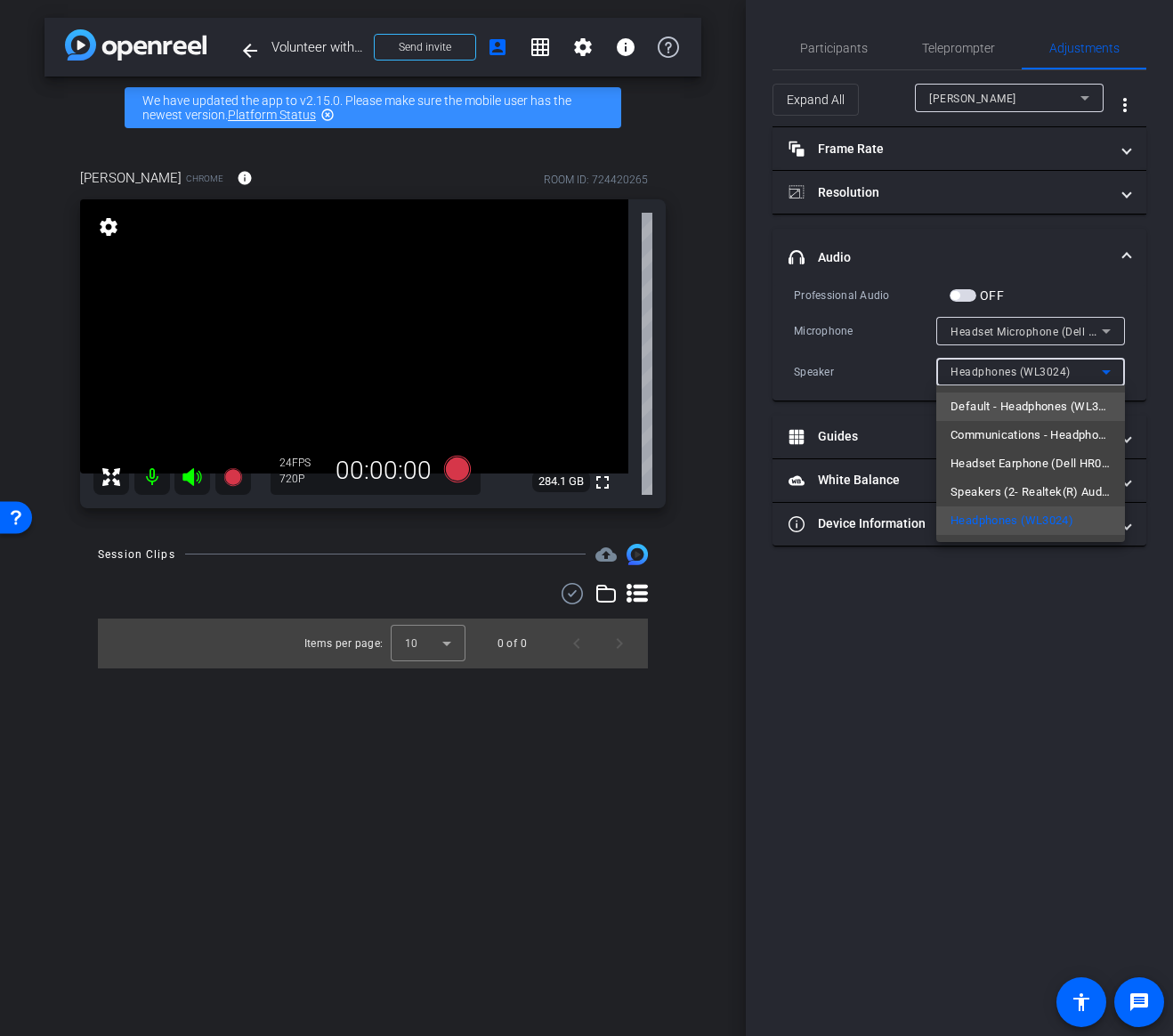 click on "Default - Headphones (WL3024)" at bounding box center (1031, 407) 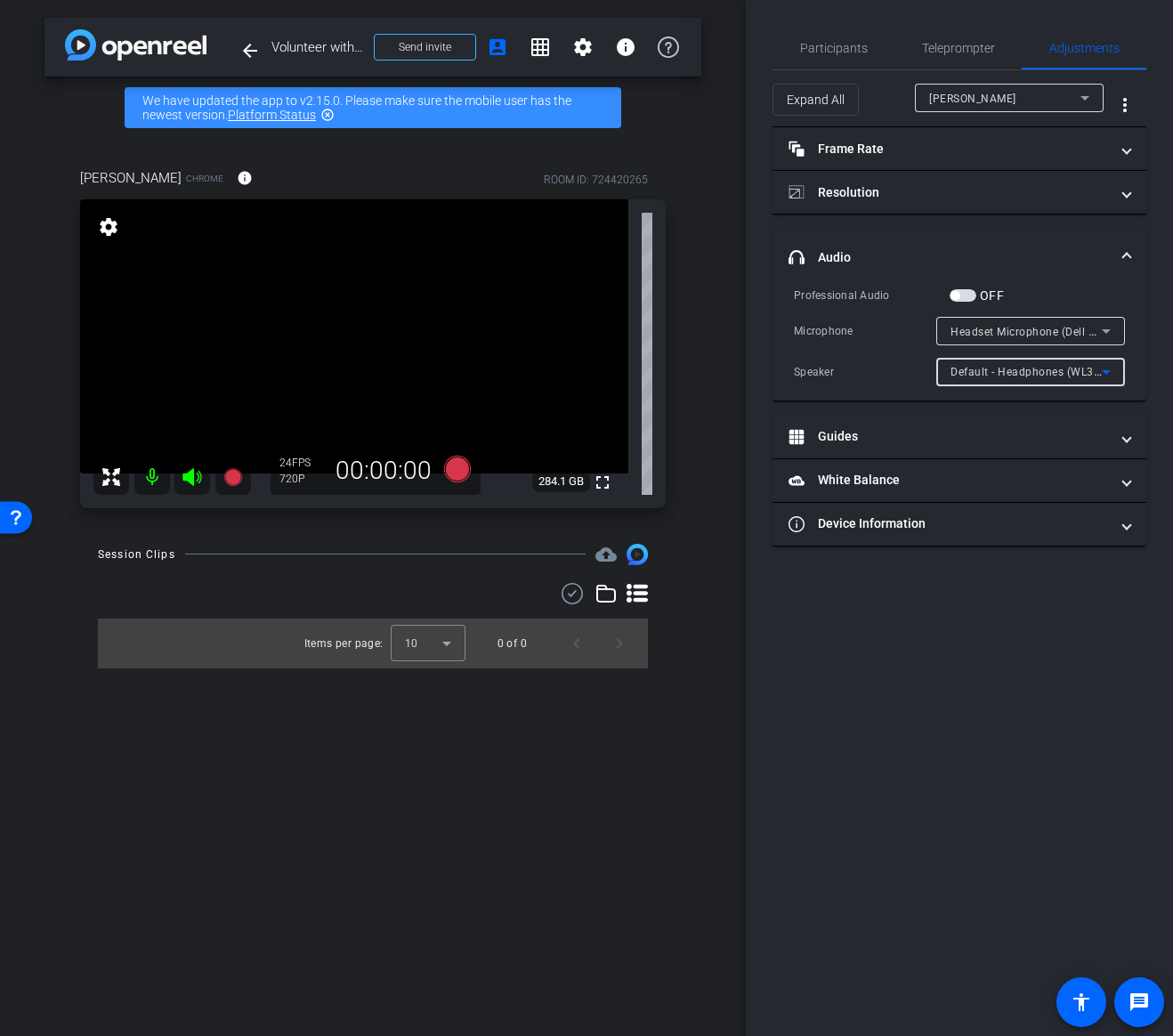 click on "Default - Headphones (WL3024)" at bounding box center [1034, 371] 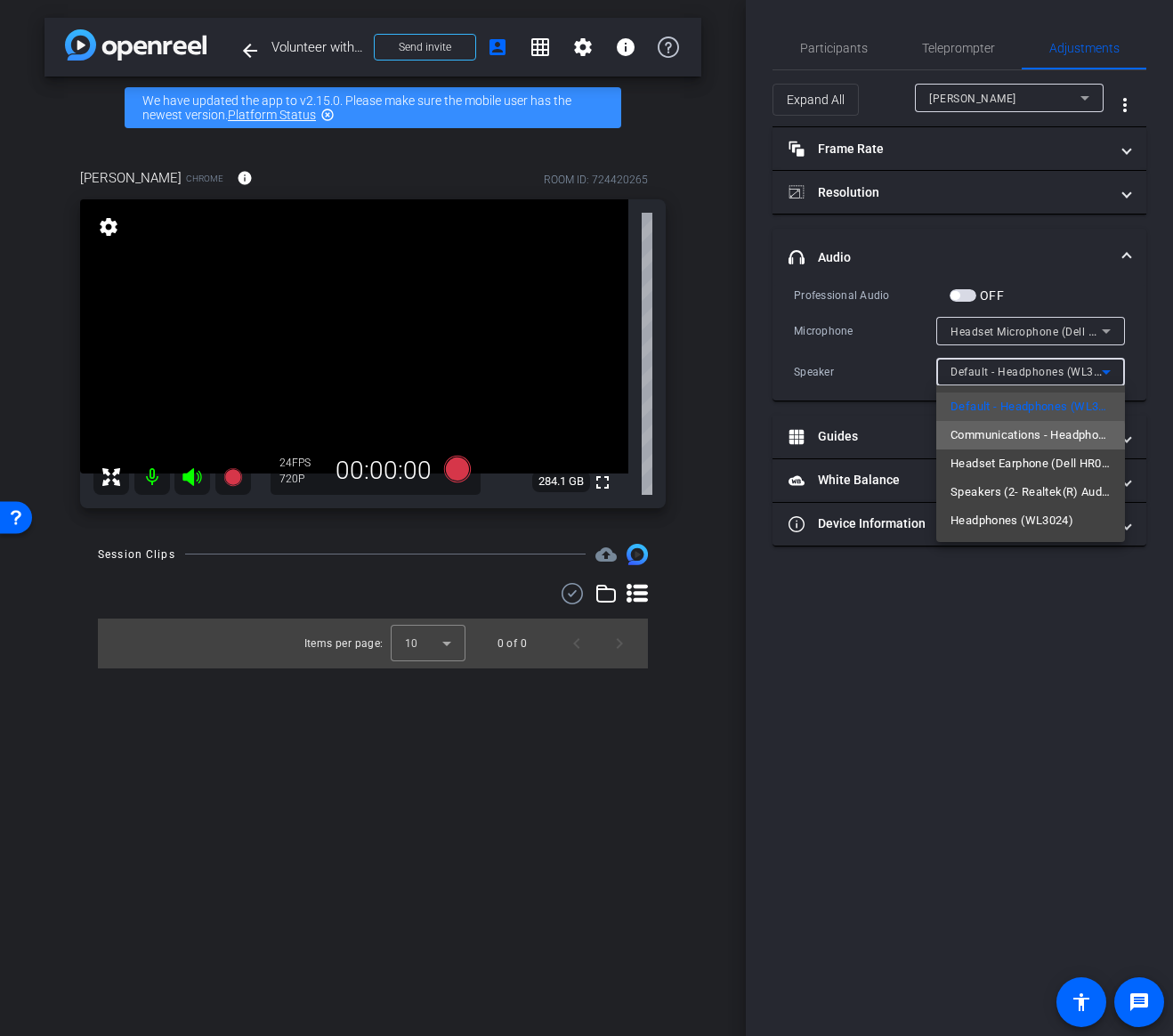 click on "Communications - Headphones (WL3024)" at bounding box center (1031, 435) 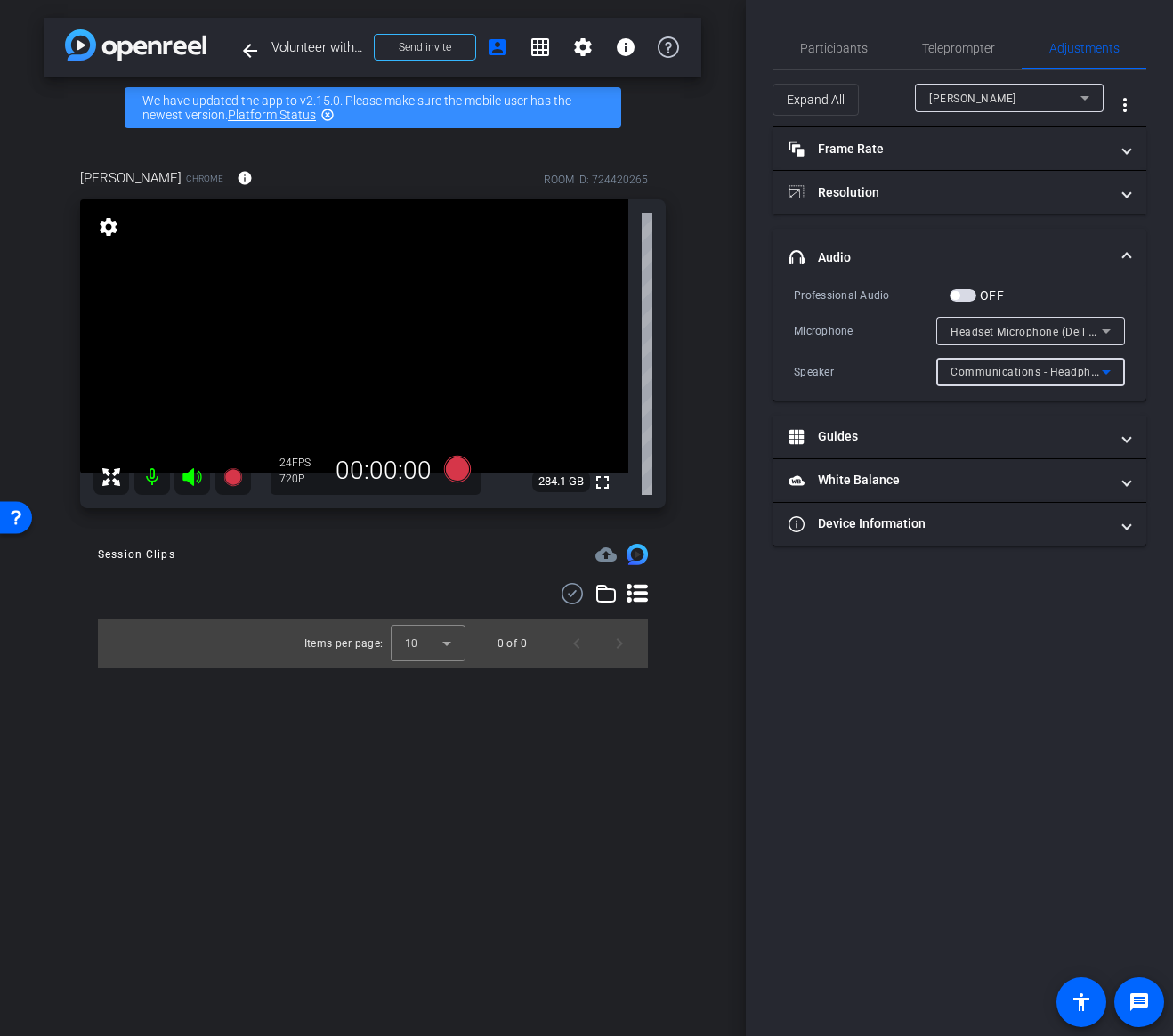 click on "Communications - Headphones (WL3024)" at bounding box center [1060, 371] 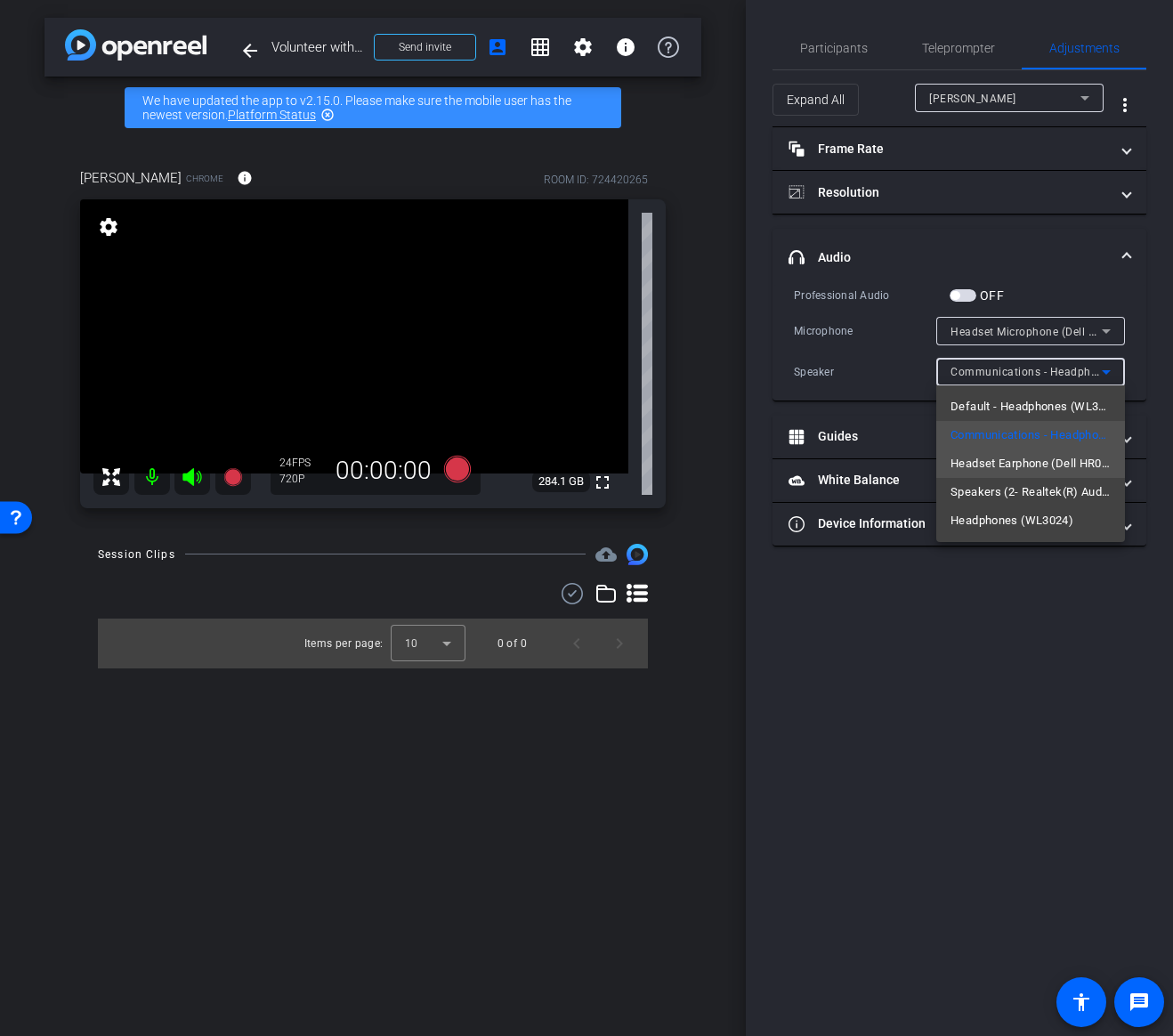 click on "Headset Earphone (Dell HR024 Audio Receiver)" at bounding box center [1031, 464] 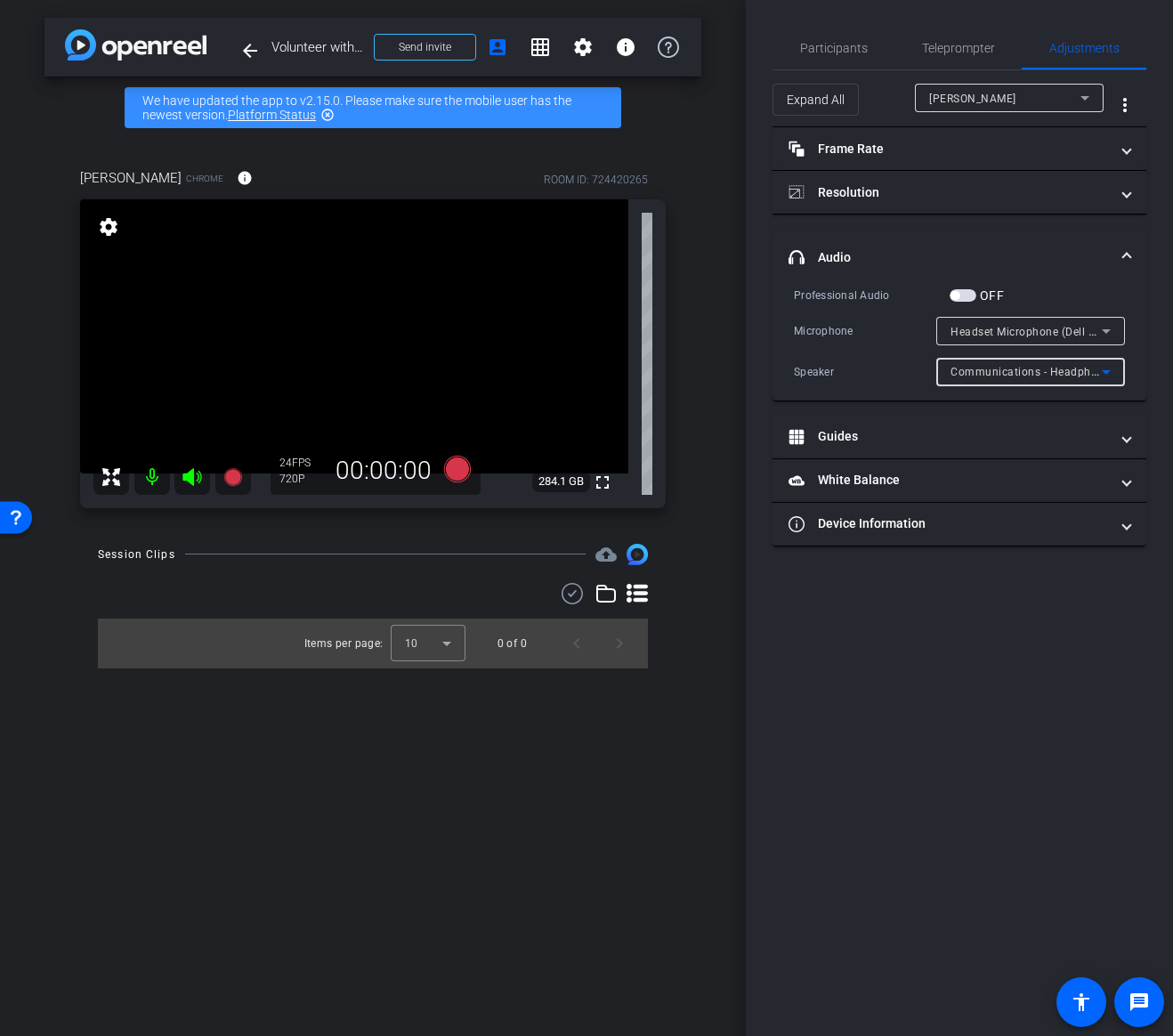 click on "Communications - Headphones (WL3024)" at bounding box center [1060, 371] 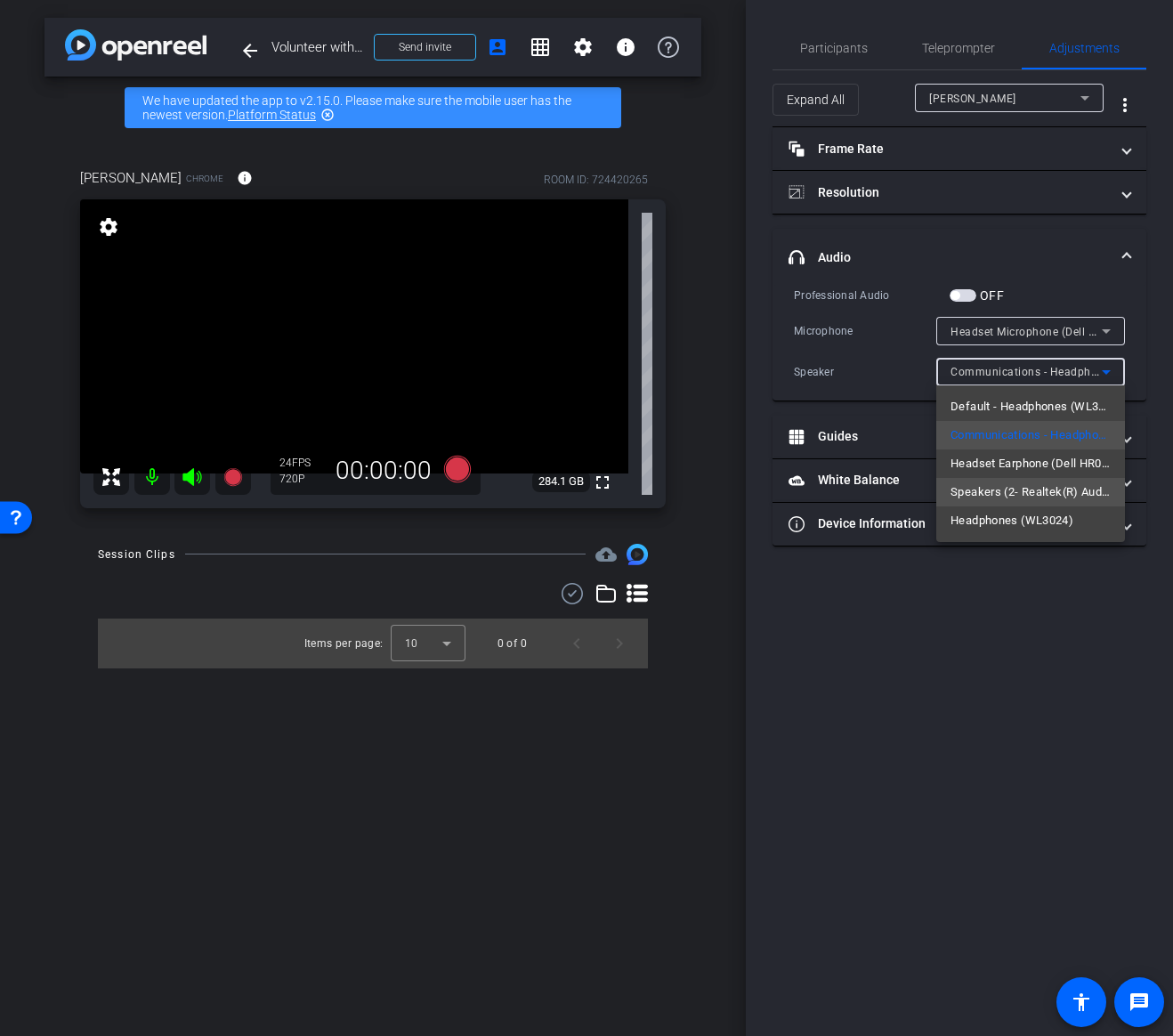 click on "Speakers (2- Realtek(R) Audio)" at bounding box center (1031, 492) 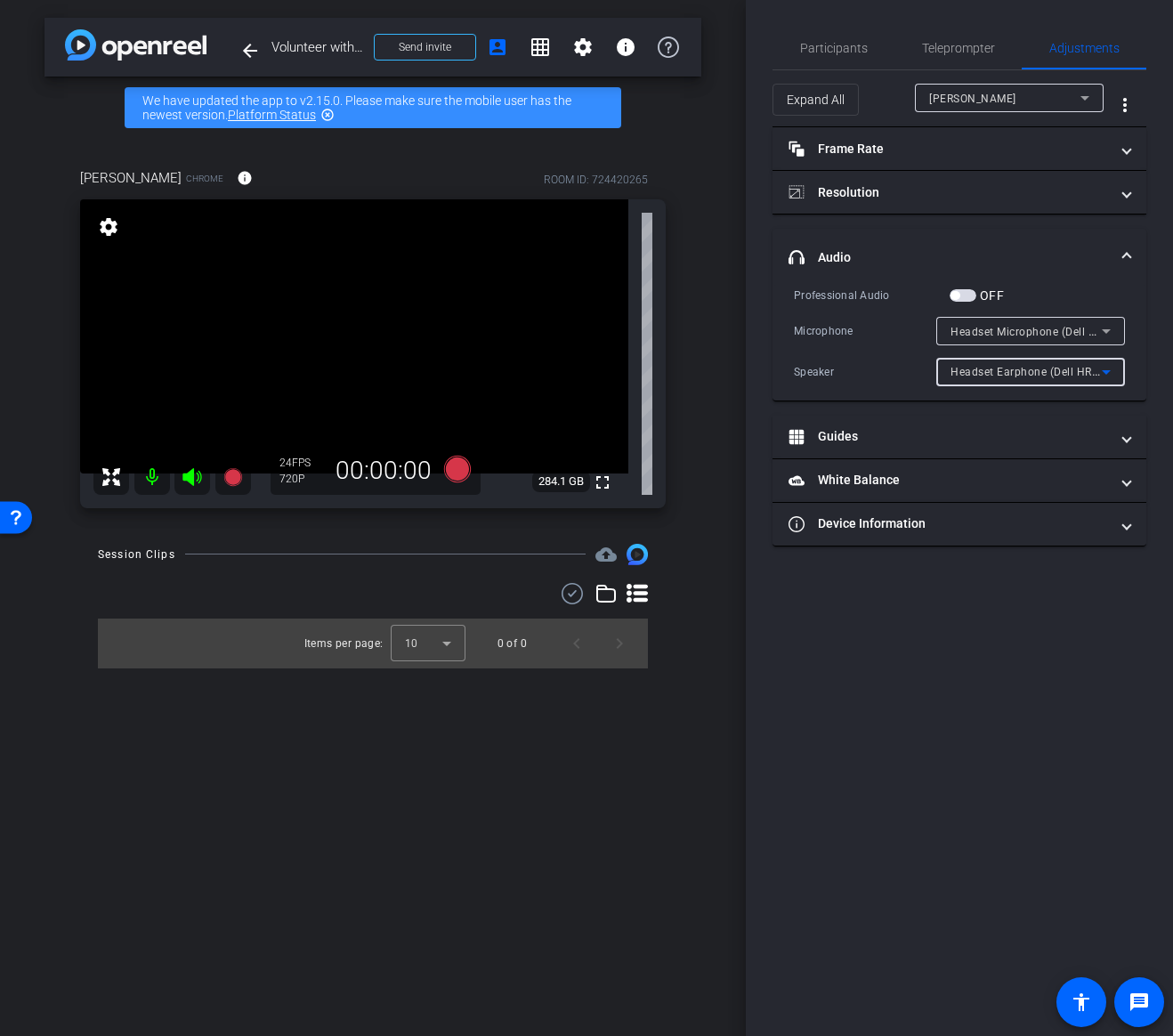 click on "Headset Earphone (Dell HR024 Audio Receiver)" at bounding box center (1072, 371) 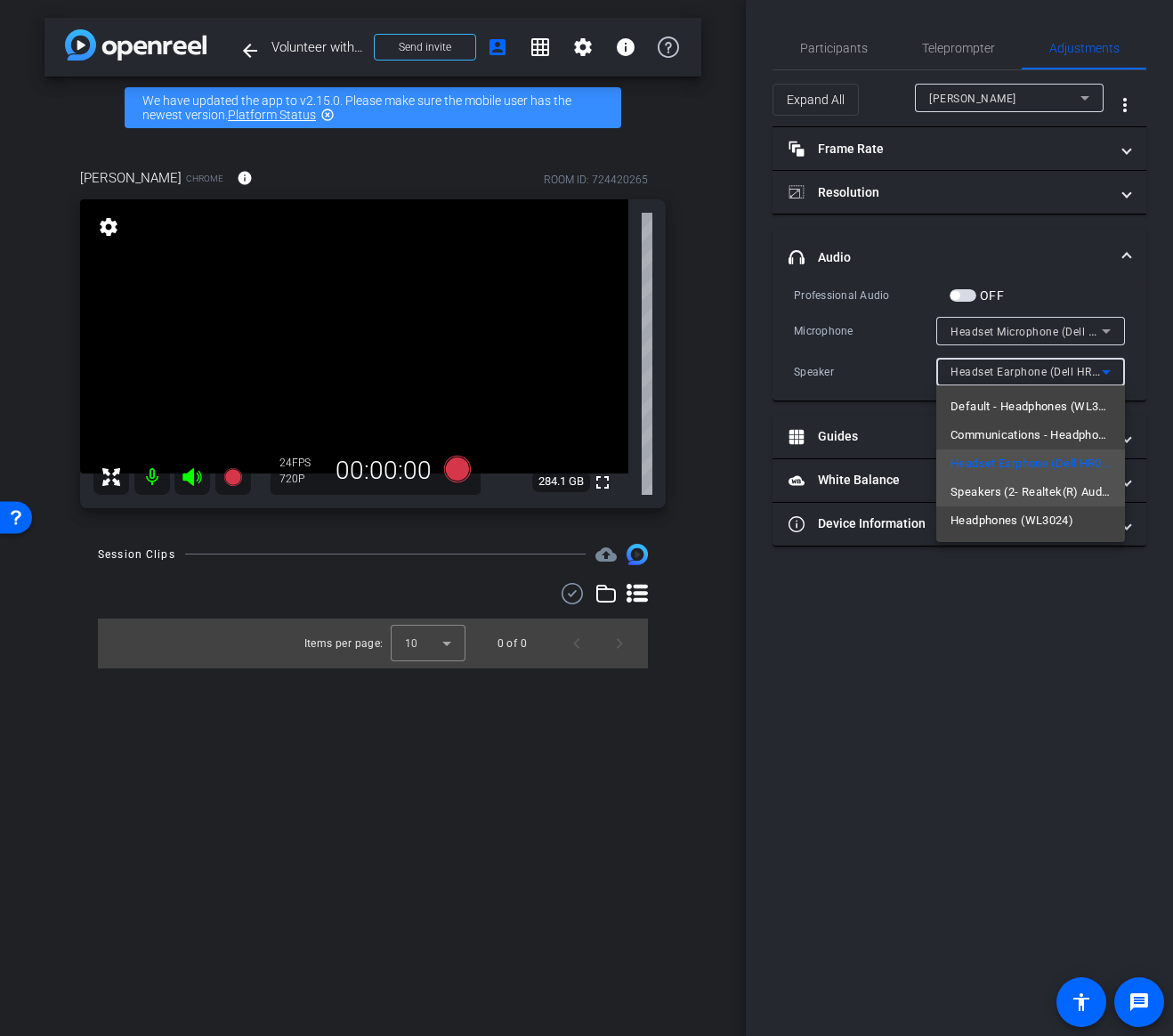 click on "Speakers (2- Realtek(R) Audio)" at bounding box center (1031, 492) 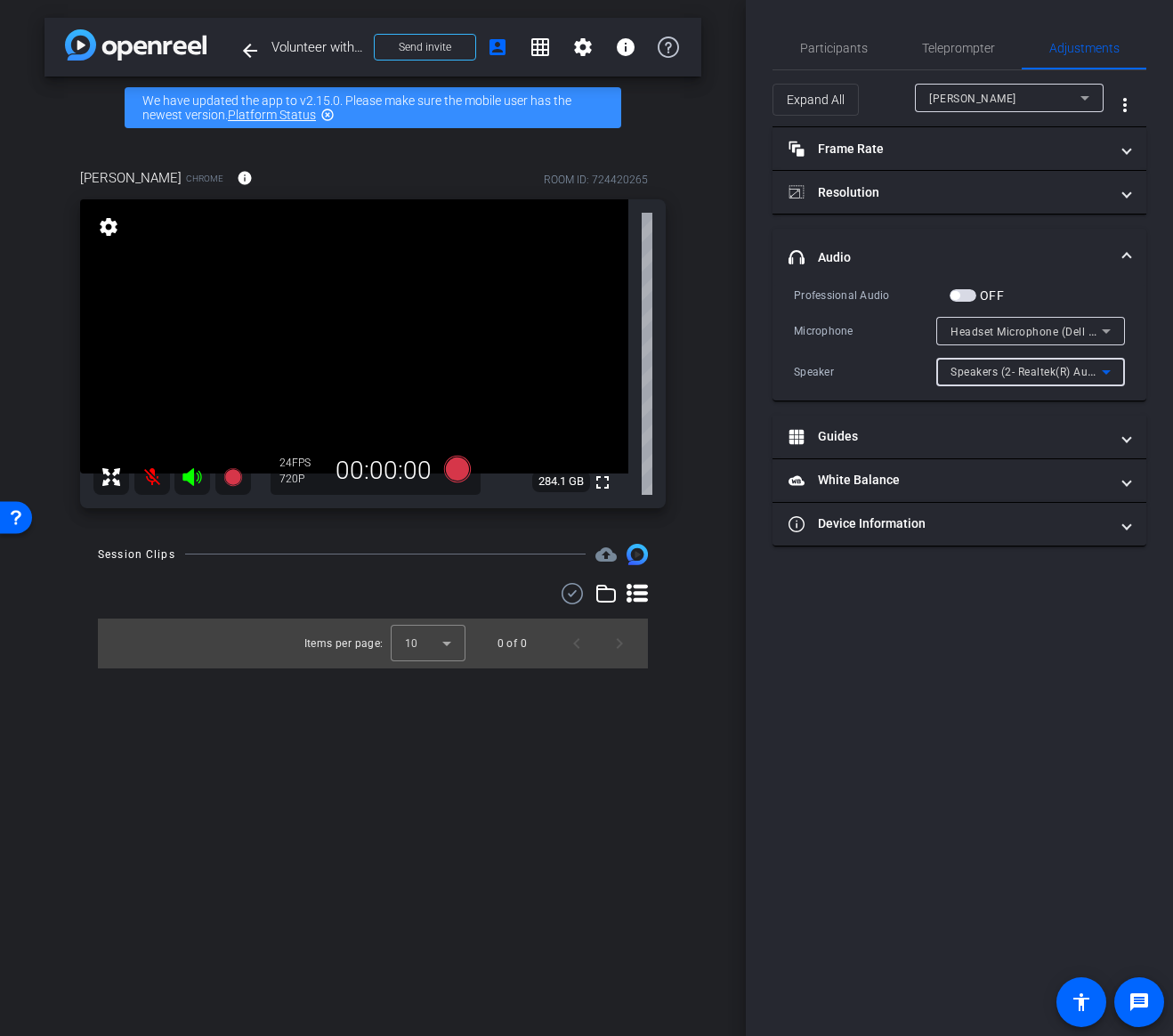 click on "Headset Microphone (Dell HR024 Audio Receiver)" at bounding box center (1079, 331) 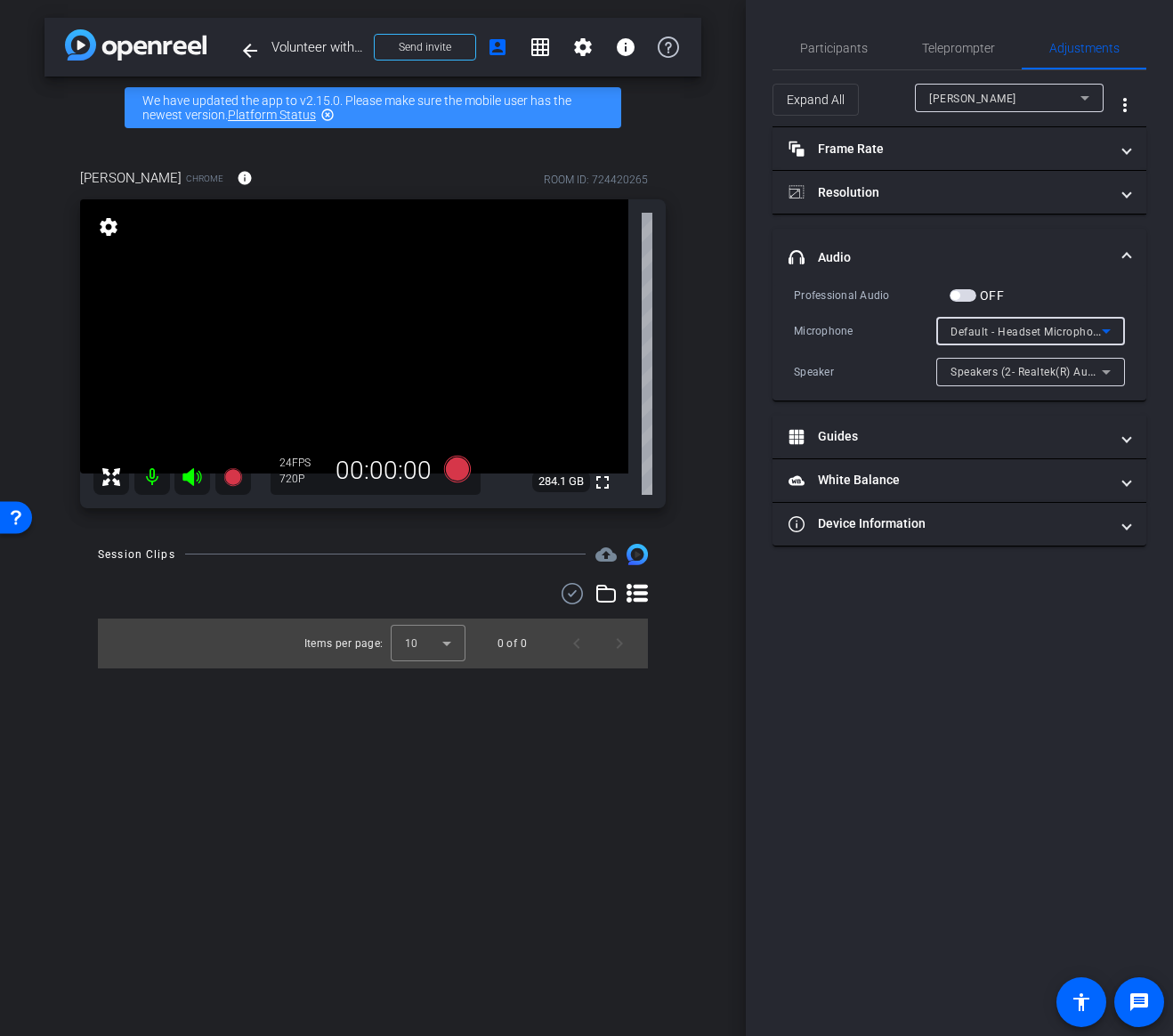 click on "Default - Headset Microphone (Dell HR024 Audio Receiver)" at bounding box center (1102, 331) 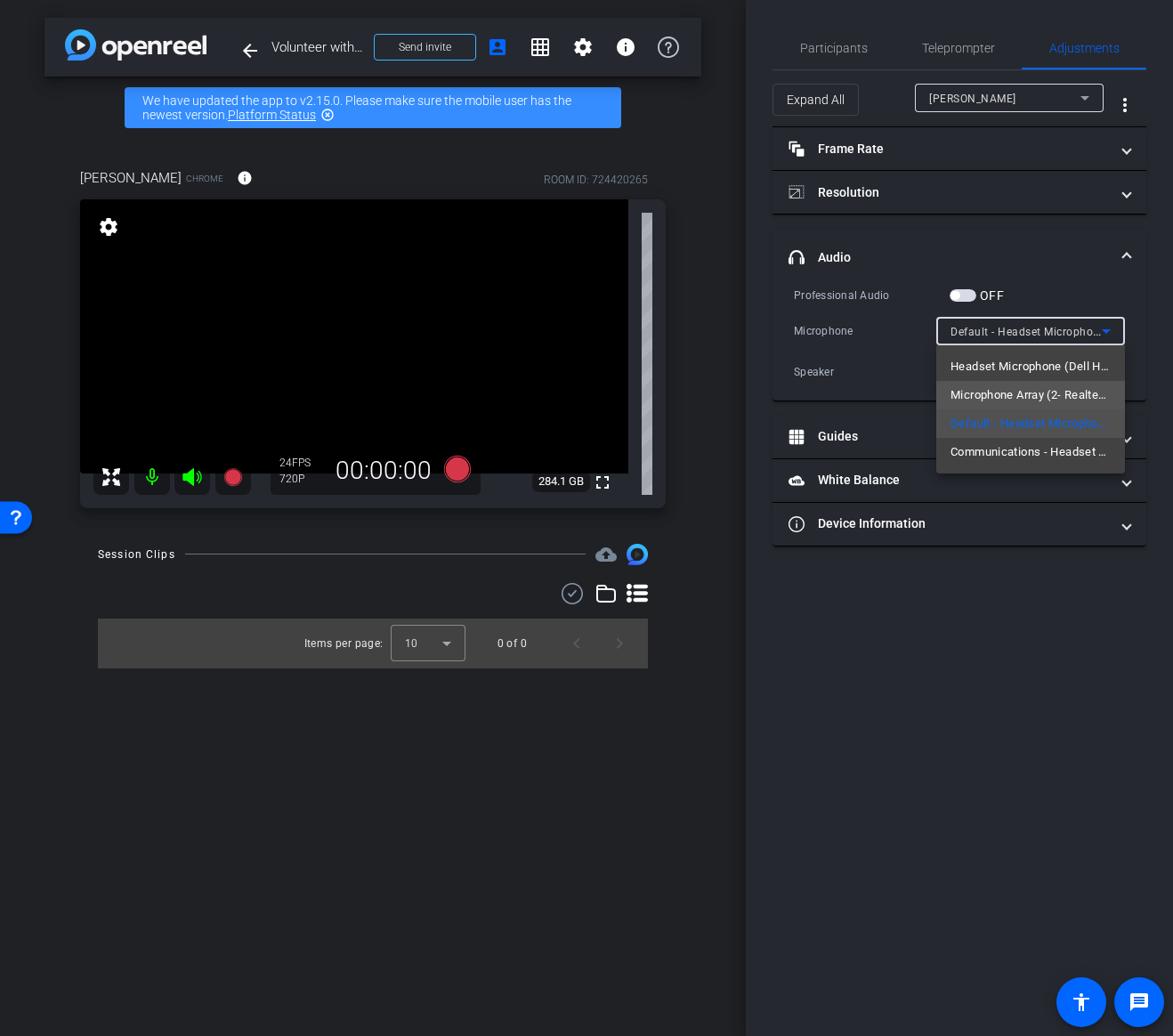click on "Microphone Array (2- Realtek(R) Audio)" at bounding box center (1031, 395) 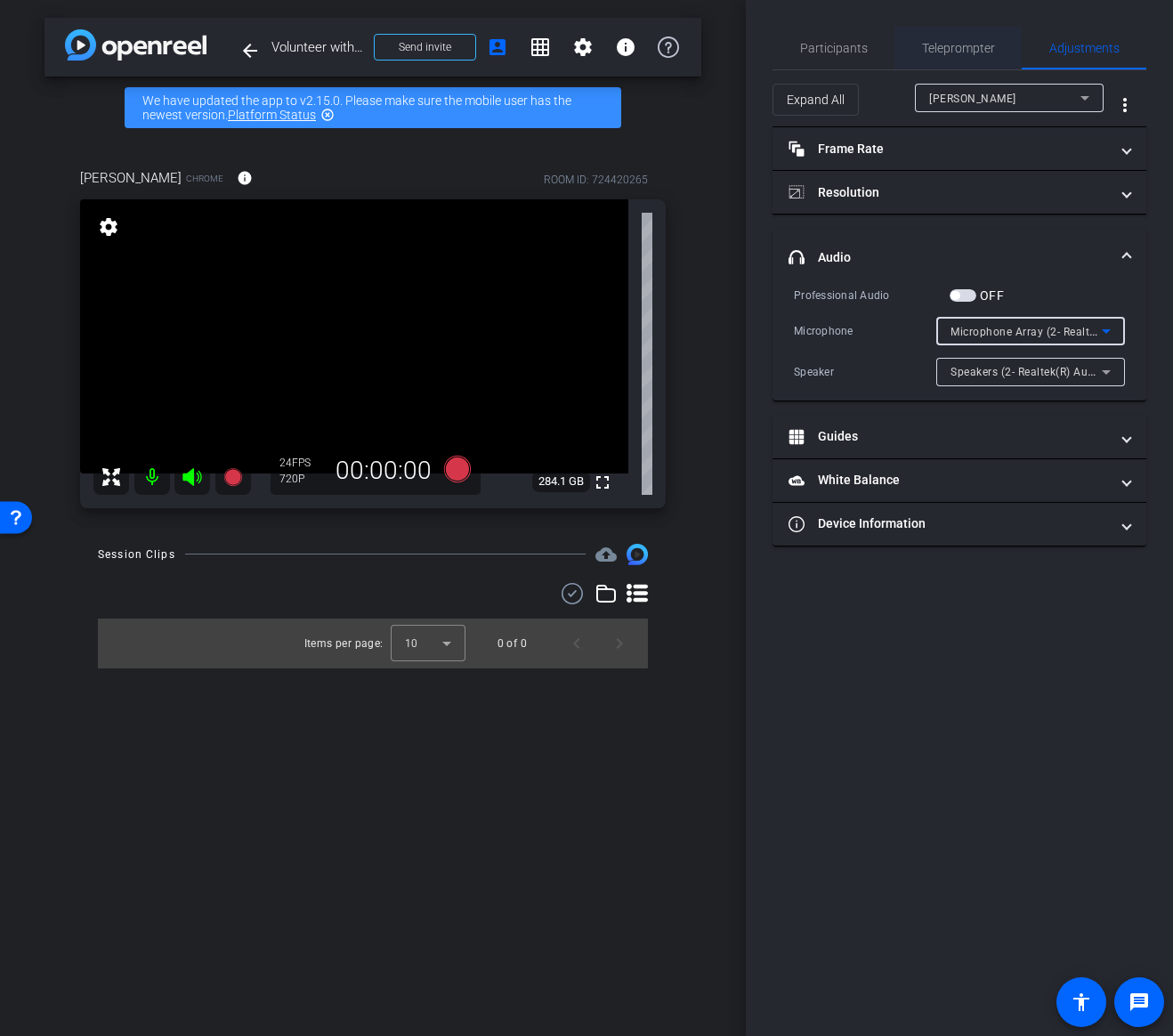 click on "Teleprompter" at bounding box center (959, 48) 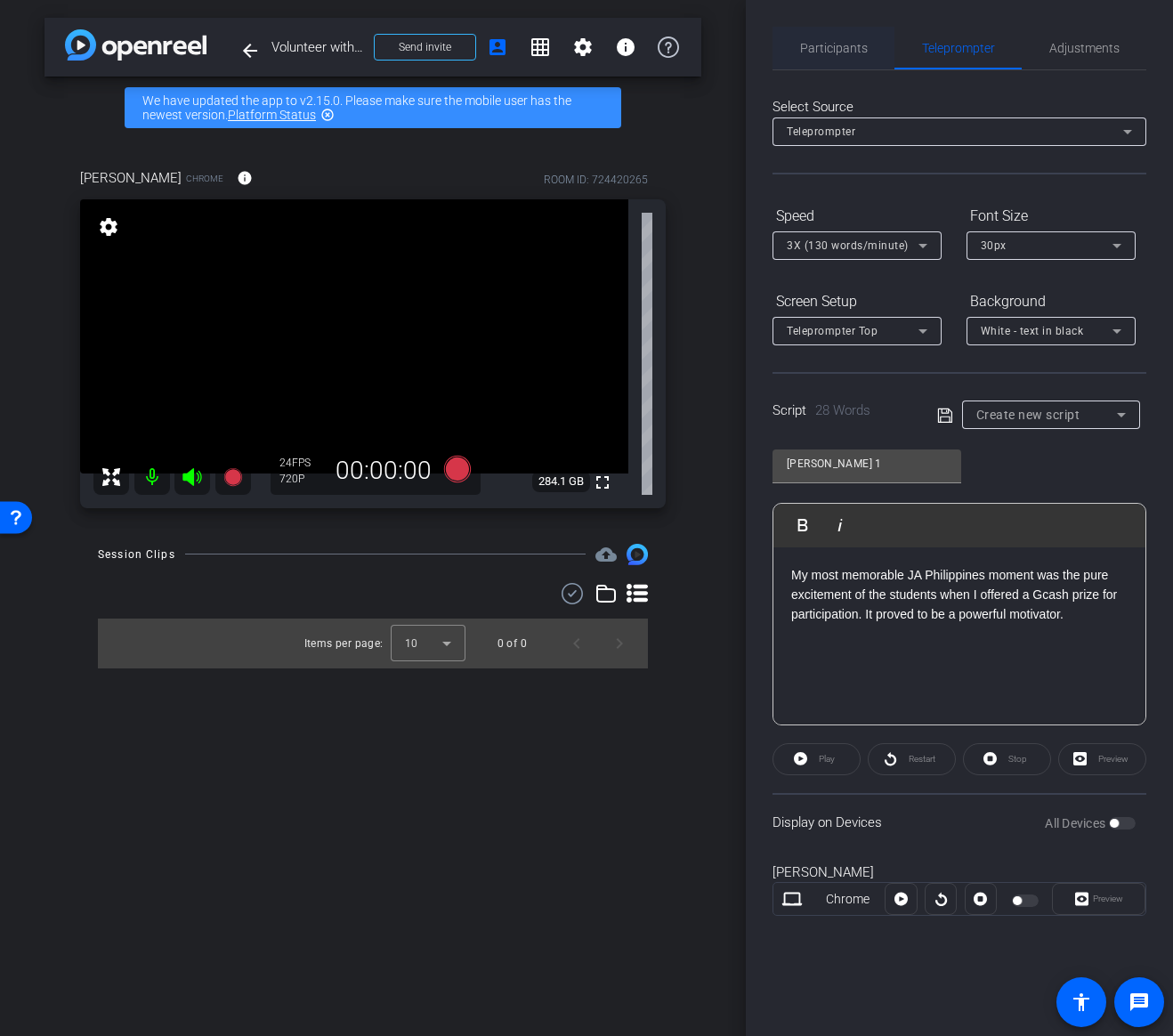 click on "Participants" at bounding box center (834, 48) 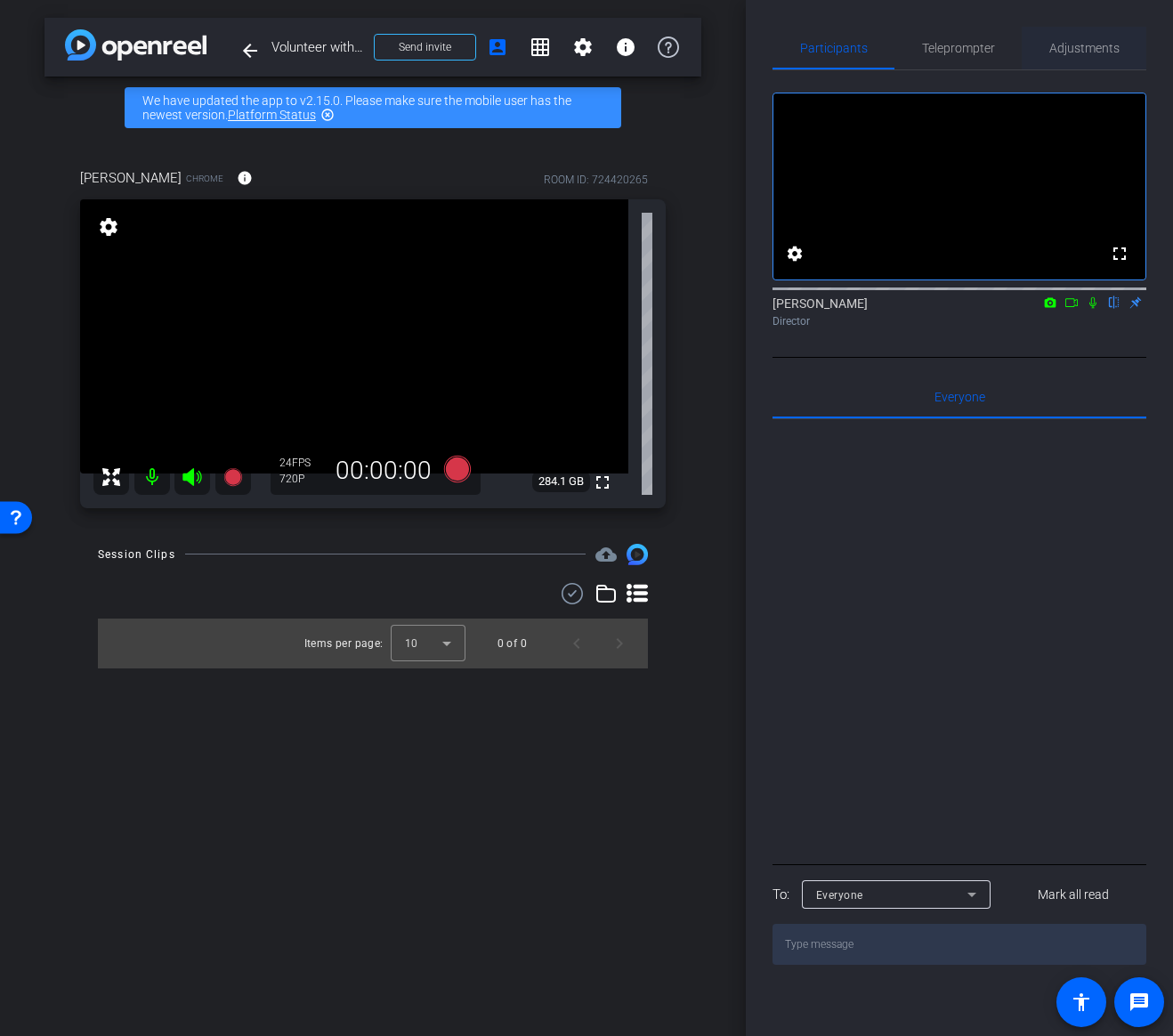 click on "Adjustments" at bounding box center (1084, 48) 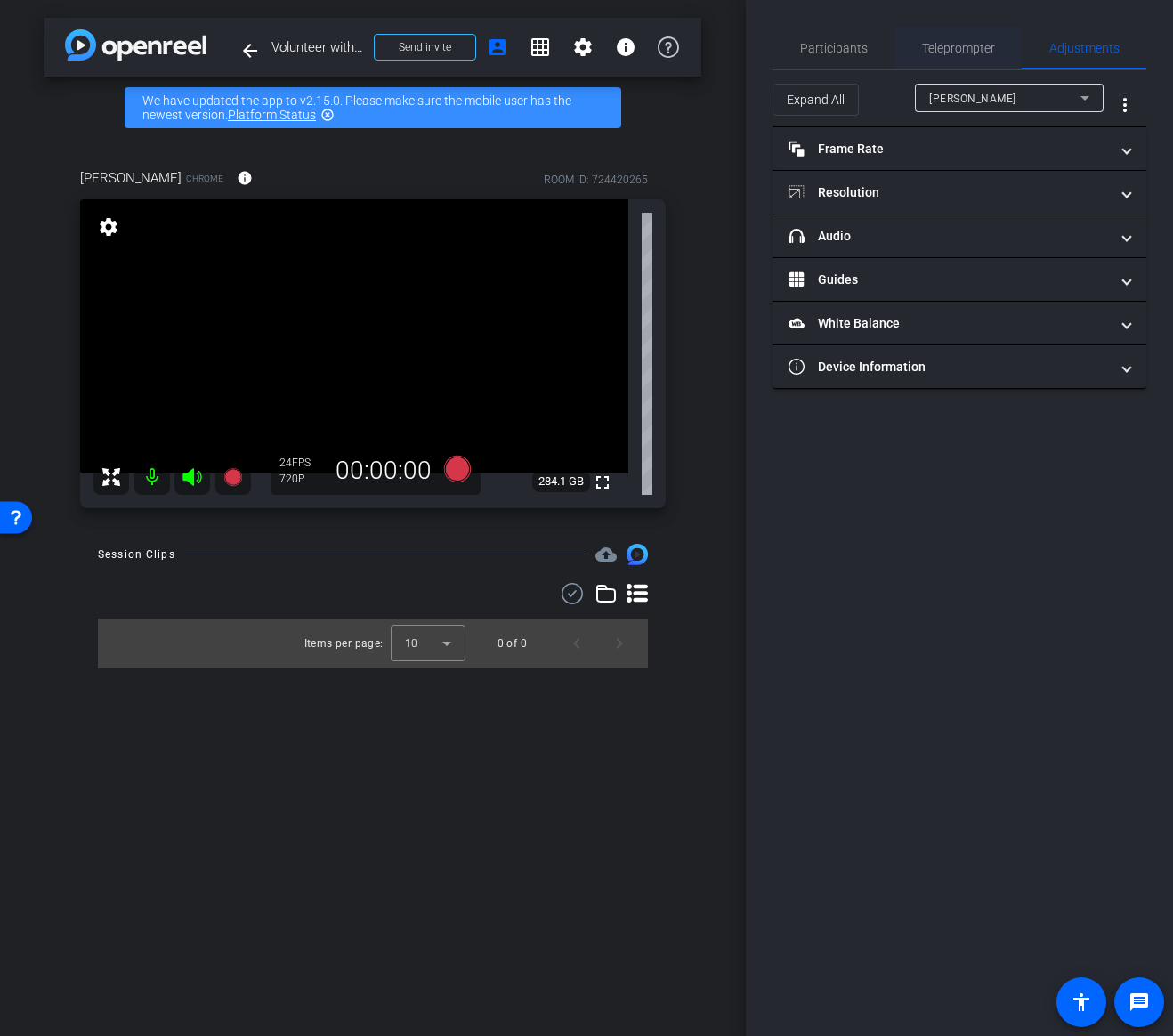 click on "Teleprompter" at bounding box center (959, 48) 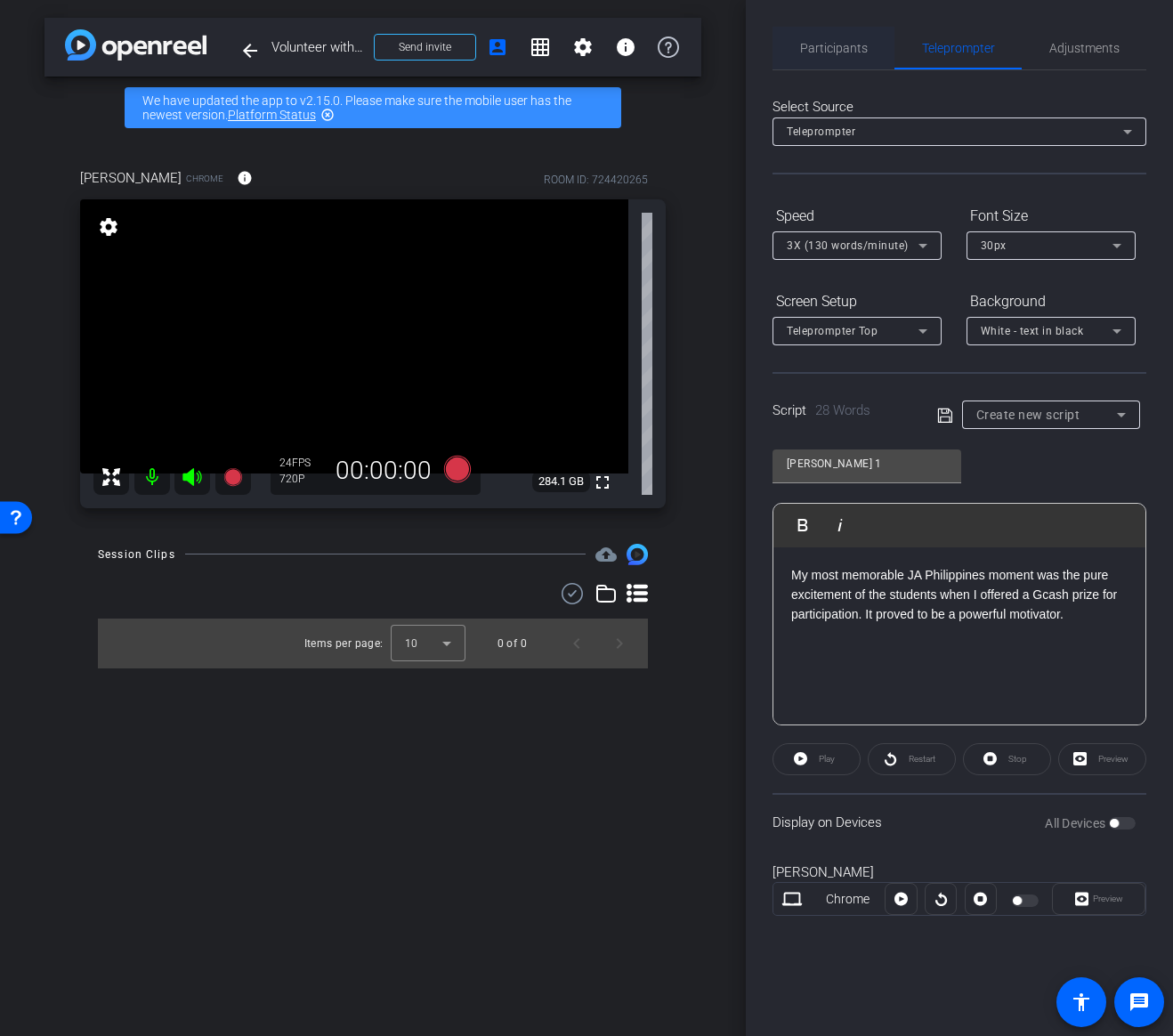 click on "Participants" at bounding box center (834, 48) 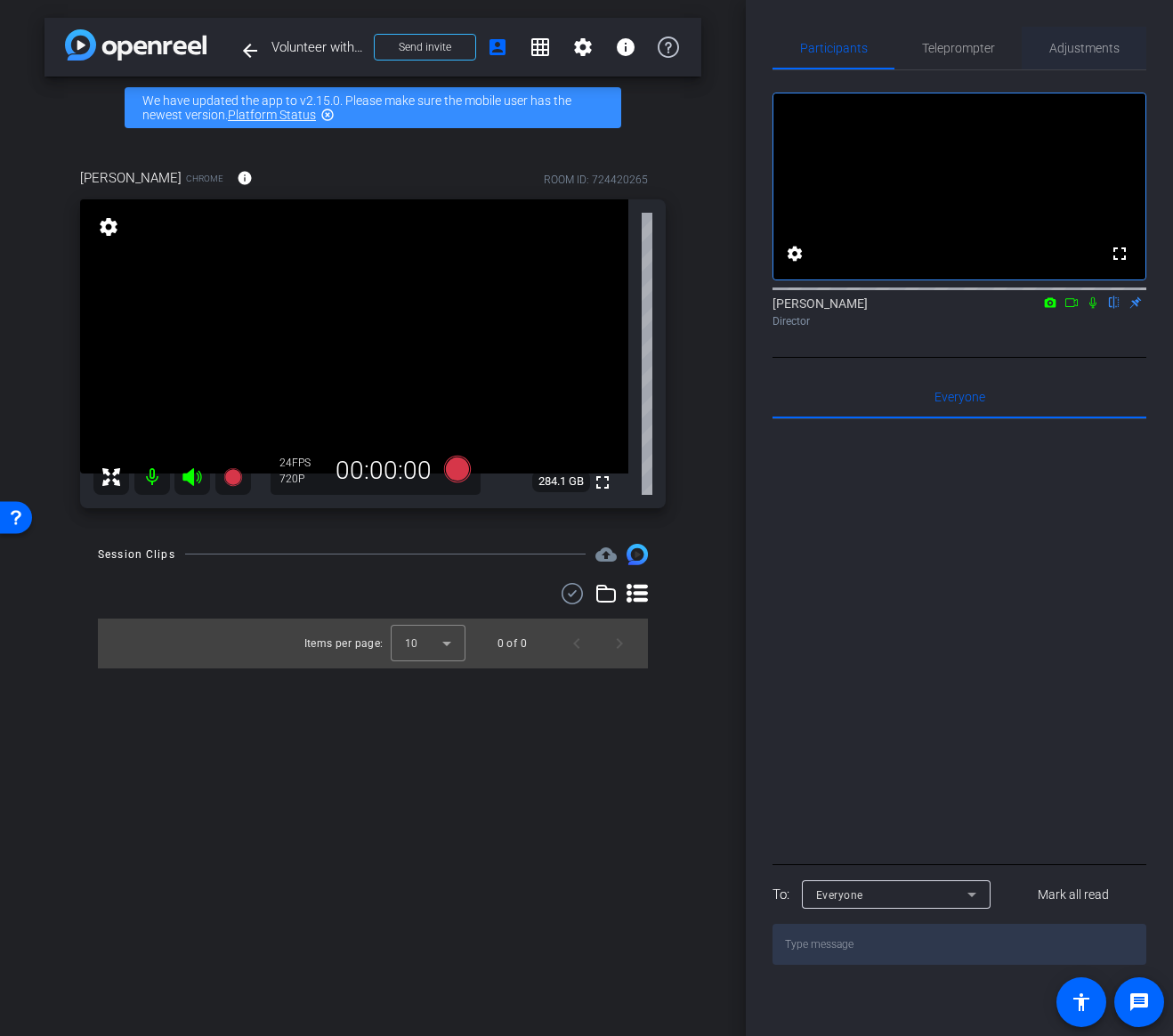 click on "Adjustments" at bounding box center (1084, 48) 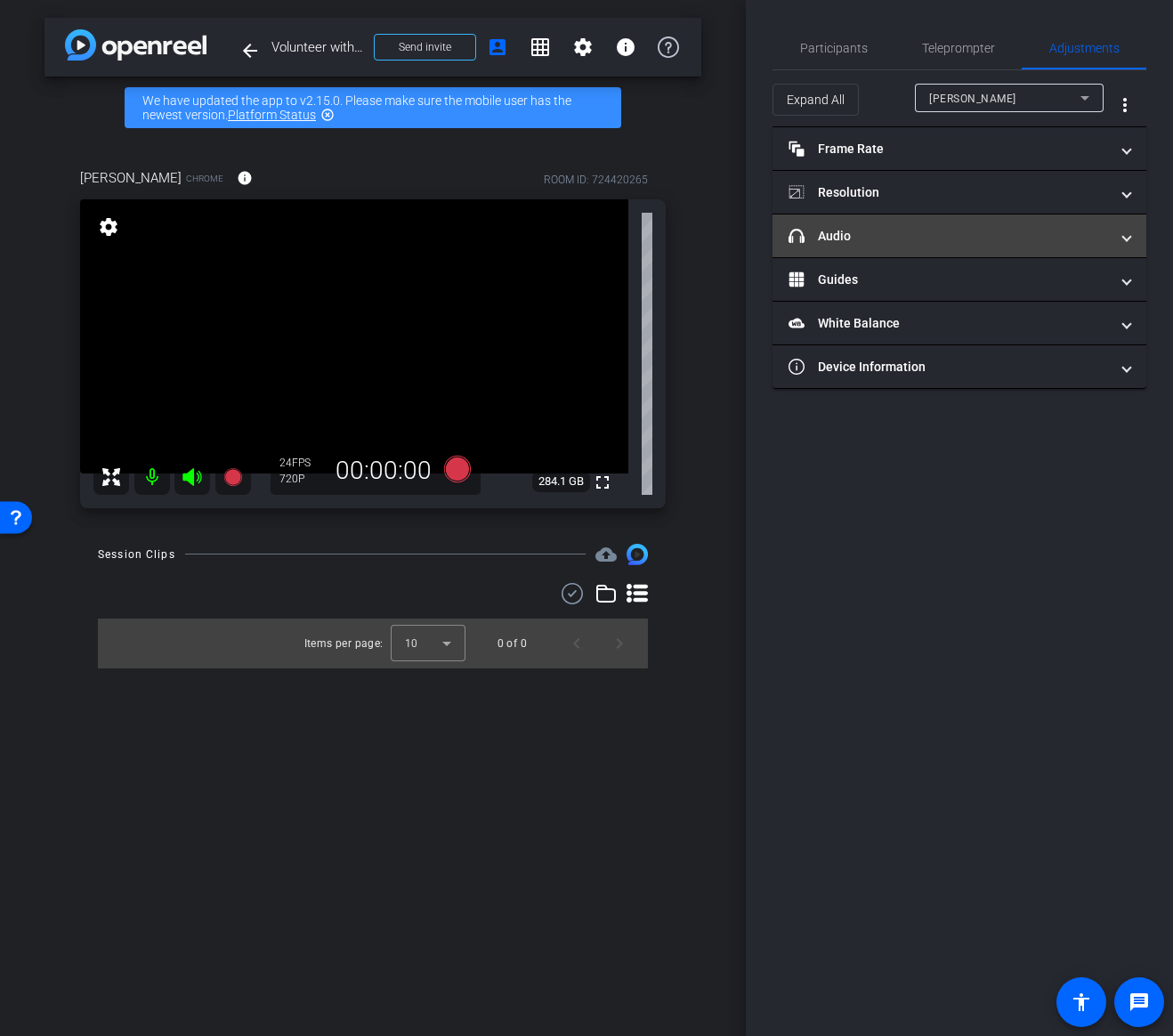 click on "headphone icon
Audio" at bounding box center [949, 236] 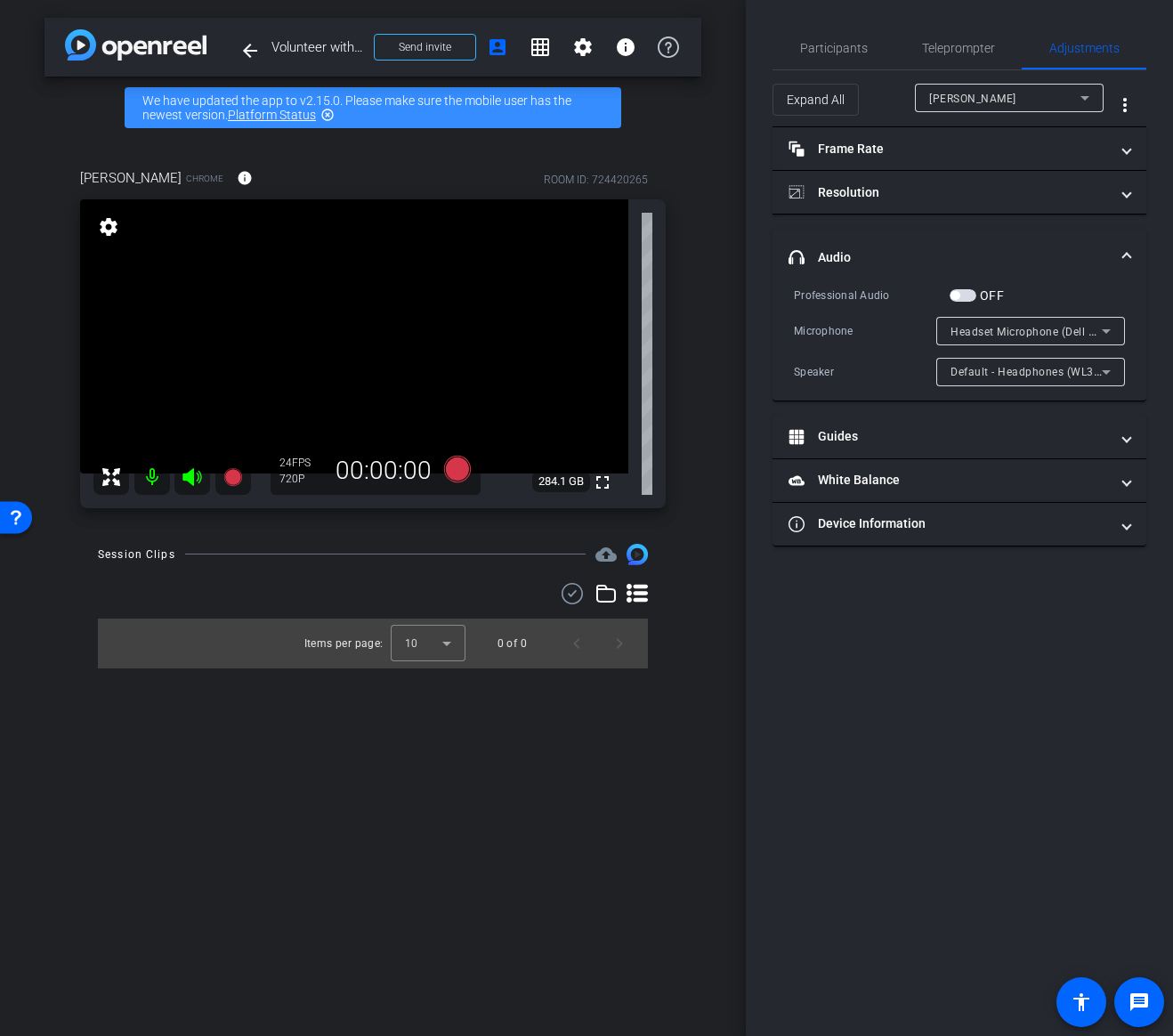 click on "Headset Microphone (Dell HR024 Audio Receiver)" at bounding box center (1026, 331) 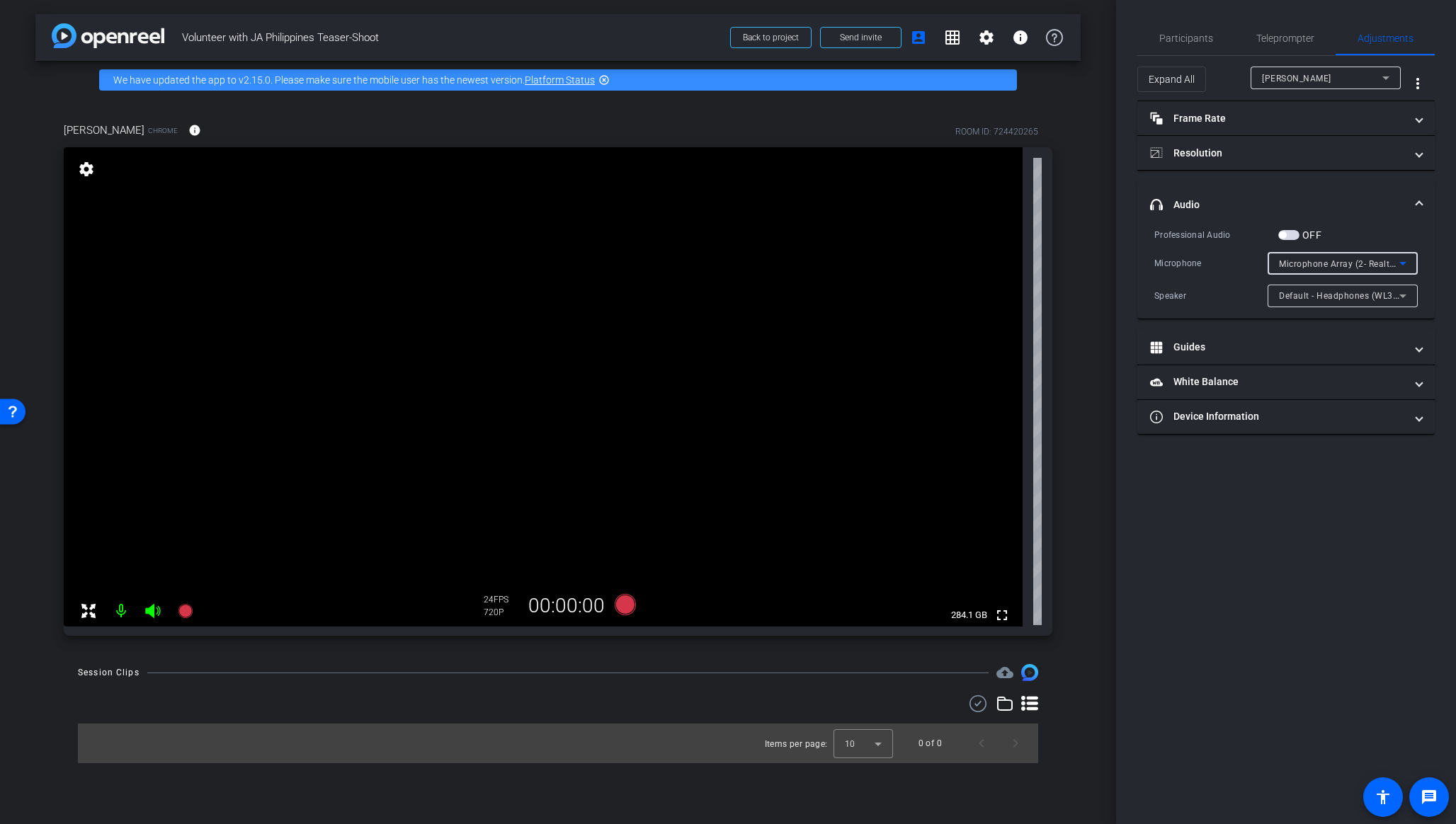 click on "Default - Headphones (WL3024)" at bounding box center (1343, 296) 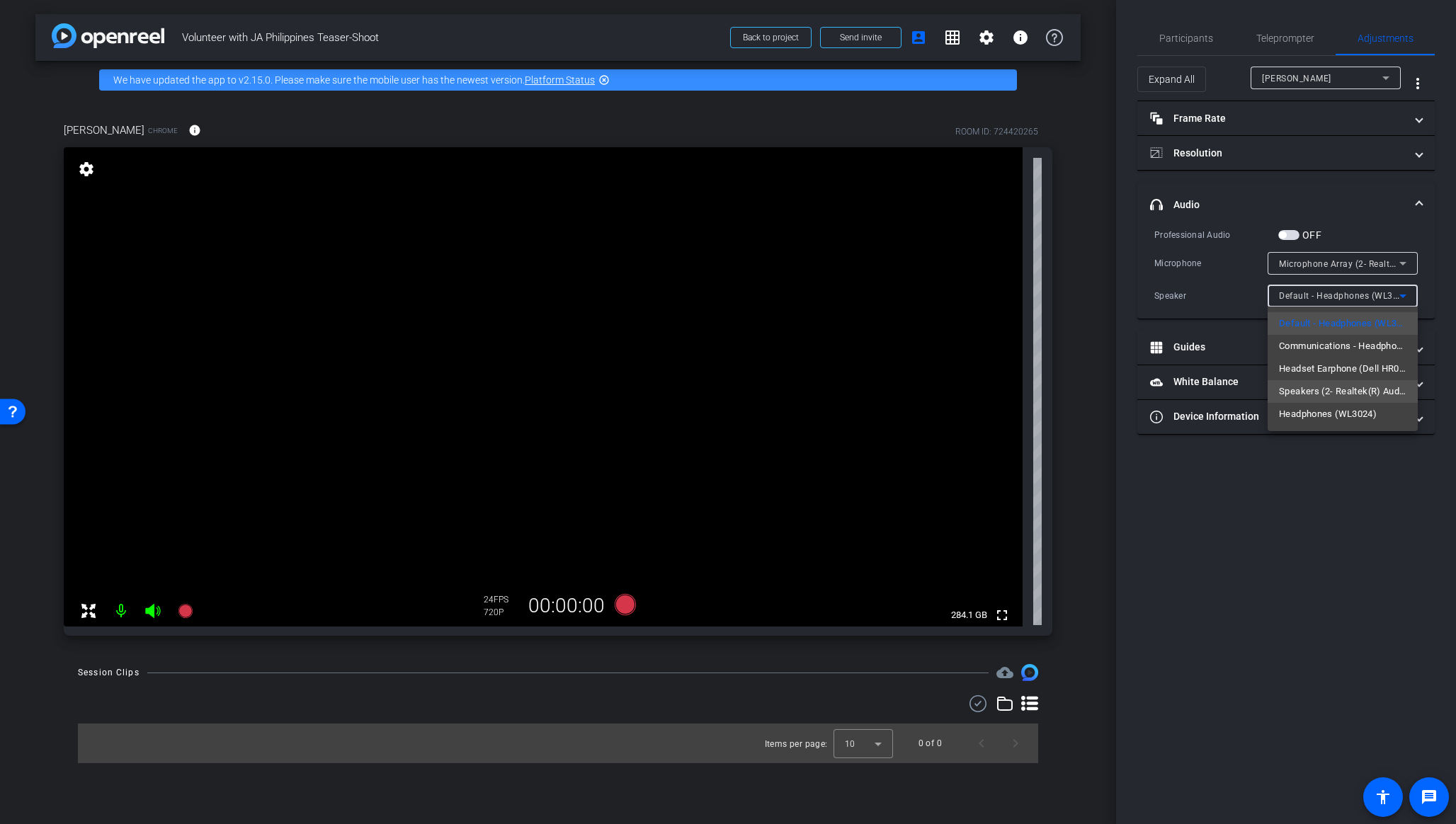 click on "Speakers (2- Realtek(R) Audio)" at bounding box center (1343, 391) 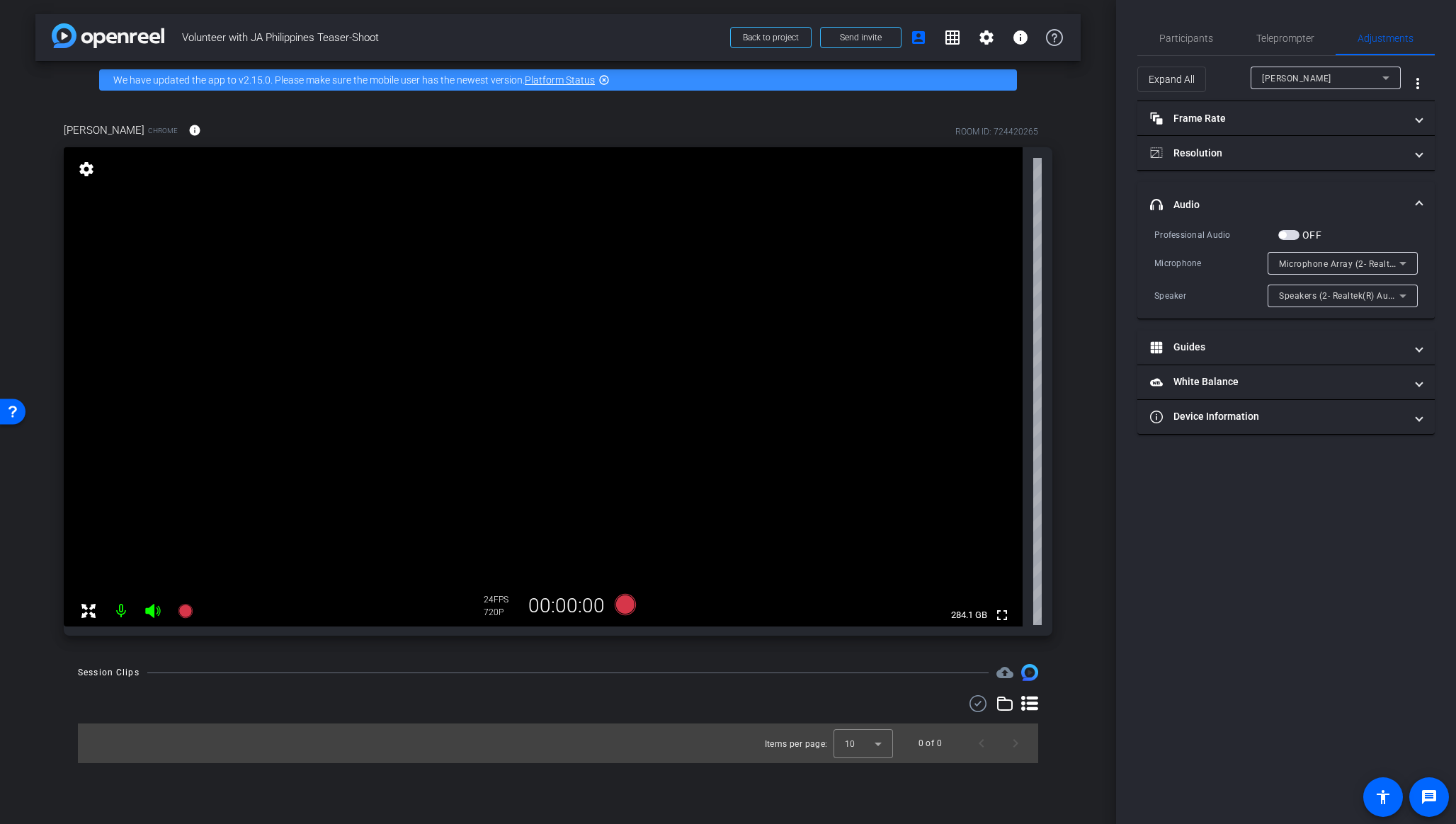 click on "Microphone Array (2- Realtek(R) Audio)" at bounding box center [1343, 263] 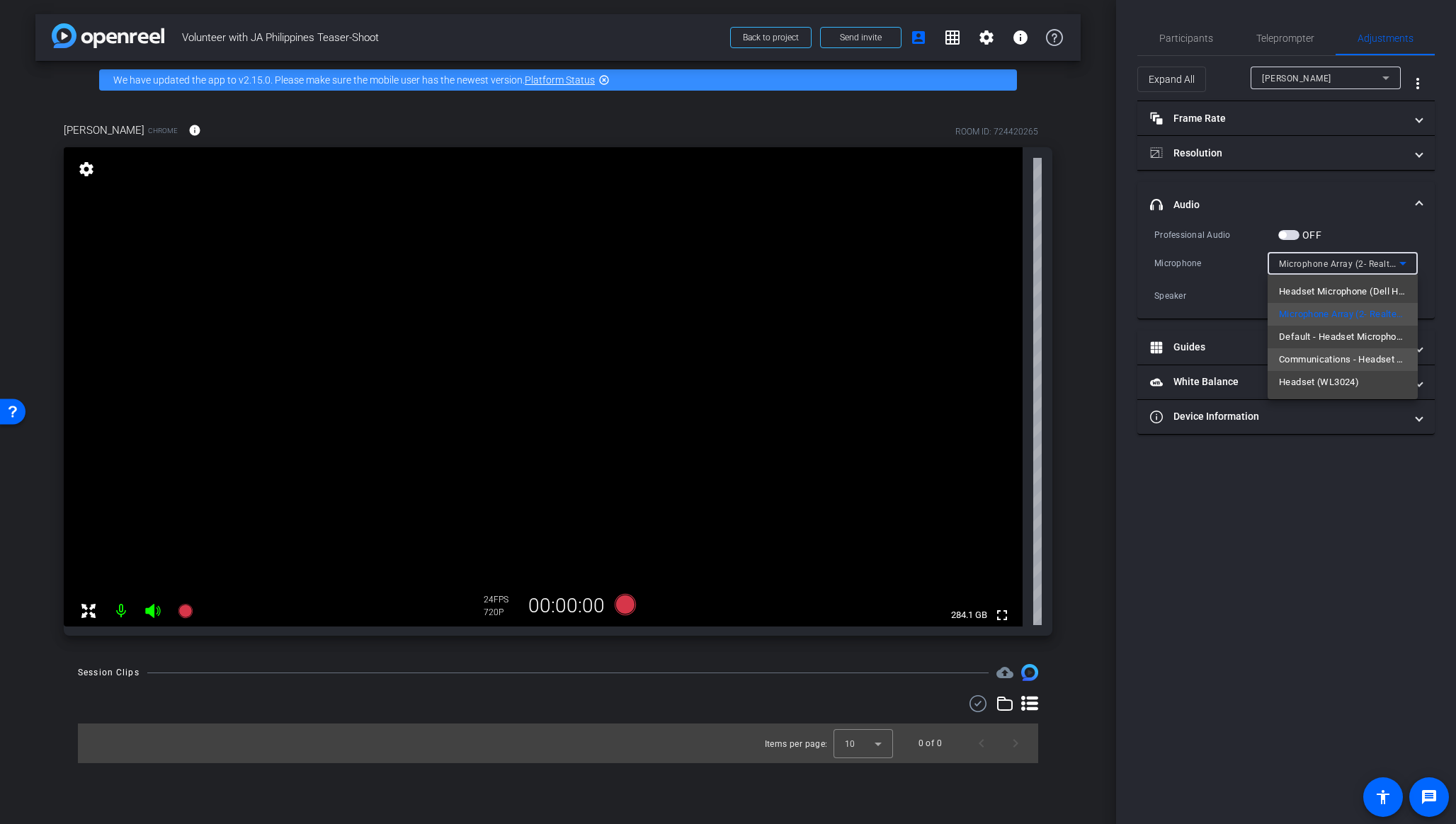 click on "Communications - Headset Microphone (Dell HR024 Audio Receiver)" at bounding box center (1343, 360) 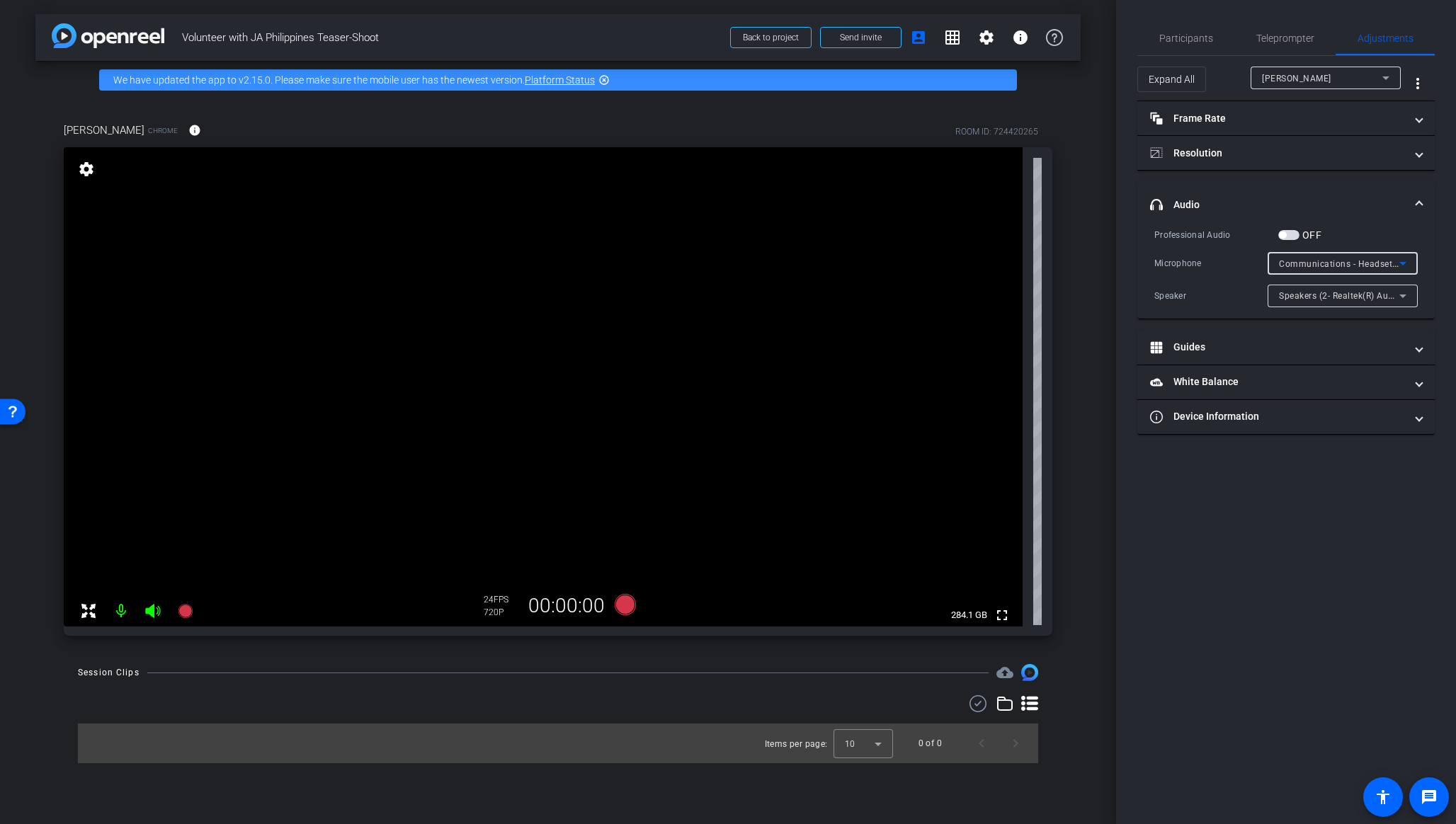 click on "Communications - Headset Microphone (Dell HR024 Audio Receiver)" at bounding box center [1421, 263] 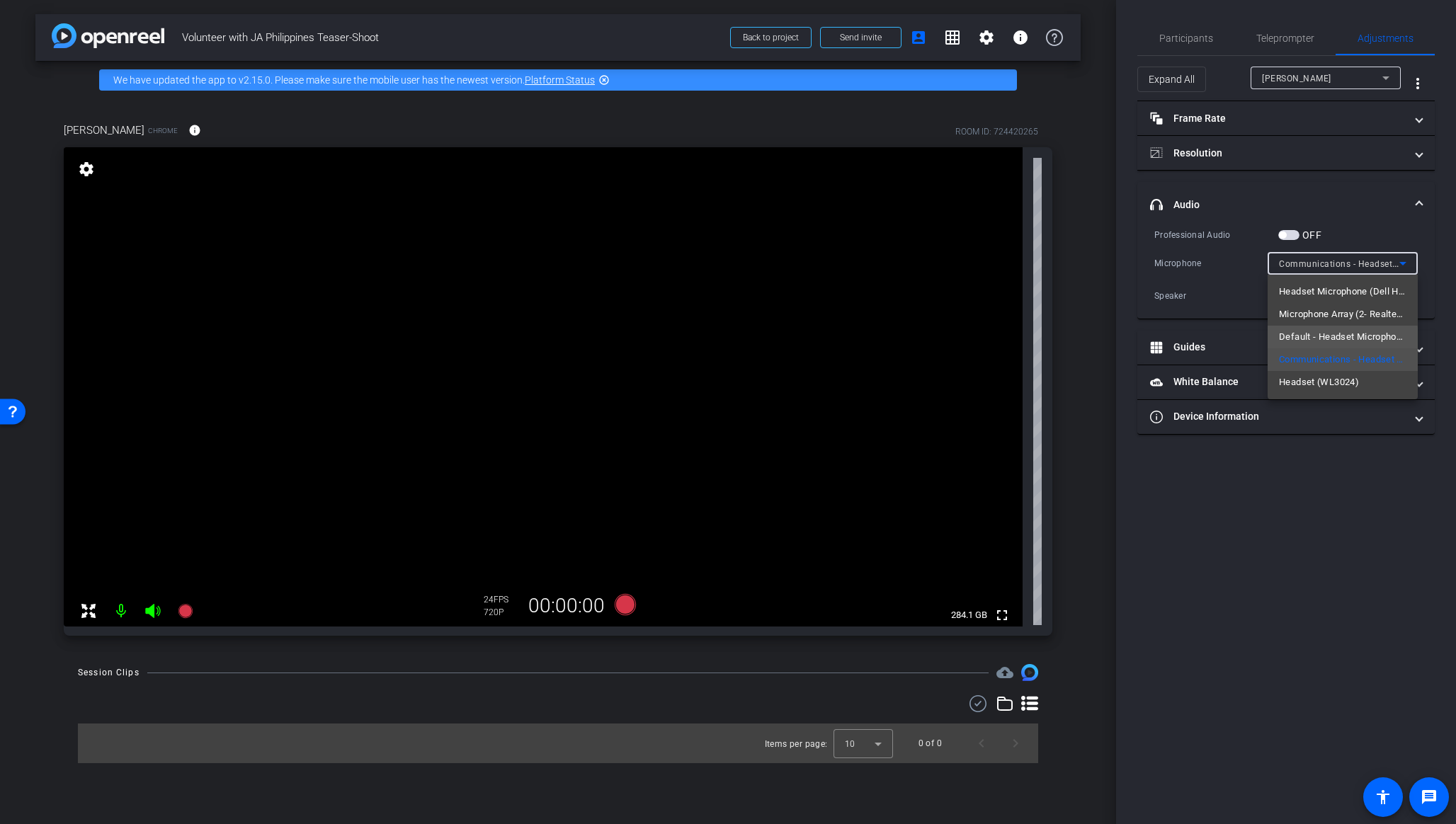 click on "Default - Headset Microphone (Dell HR024 Audio Receiver)" at bounding box center [1343, 337] 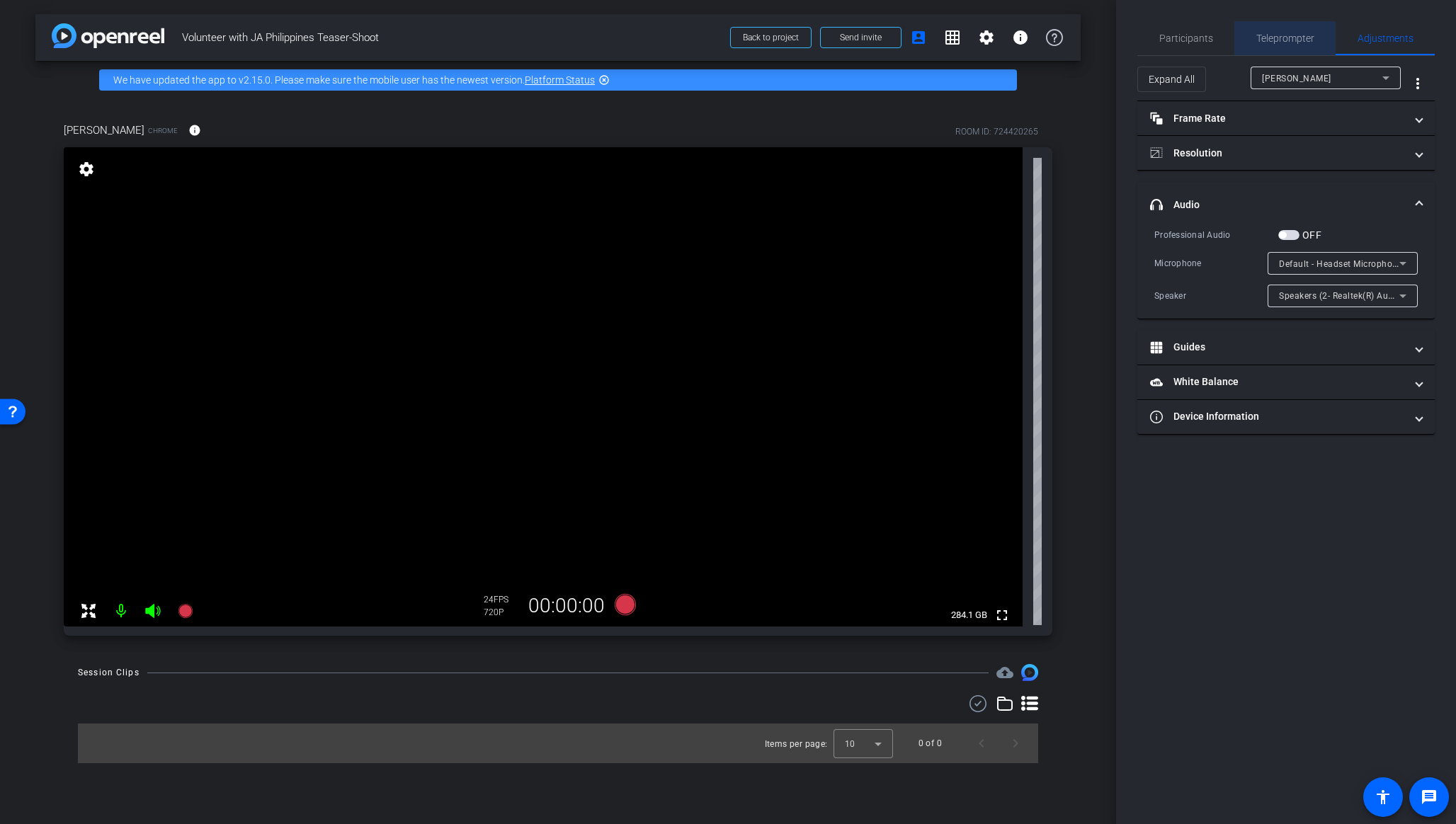 click on "Teleprompter" at bounding box center [1285, 38] 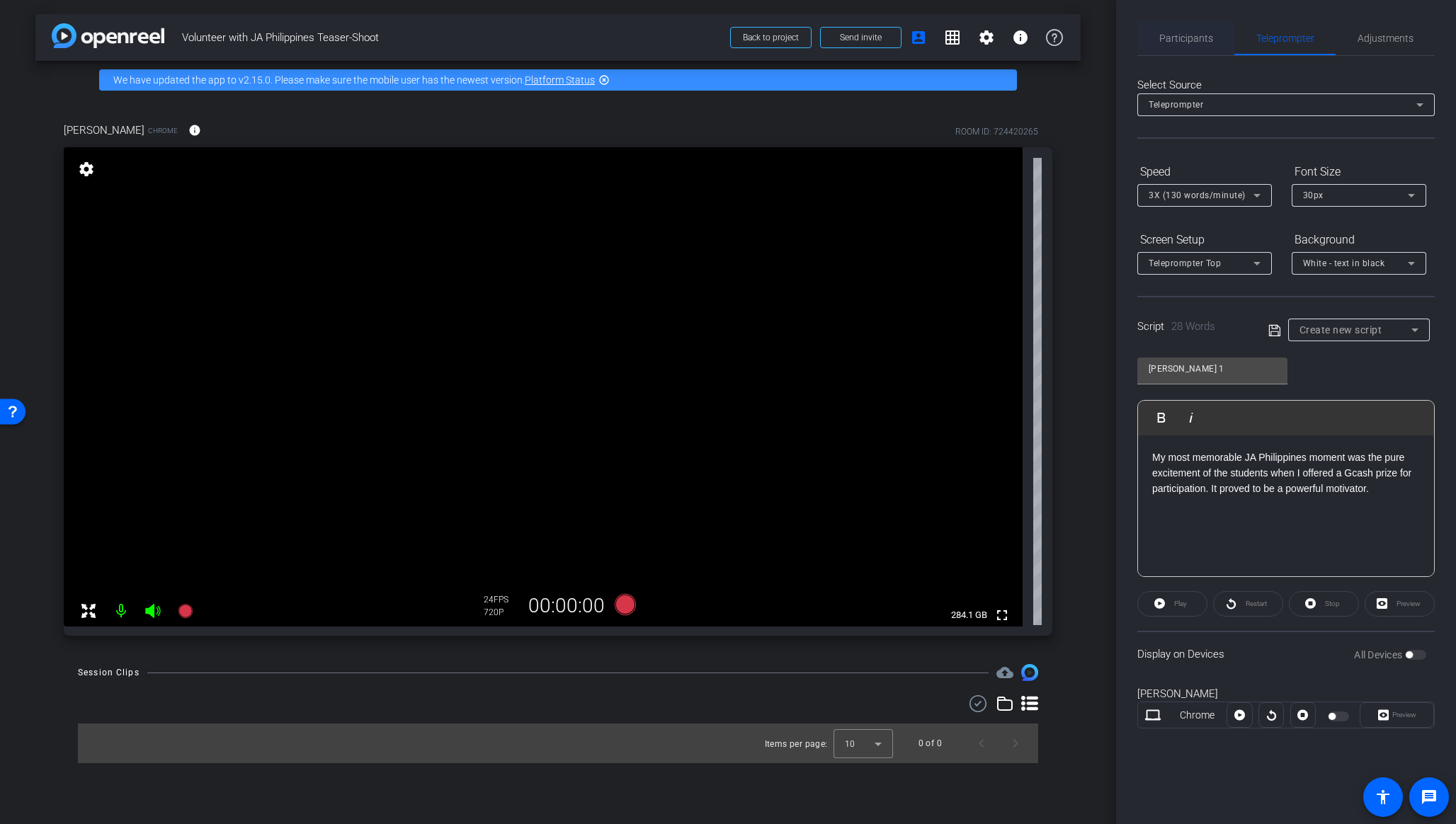 click on "Participants" at bounding box center [1186, 38] 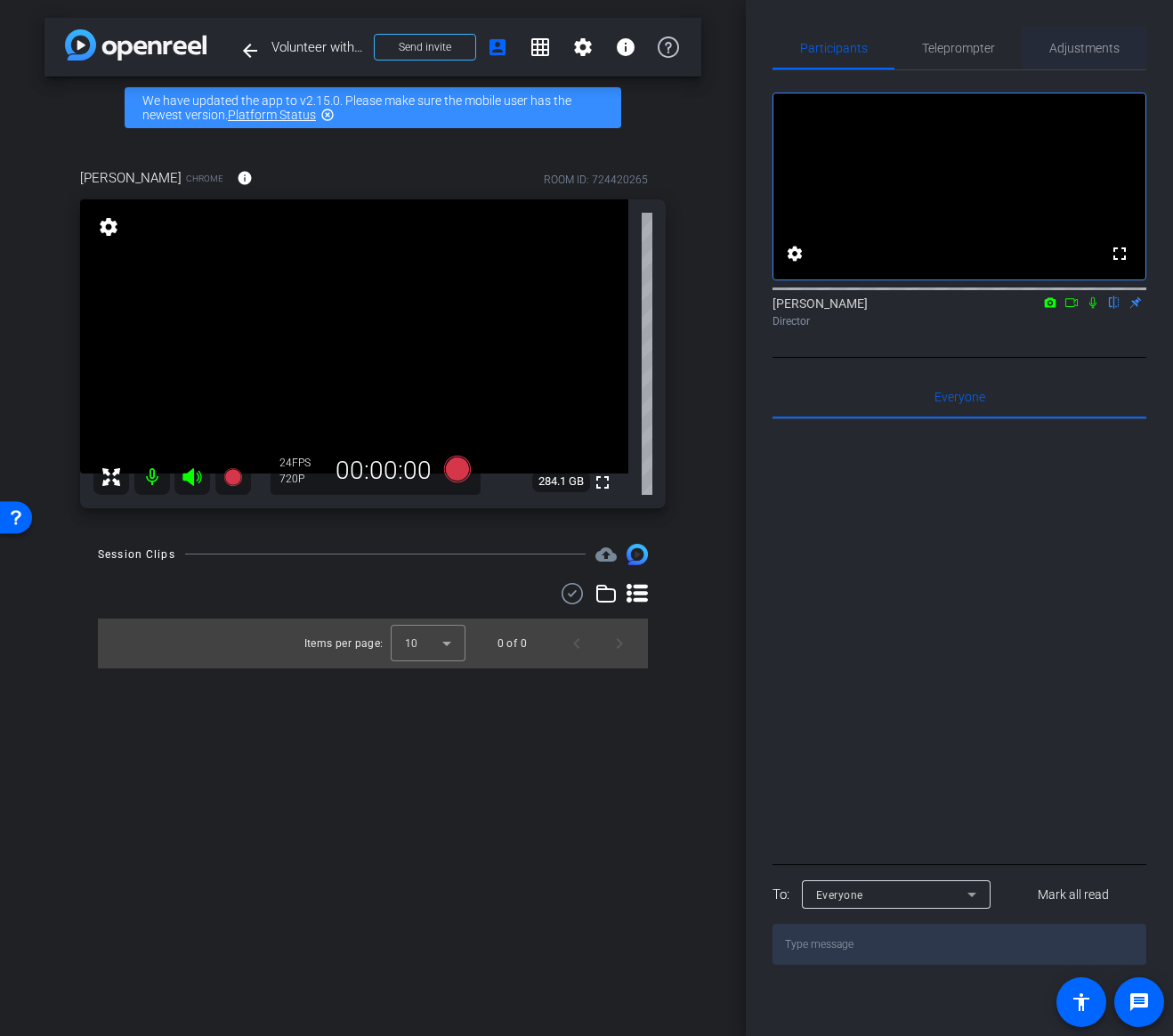 click on "Adjustments" at bounding box center (1084, 48) 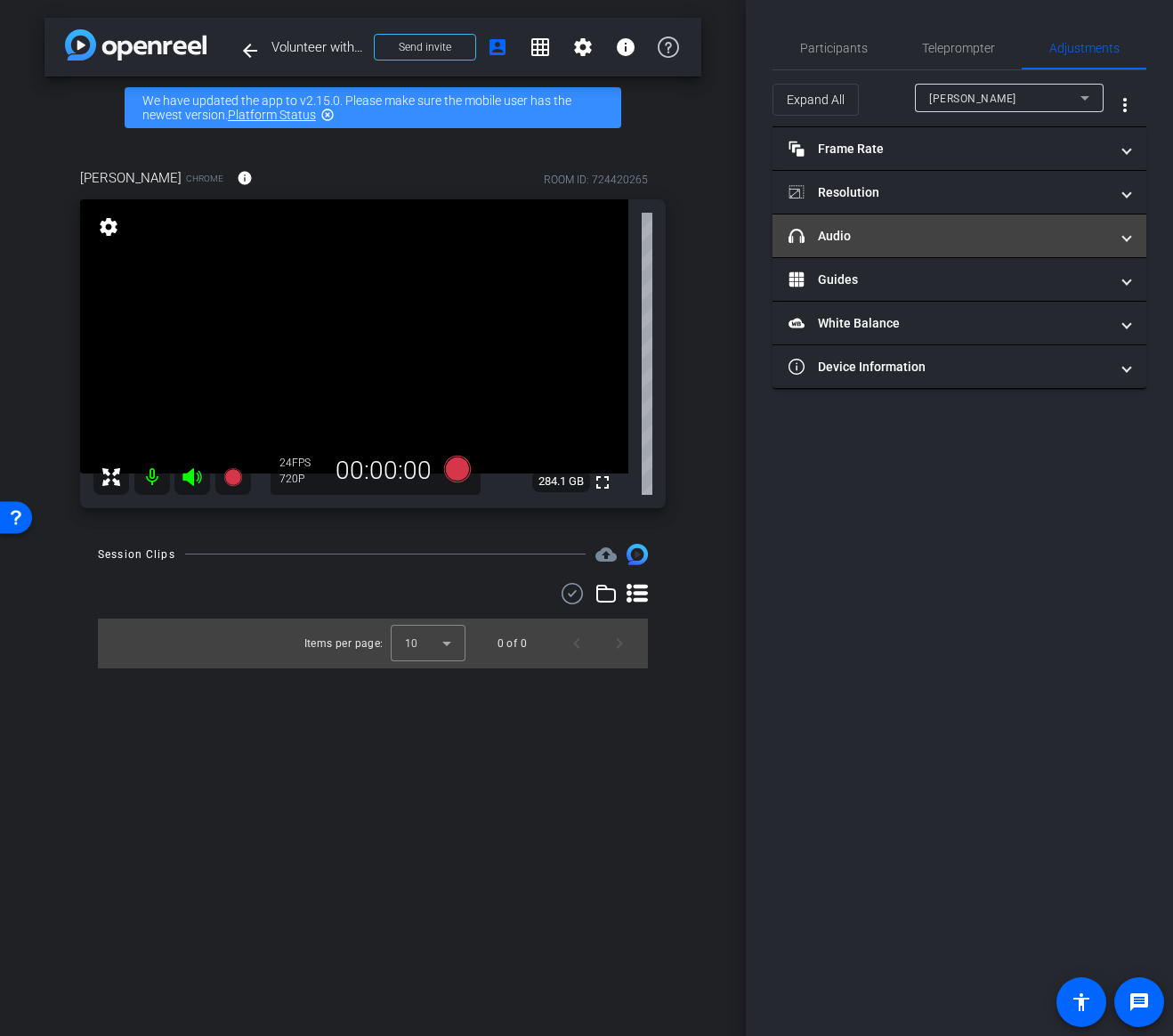 click on "headphone icon
Audio" at bounding box center [959, 236] 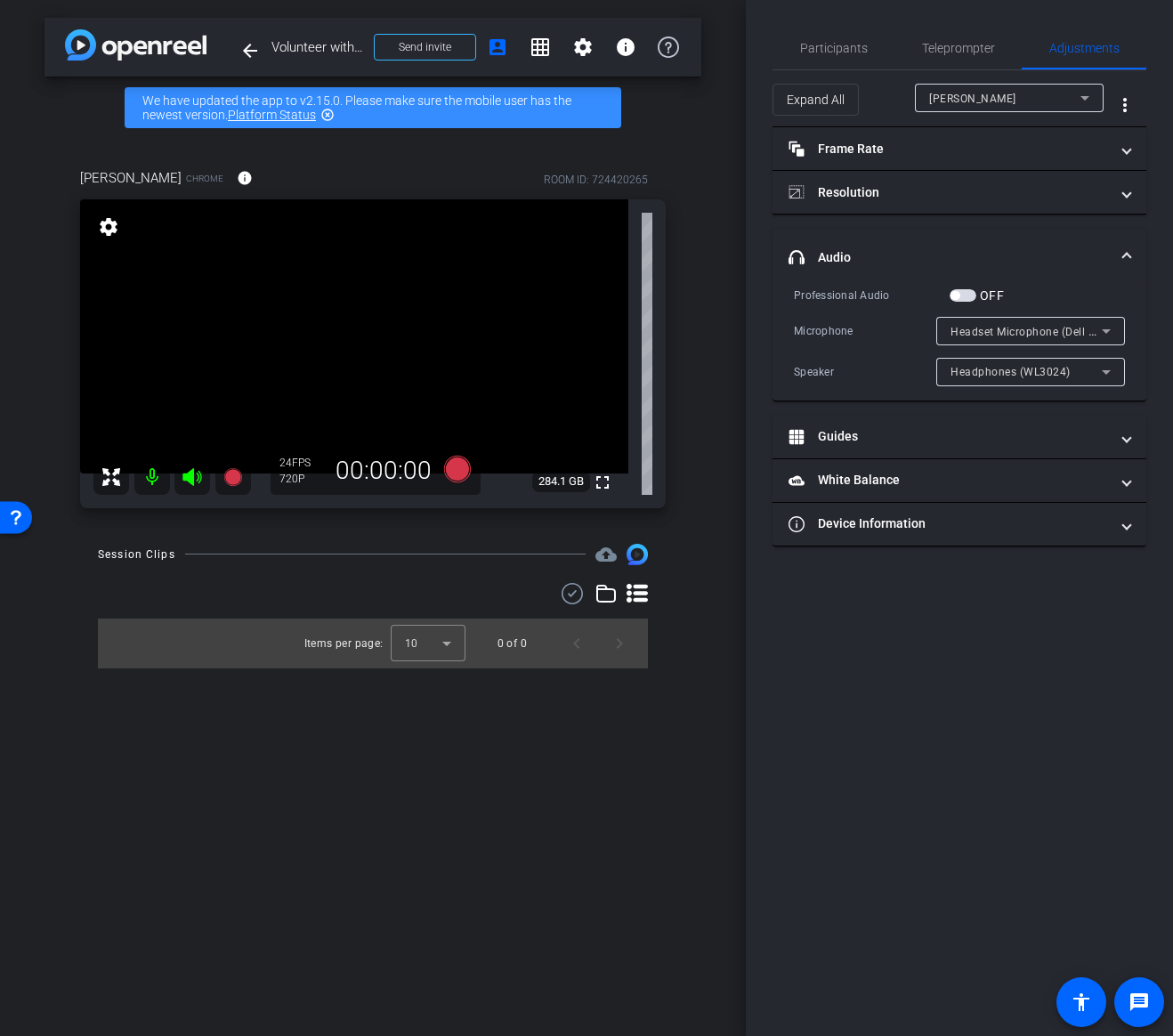 click on "Headset Microphone (Dell HR024 Audio Receiver)" at bounding box center [1026, 331] 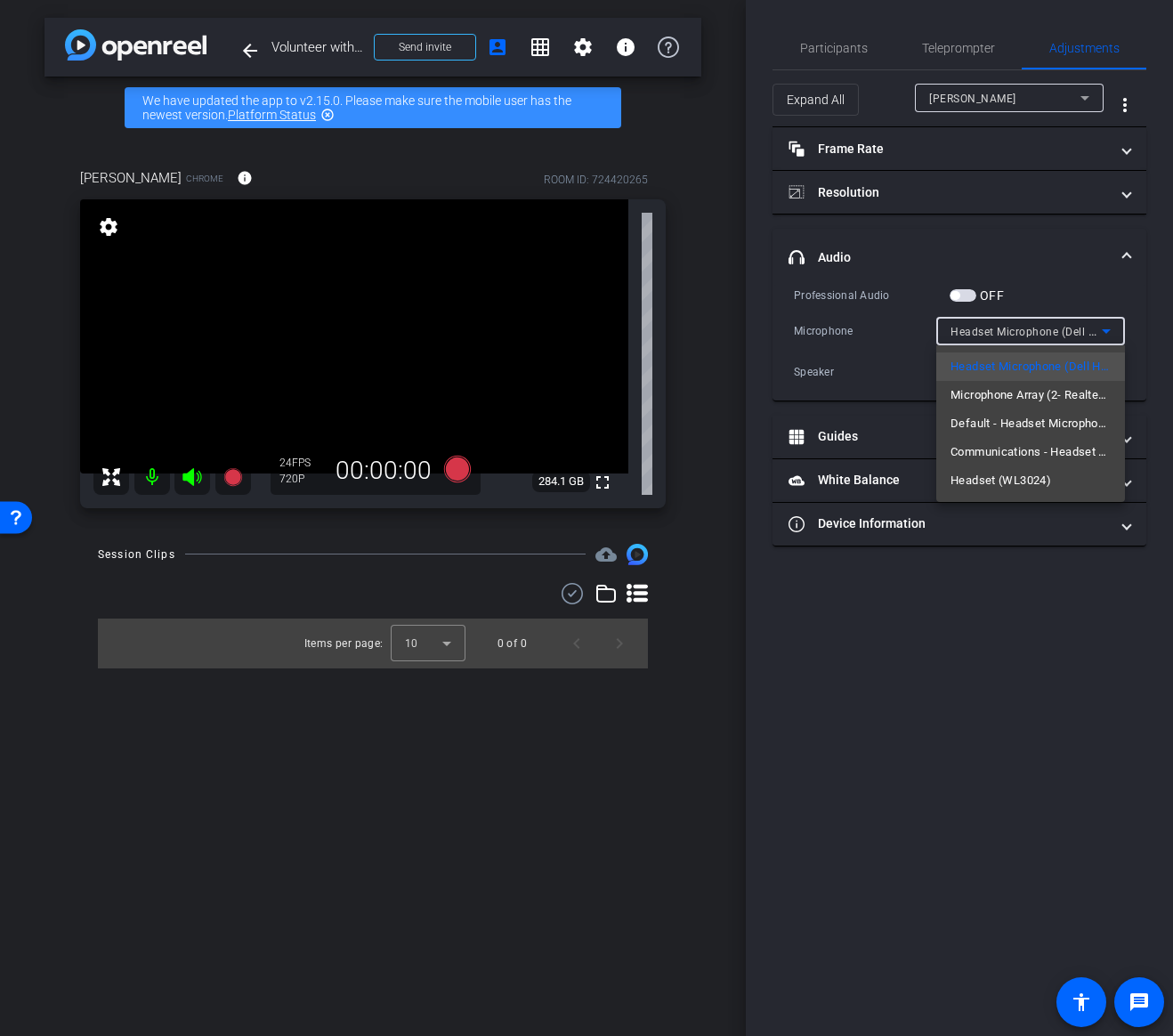 click at bounding box center [586, 518] 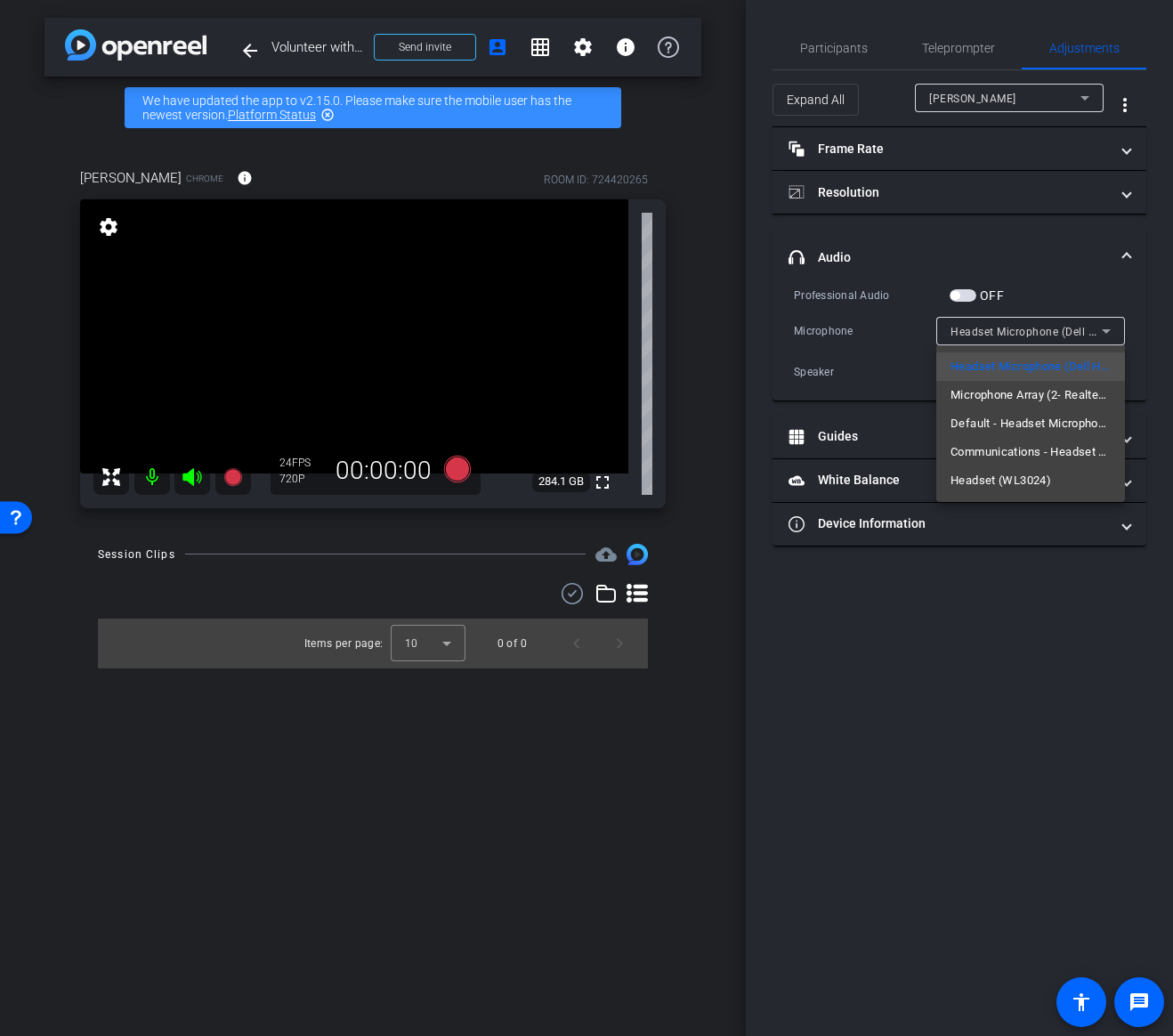 click at bounding box center [354, 336] 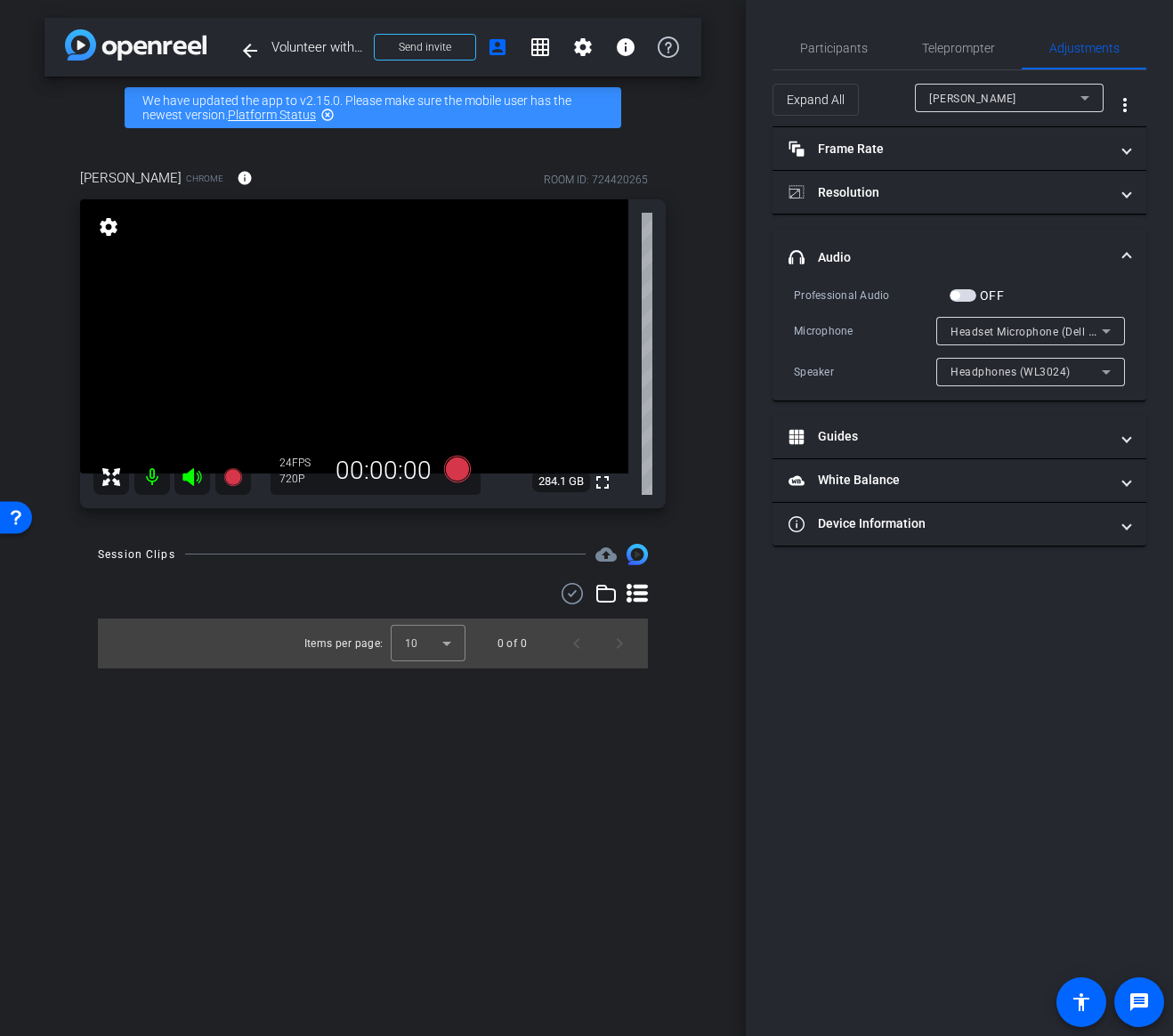 click on "settings" at bounding box center [109, 227] 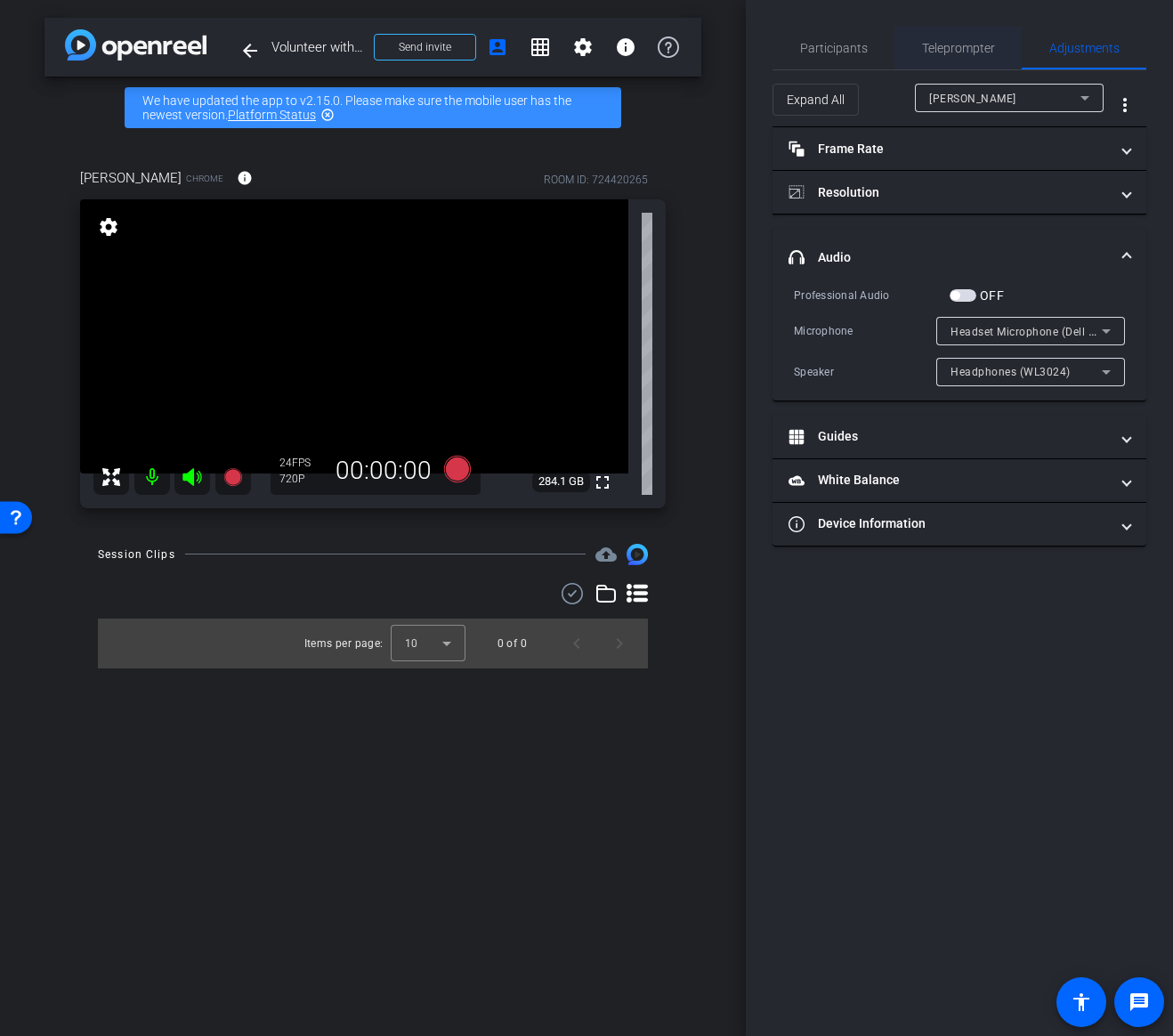 click on "Teleprompter" at bounding box center [959, 48] 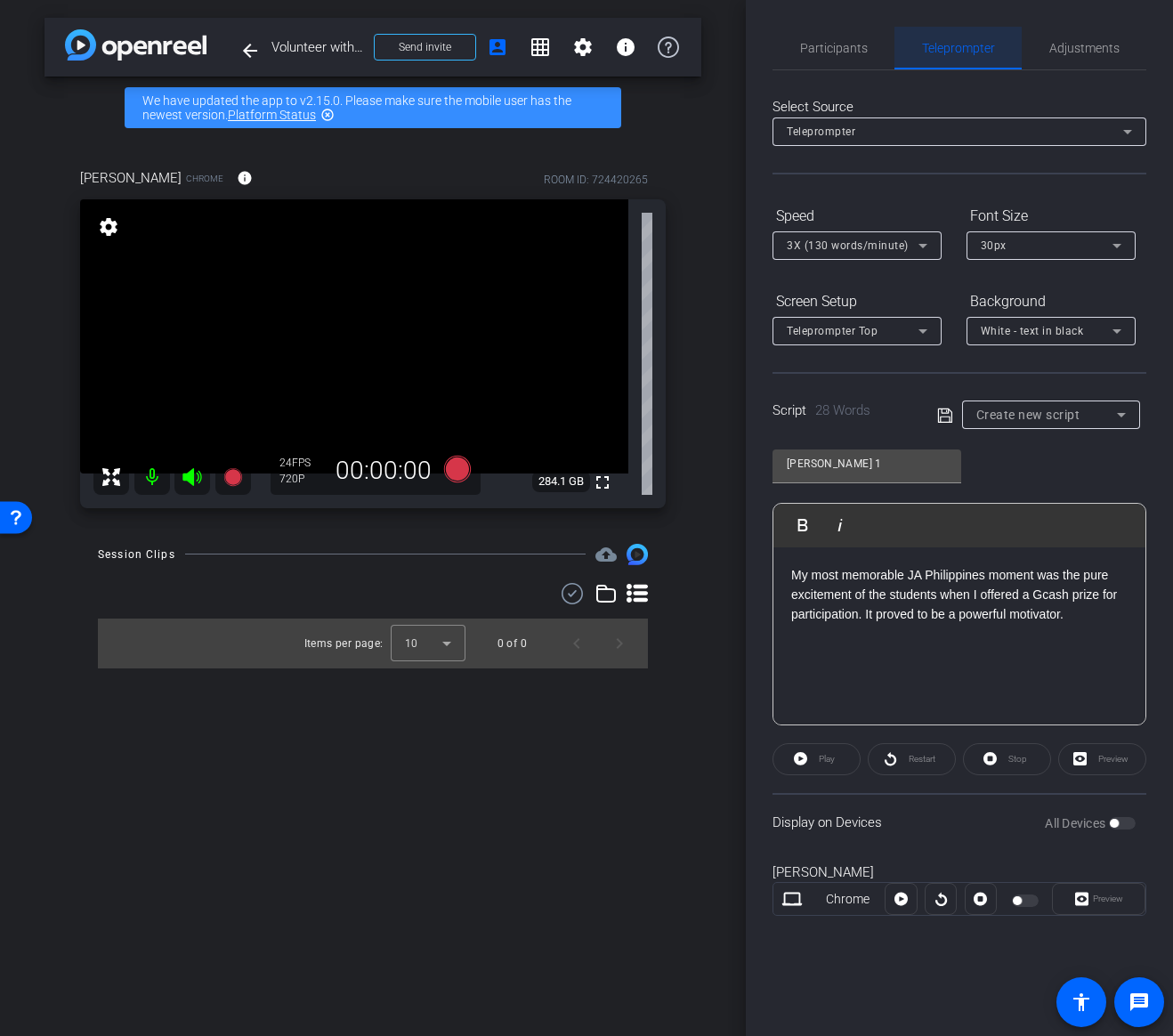 click on "arrow_back  Volunteer with JA Philippines Teaser-Shoot   Back to project   Send invite  account_box grid_on settings info
We have updated the app to v2.15.0. Please make sure the mobile user has the newest version.  Platform Status highlight_off  Daphne Malayo Chrome info ROOM ID: 724420265 fullscreen settings  284.1 GB
24 FPS  720P   00:00:00
Session Clips   cloud_upload
Items per page:  10  0 of 0" at bounding box center [373, 518] 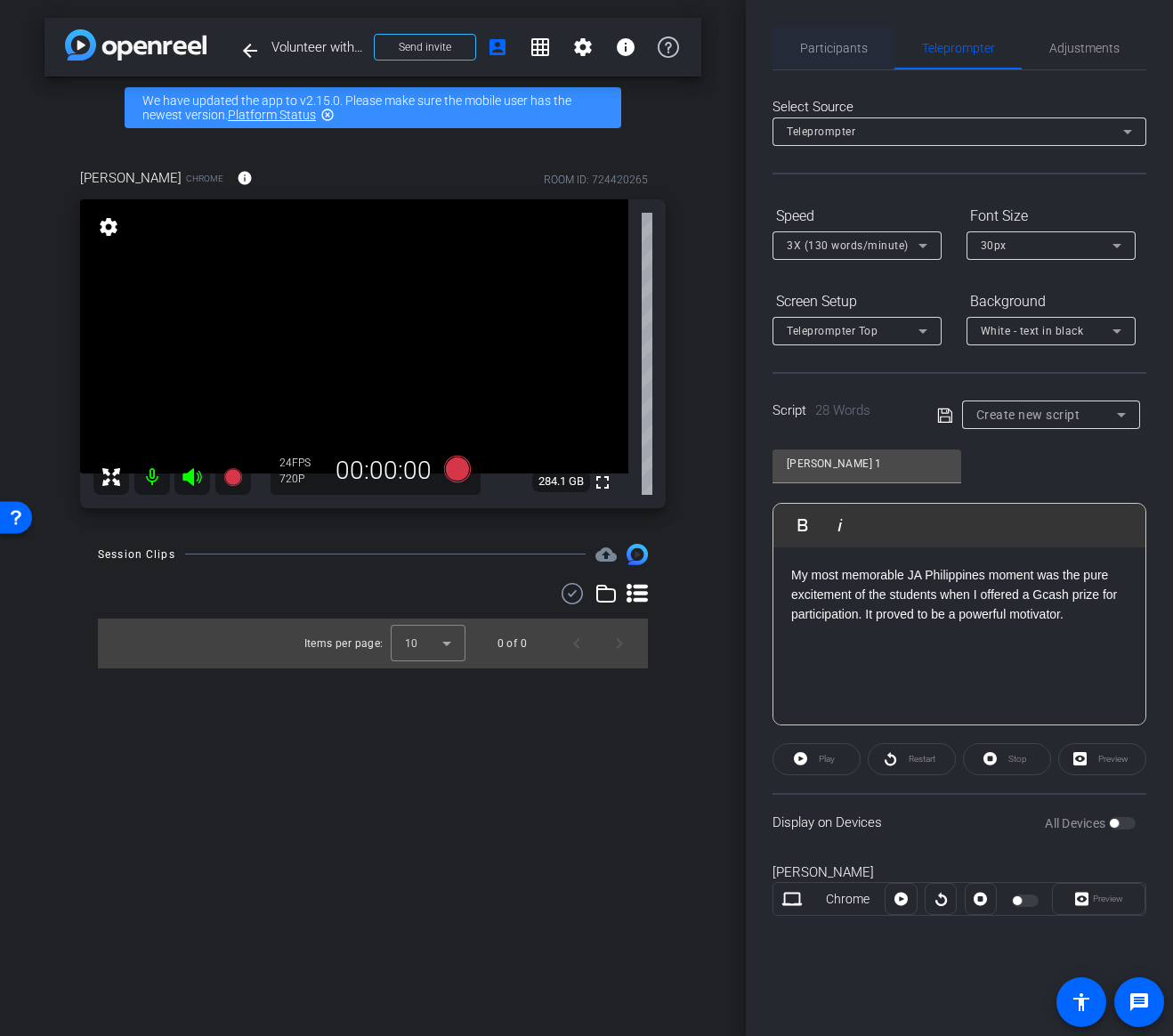 click on "Participants" at bounding box center [834, 48] 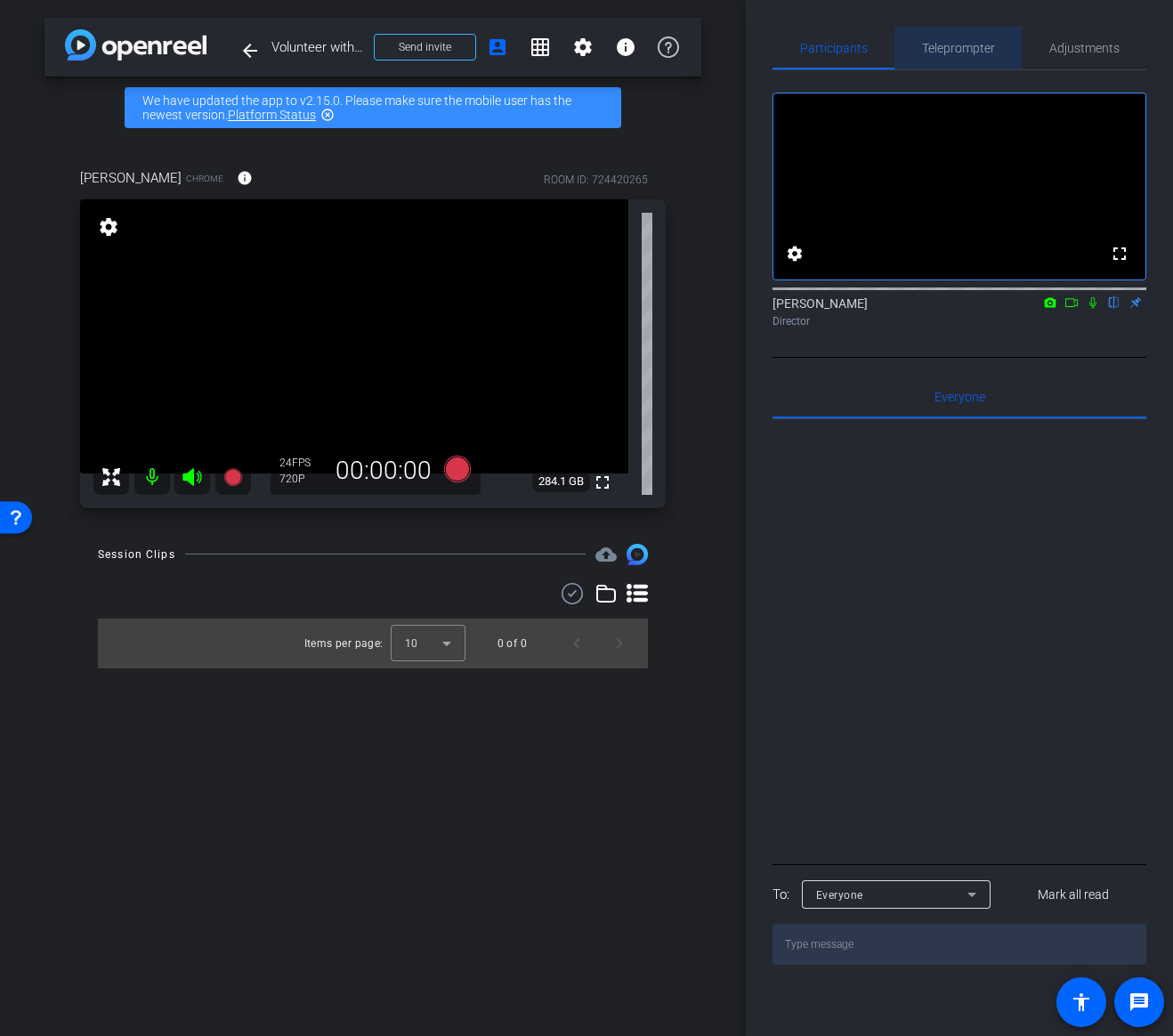 click on "Teleprompter" at bounding box center (959, 48) 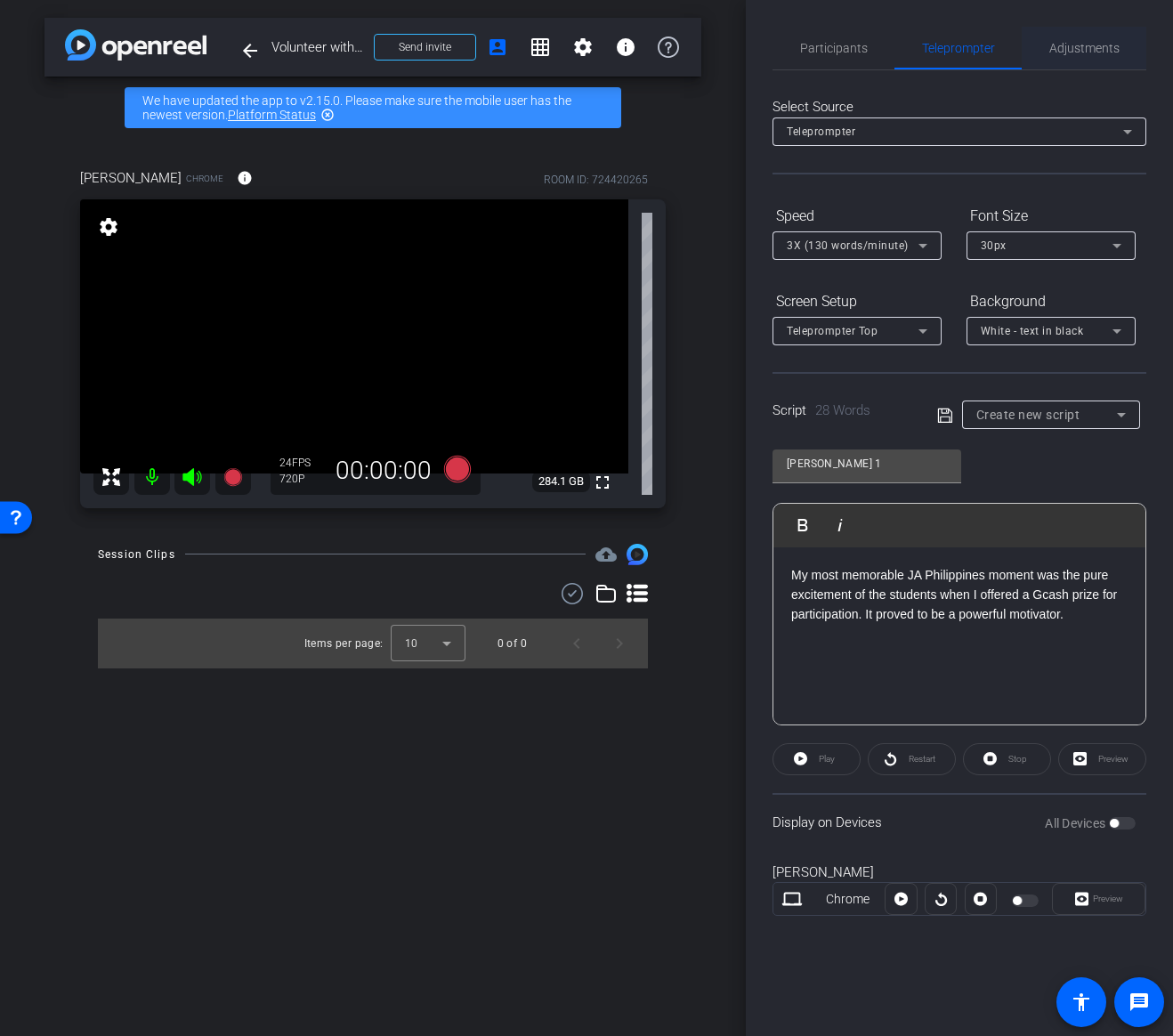 click on "Adjustments" at bounding box center (1084, 48) 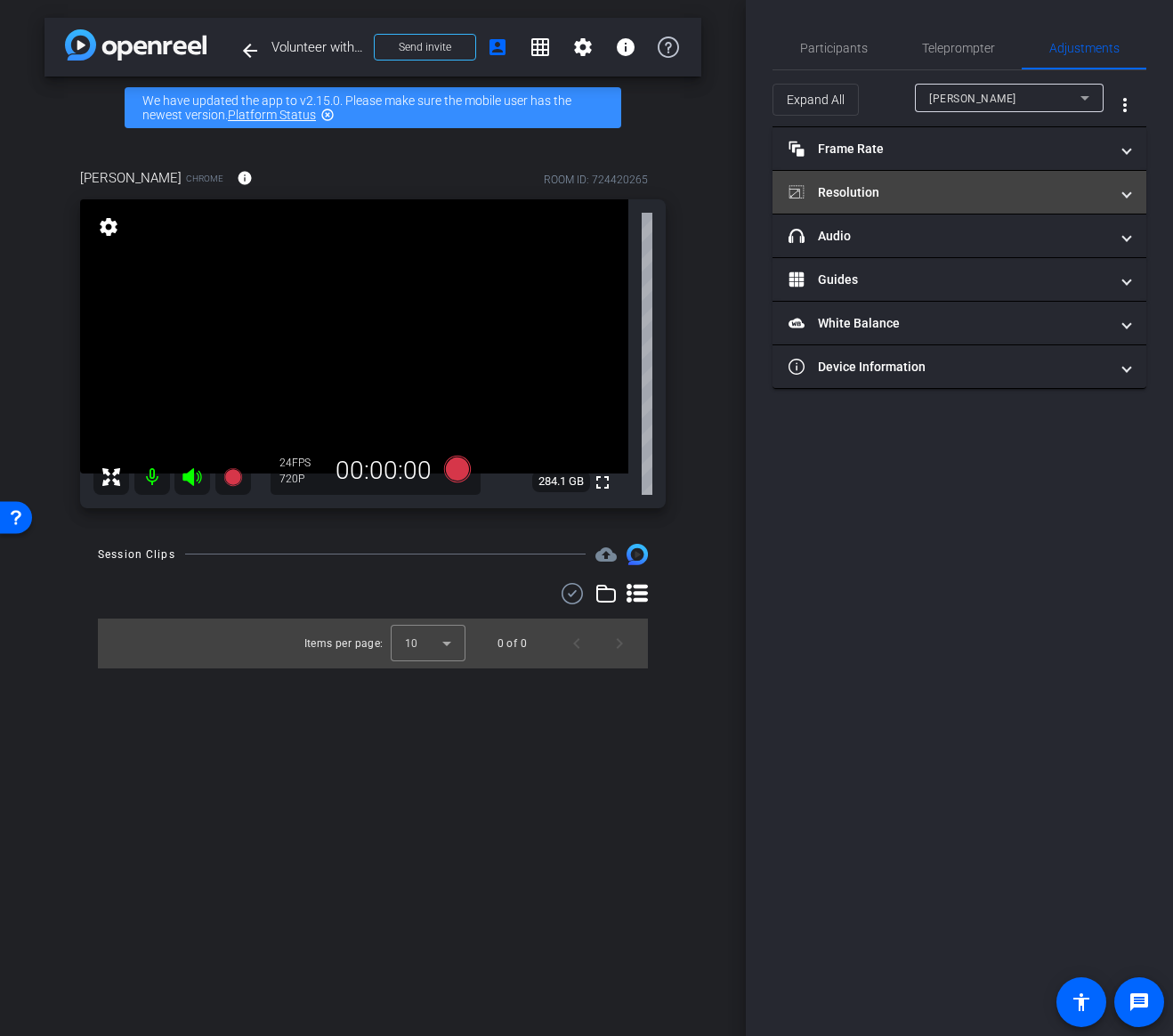 click on "Resolution" at bounding box center [949, 192] 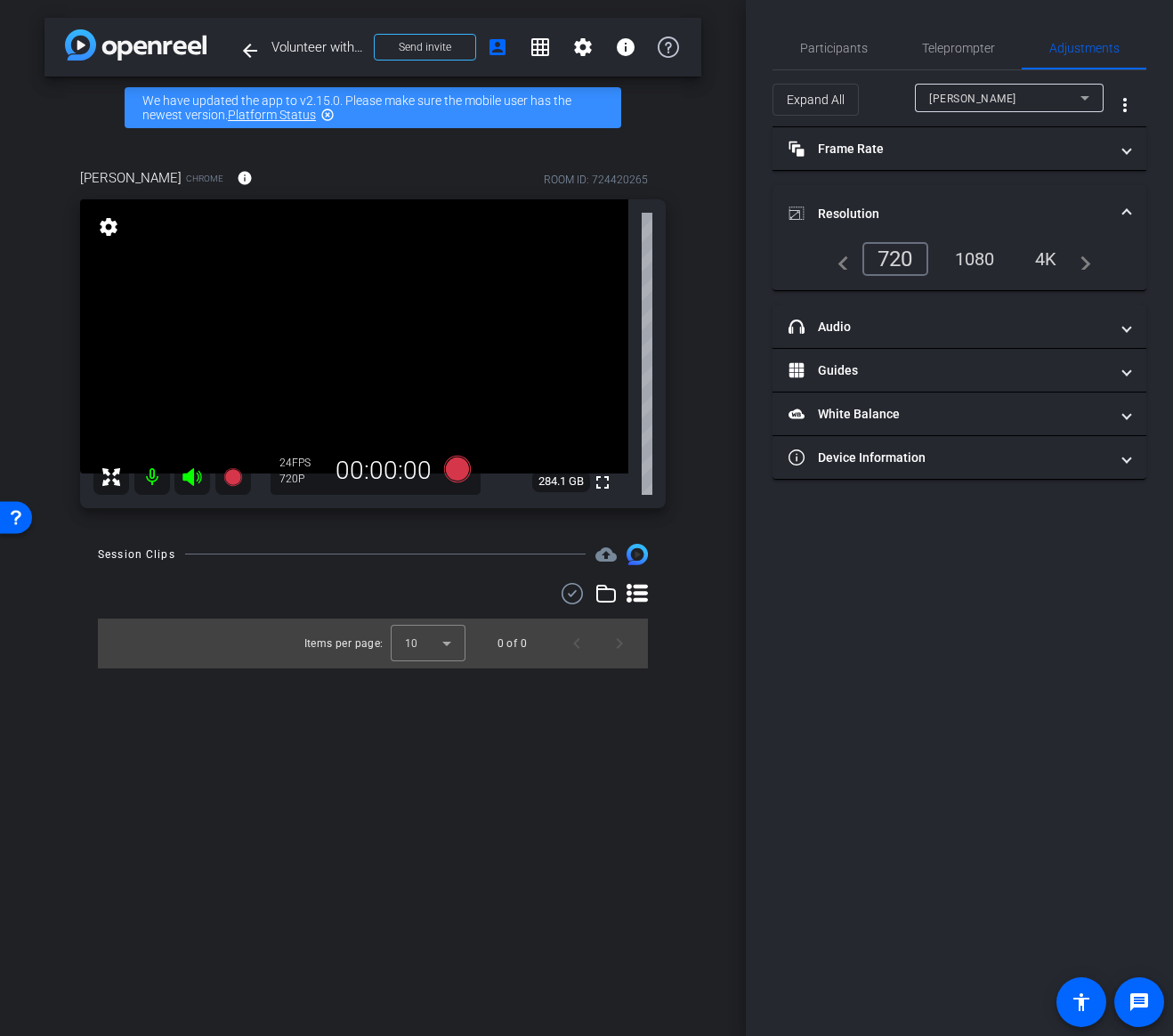 click on "1080" at bounding box center [975, 259] 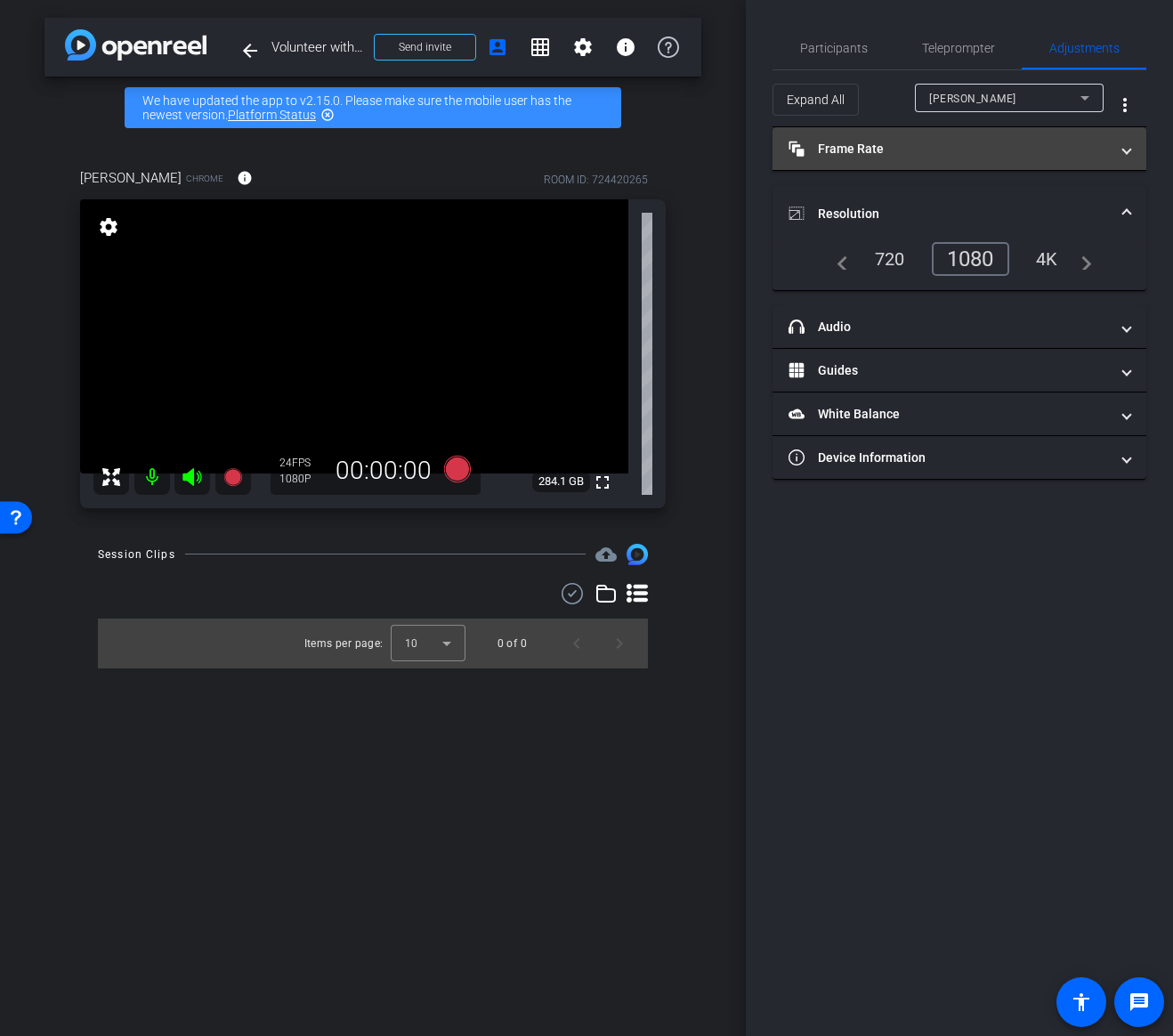 click on "Frame Rate
Frame Rate" at bounding box center [959, 149] 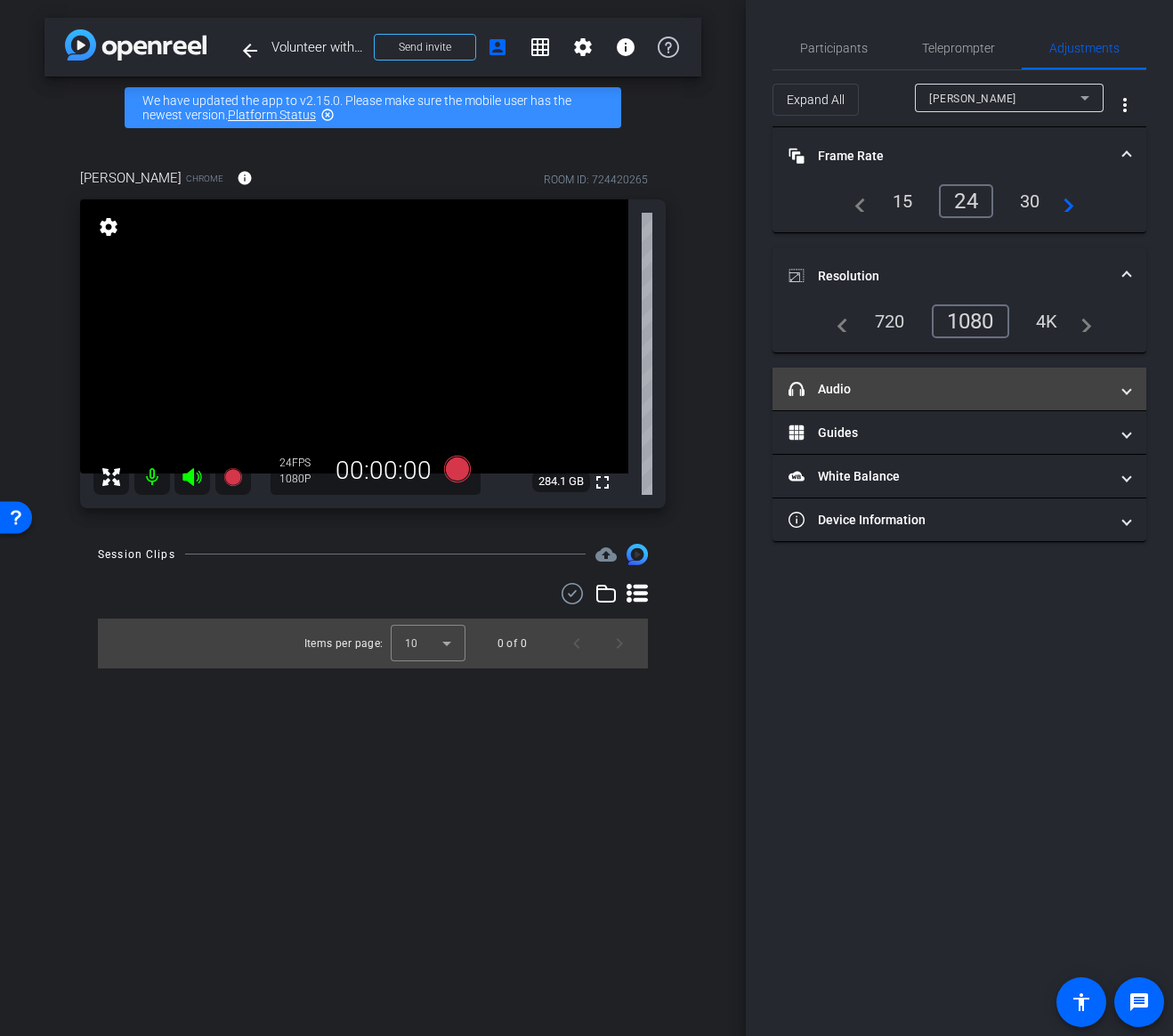 click on "headphone icon
Audio" at bounding box center (949, 389) 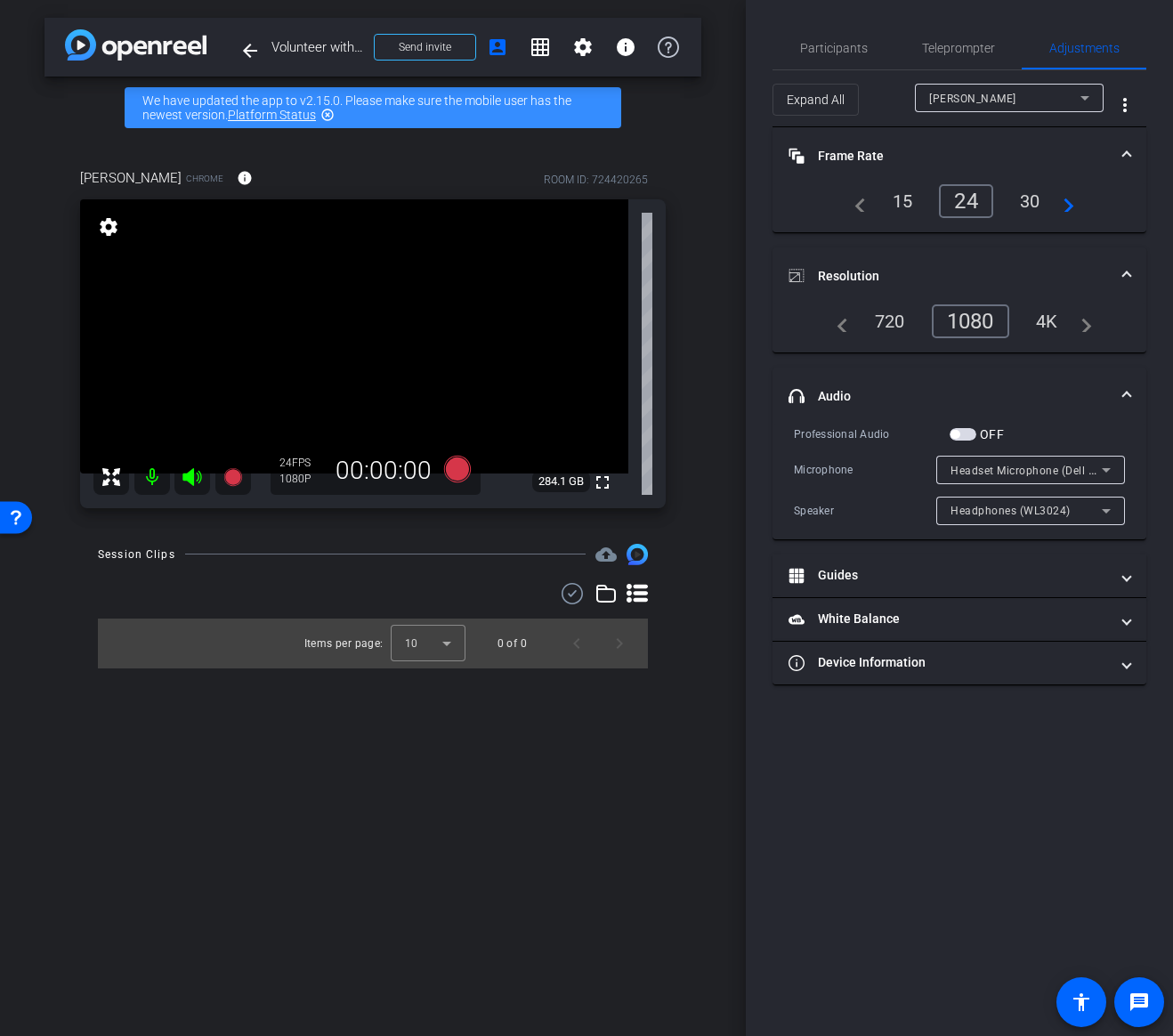 click on "Headphones (WL3024)" at bounding box center (1010, 511) 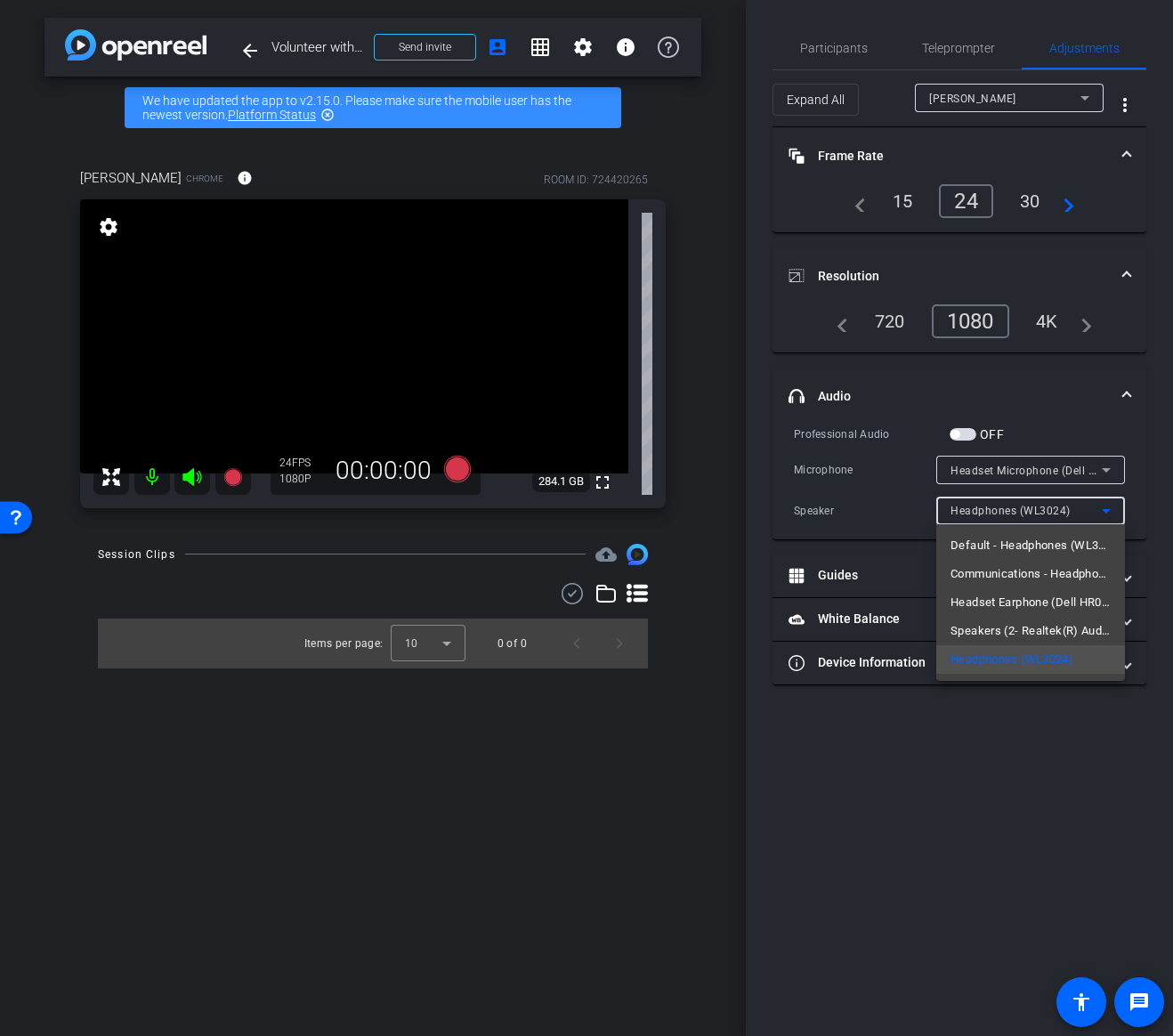click at bounding box center [586, 518] 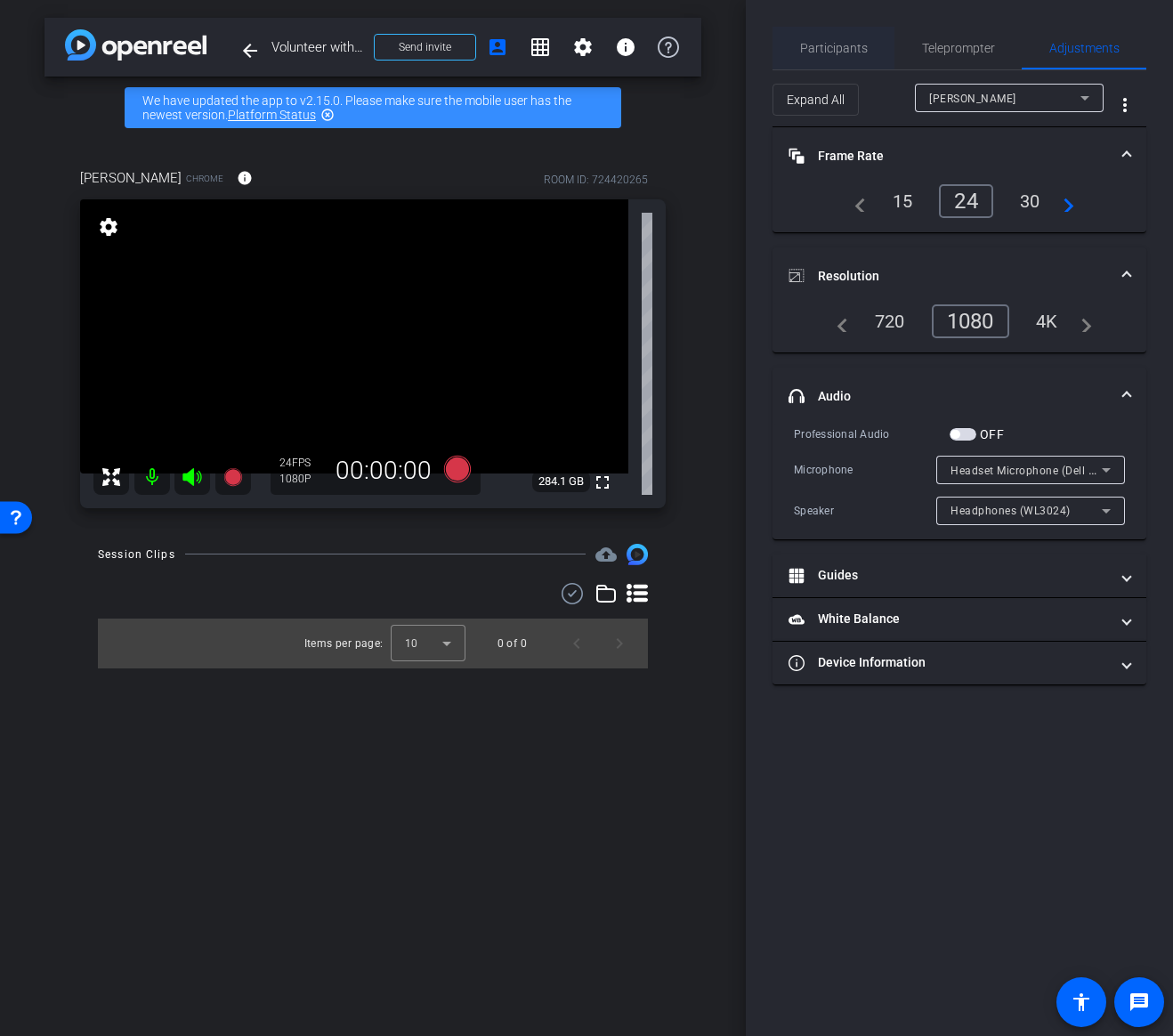 click on "Participants" at bounding box center [834, 48] 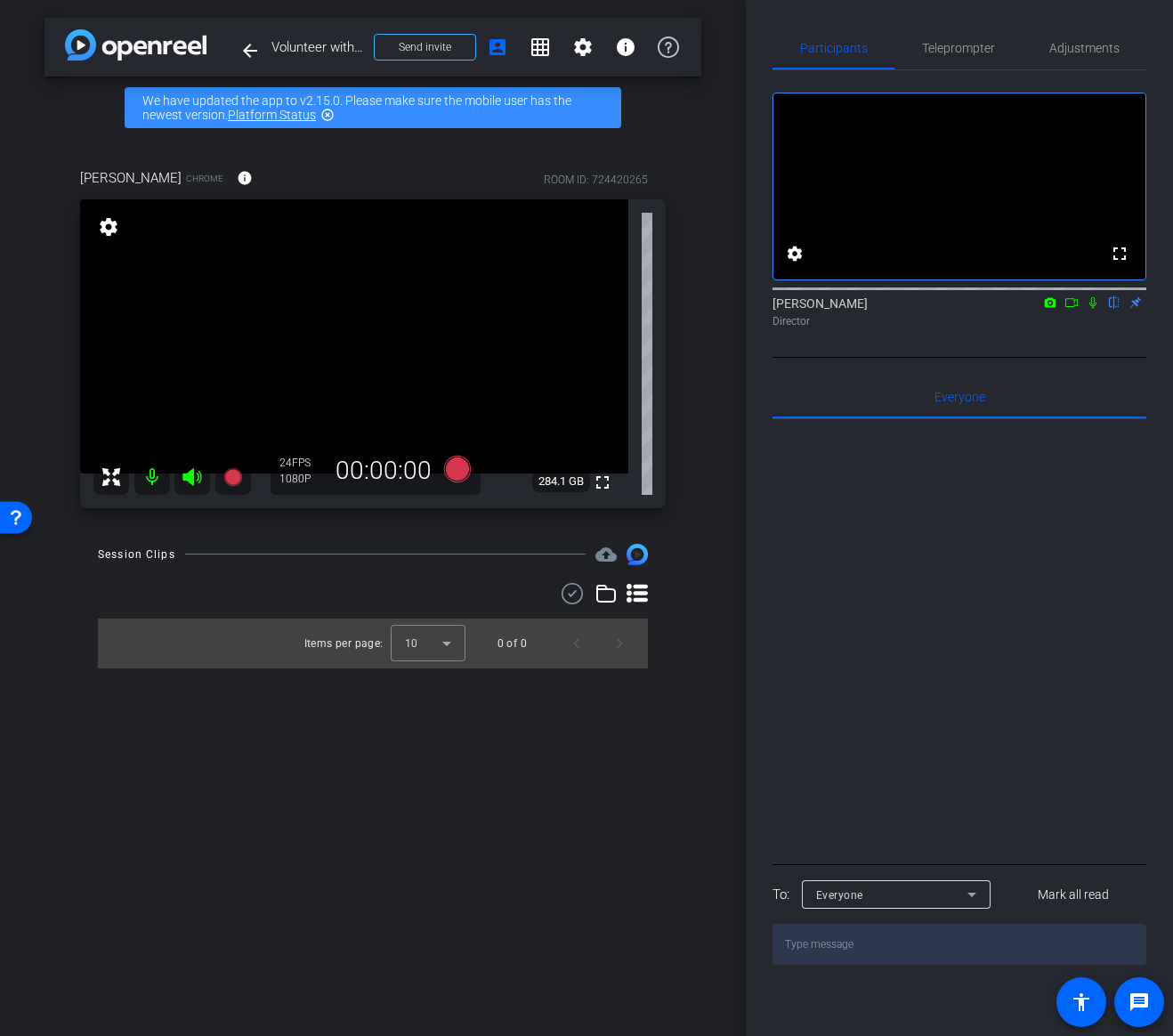 click 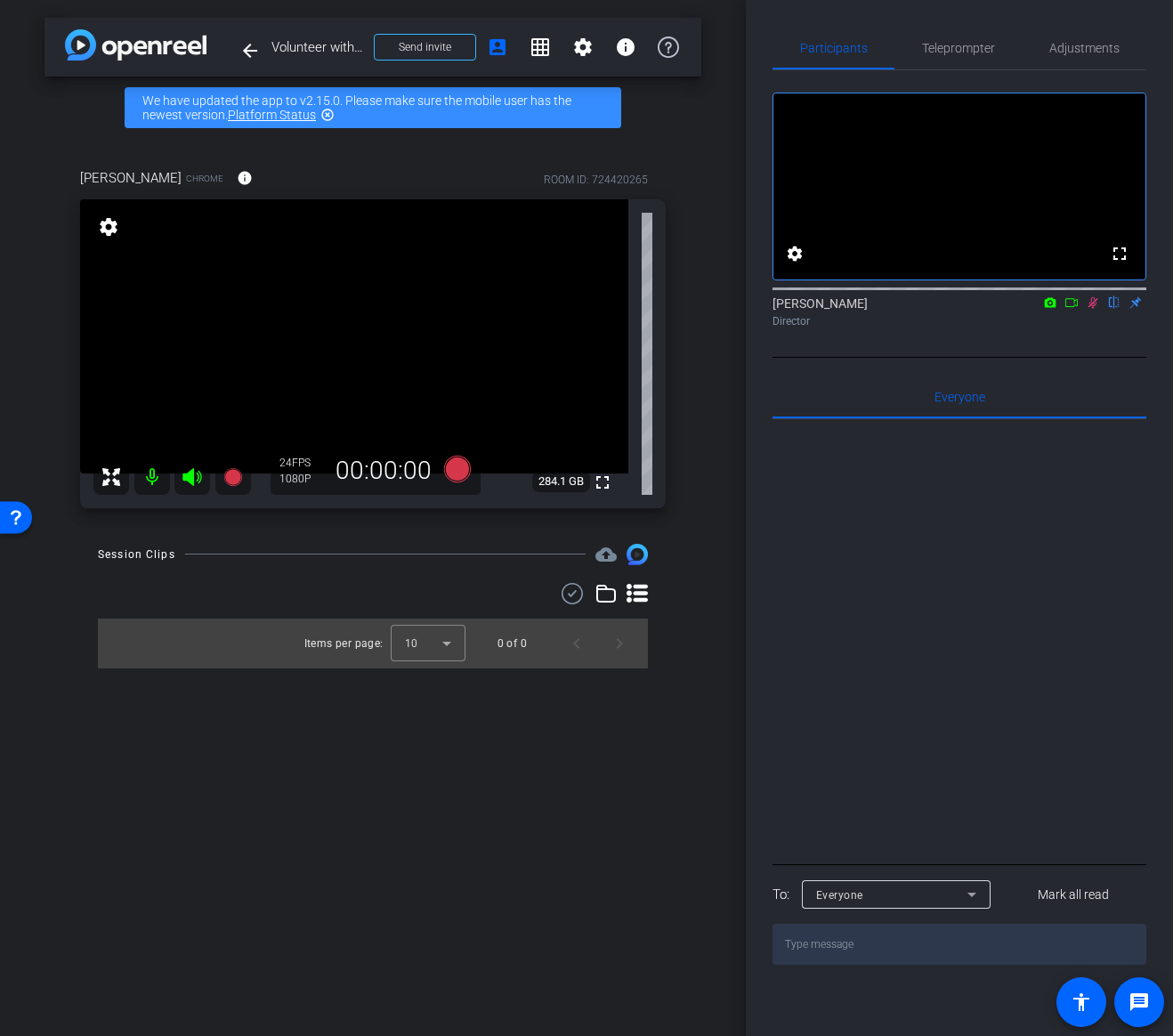 click 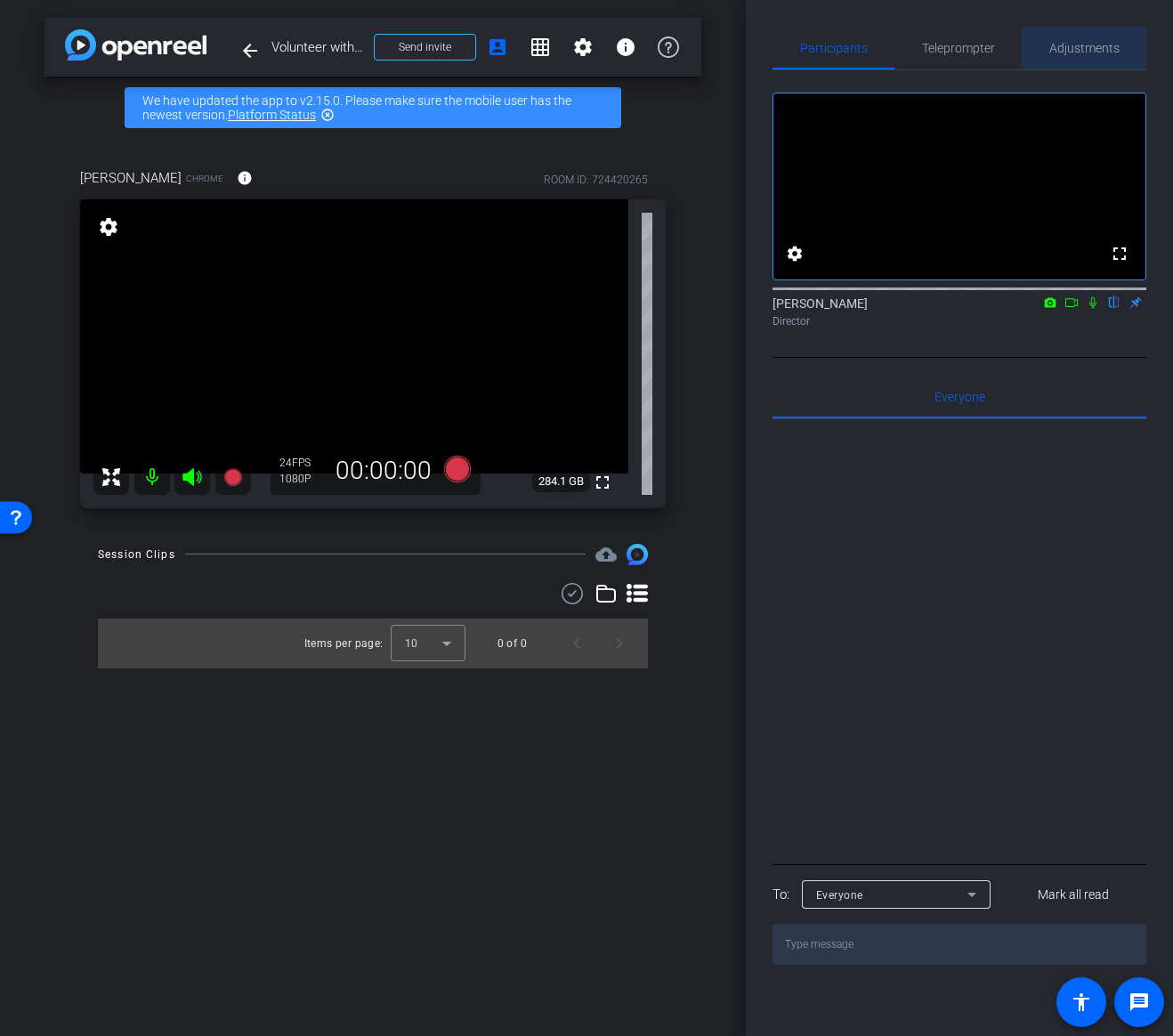 click on "Adjustments" at bounding box center [1084, 48] 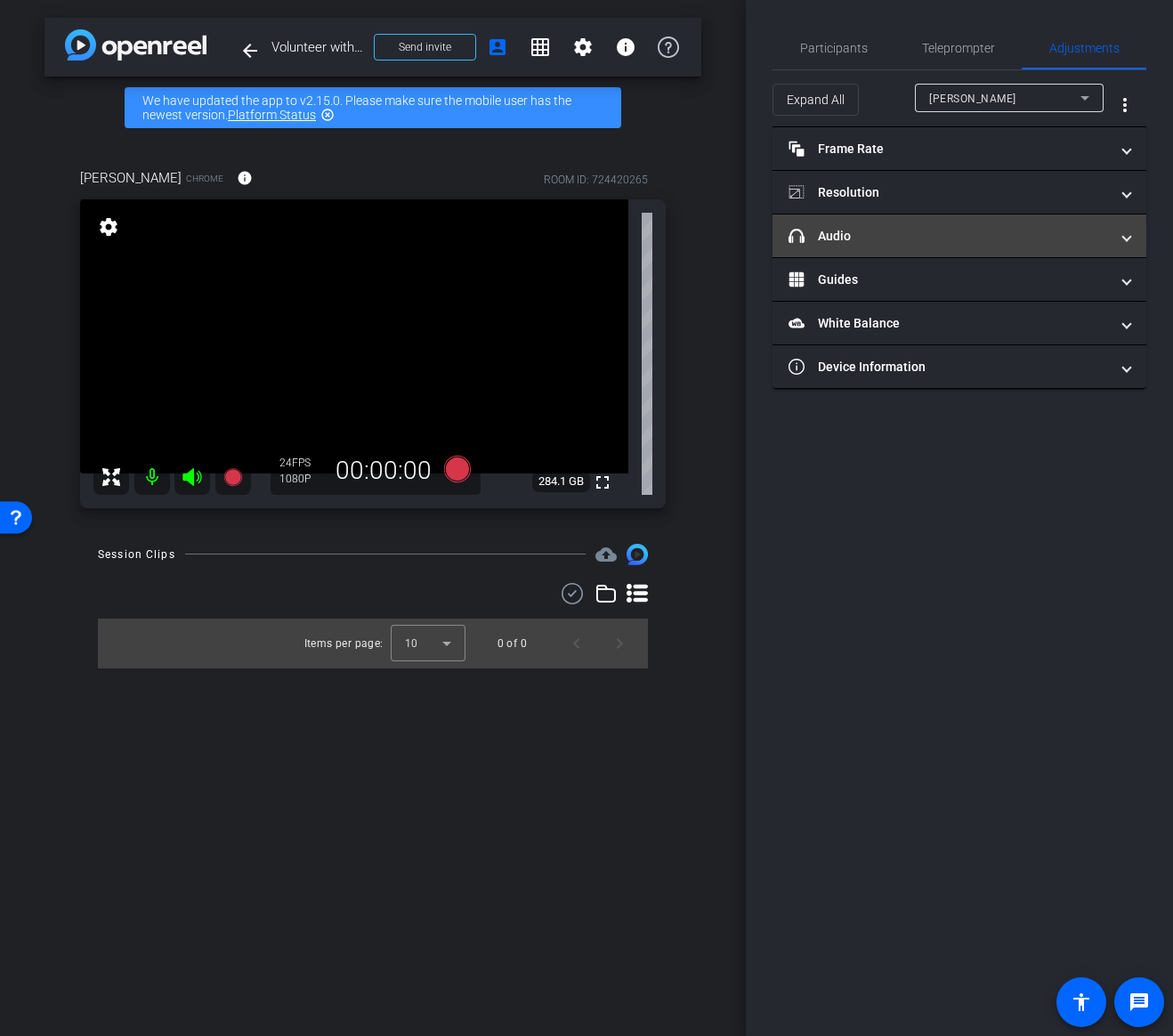 click on "headphone icon
Audio" at bounding box center (949, 236) 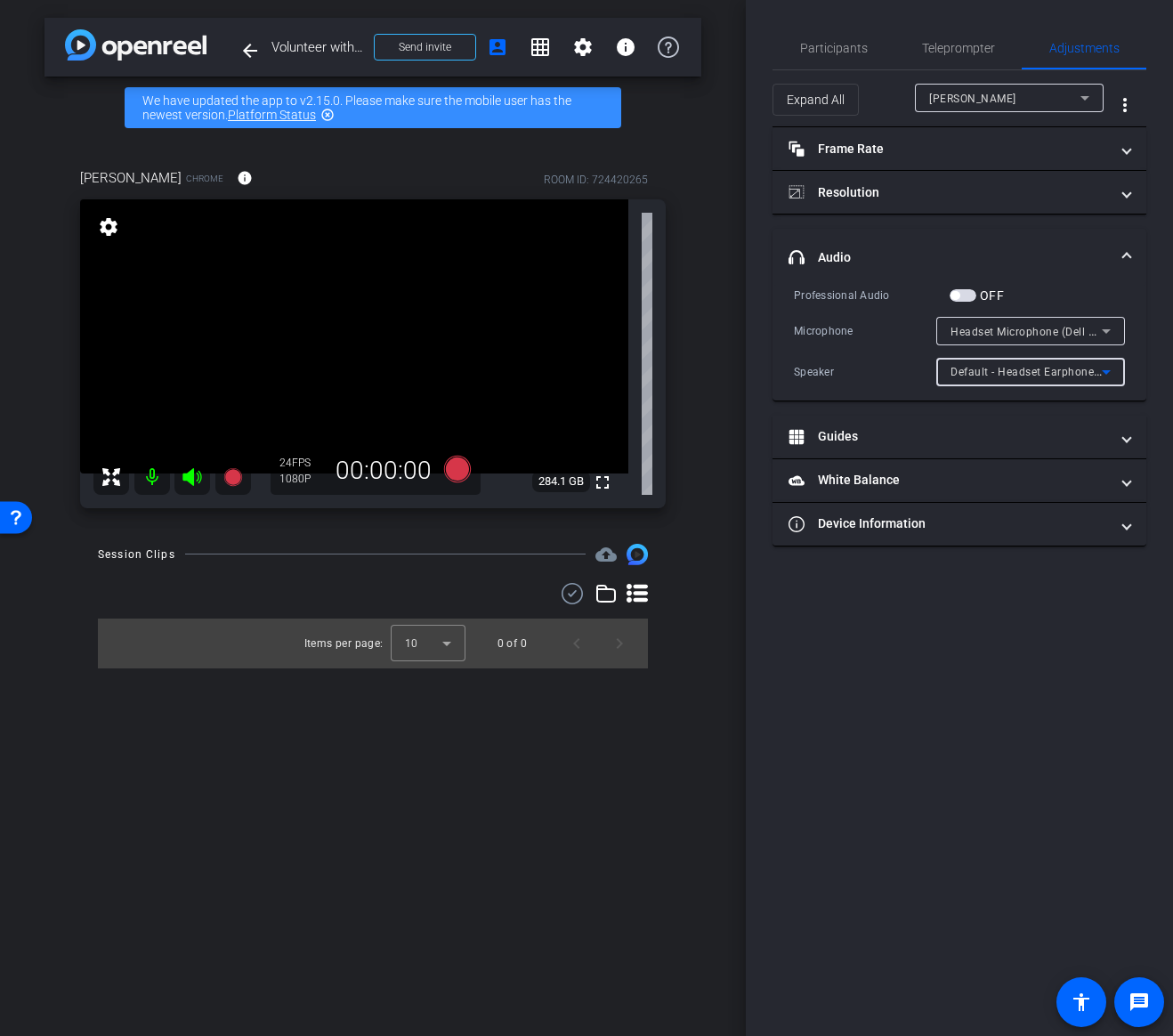 click on "Default - Headset Earphone (Dell HR024 Audio Receiver)" at bounding box center [1096, 371] 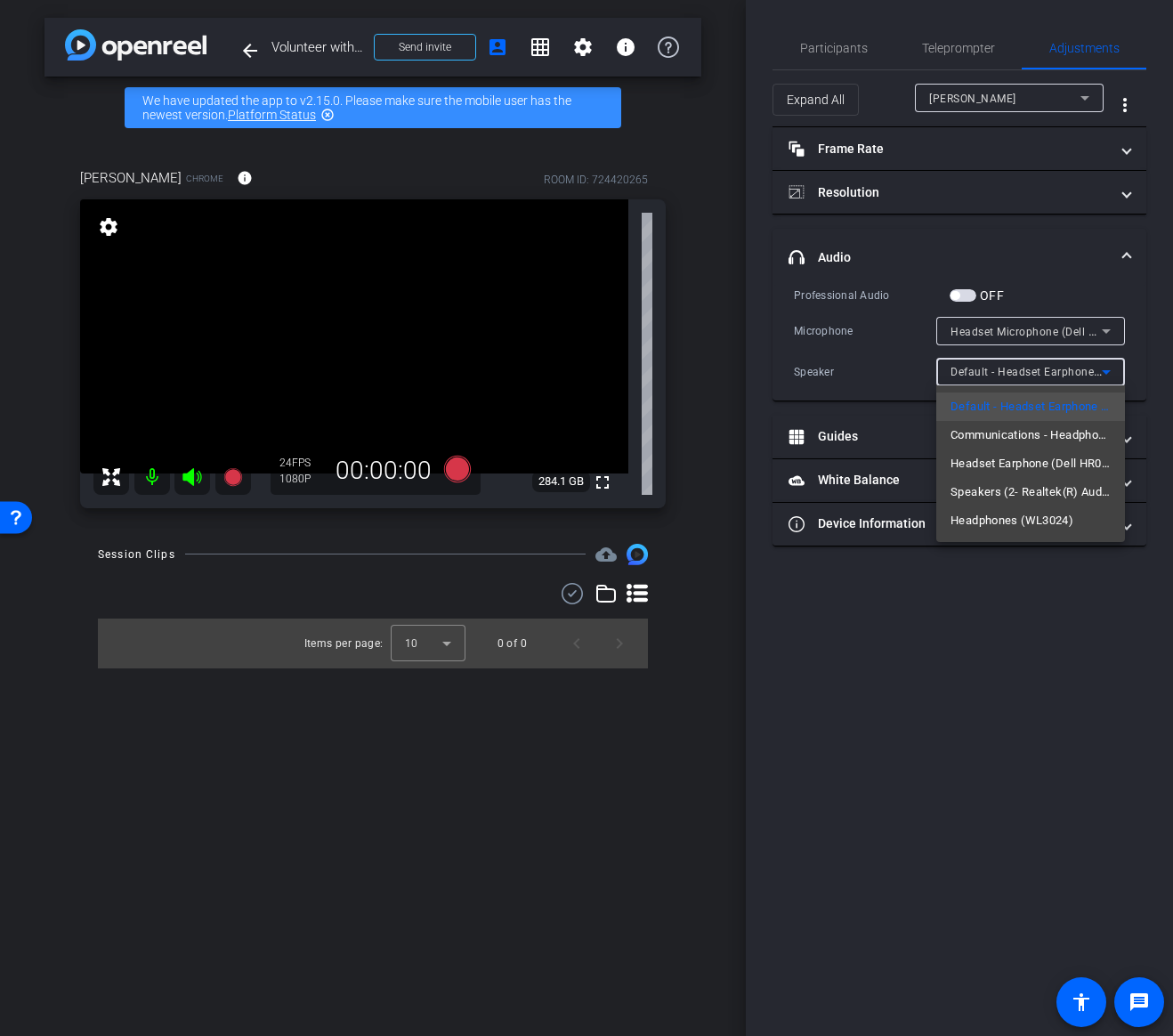click at bounding box center [586, 518] 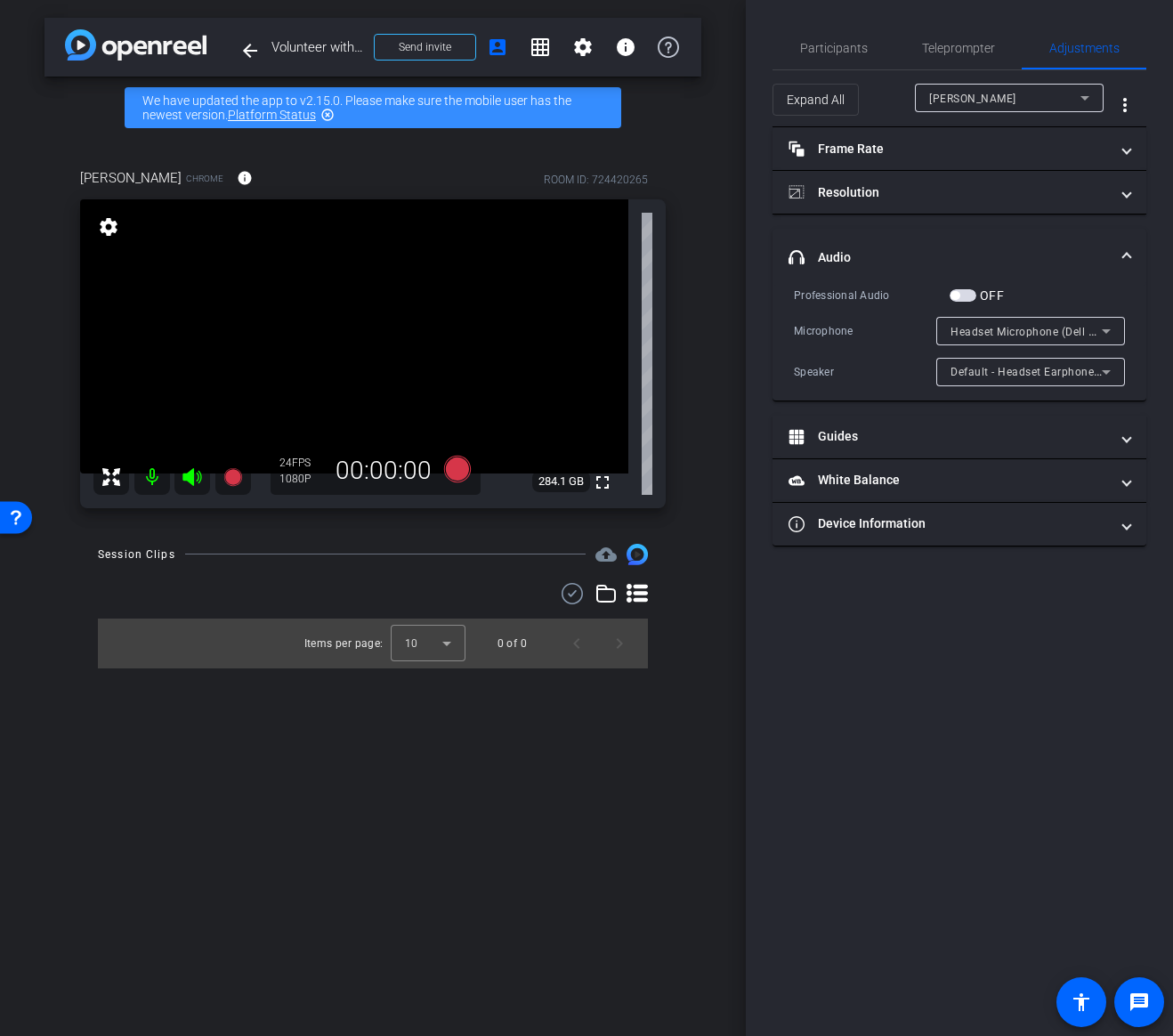 click on "Headset Microphone (Dell HR024 Audio Receiver)" at bounding box center (1026, 331) 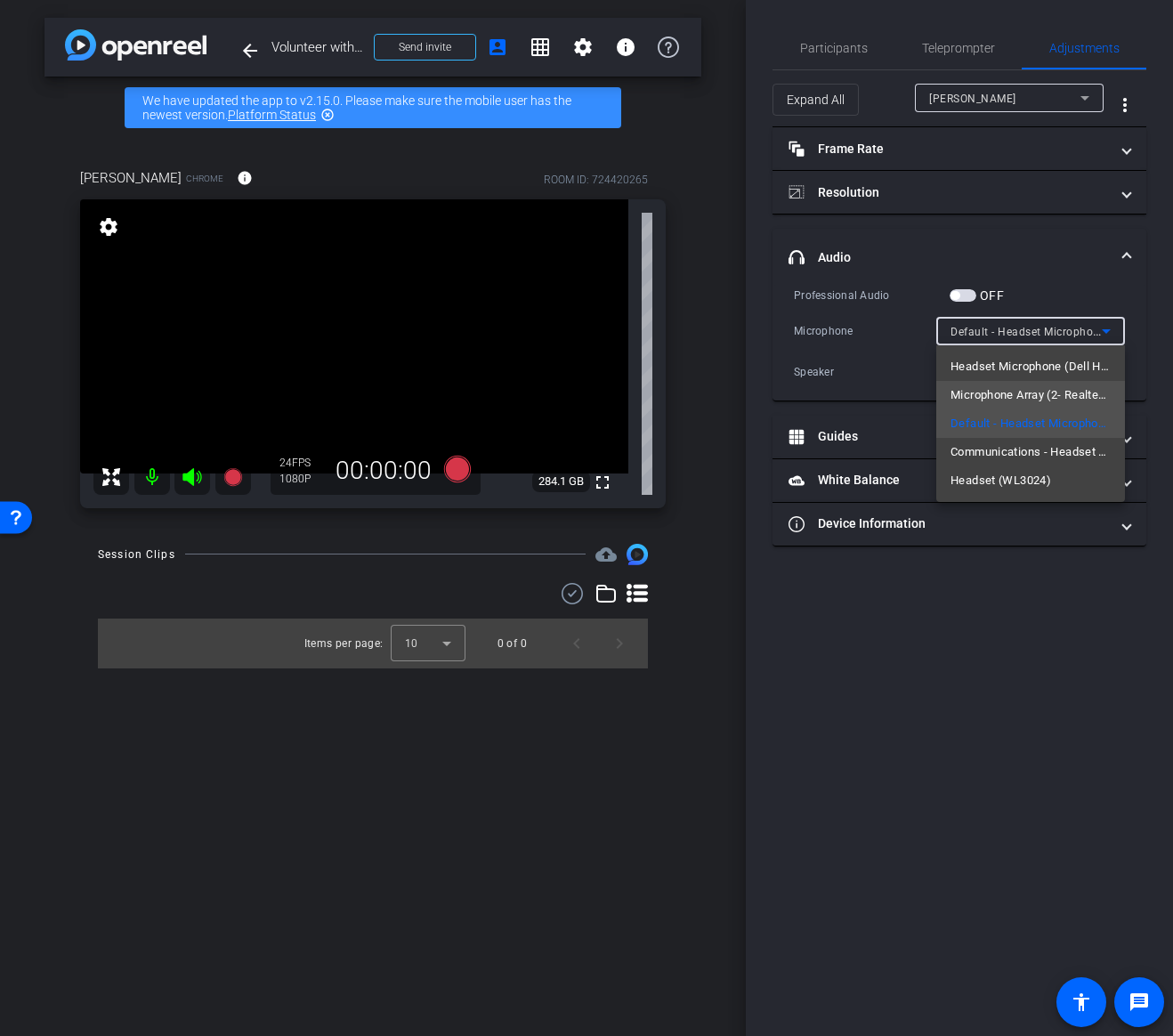 click on "Microphone Array (2- Realtek(R) Audio)" at bounding box center (1031, 395) 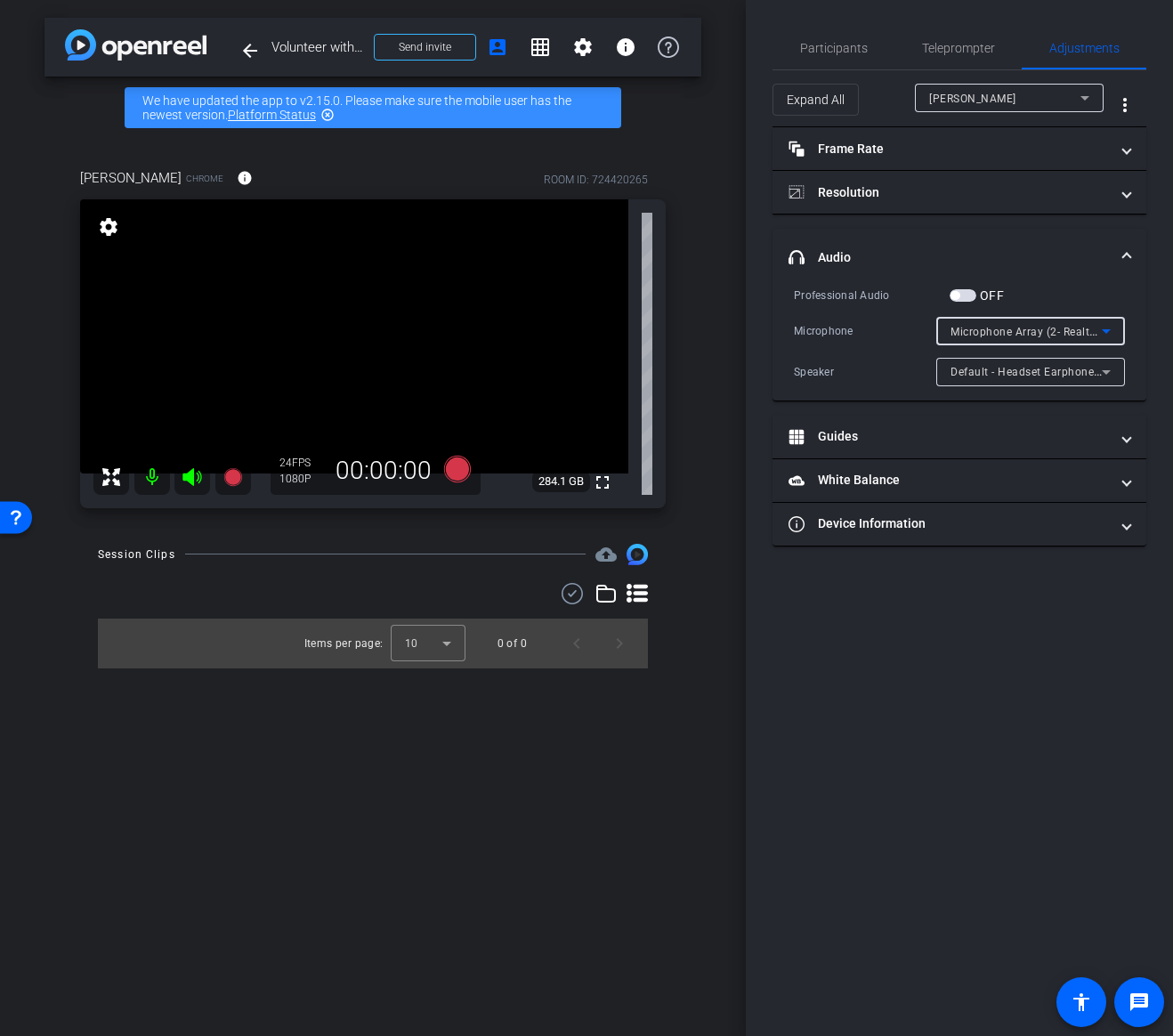 click on "Default - Headset Earphone (Dell HR024 Audio Receiver)" at bounding box center (1096, 371) 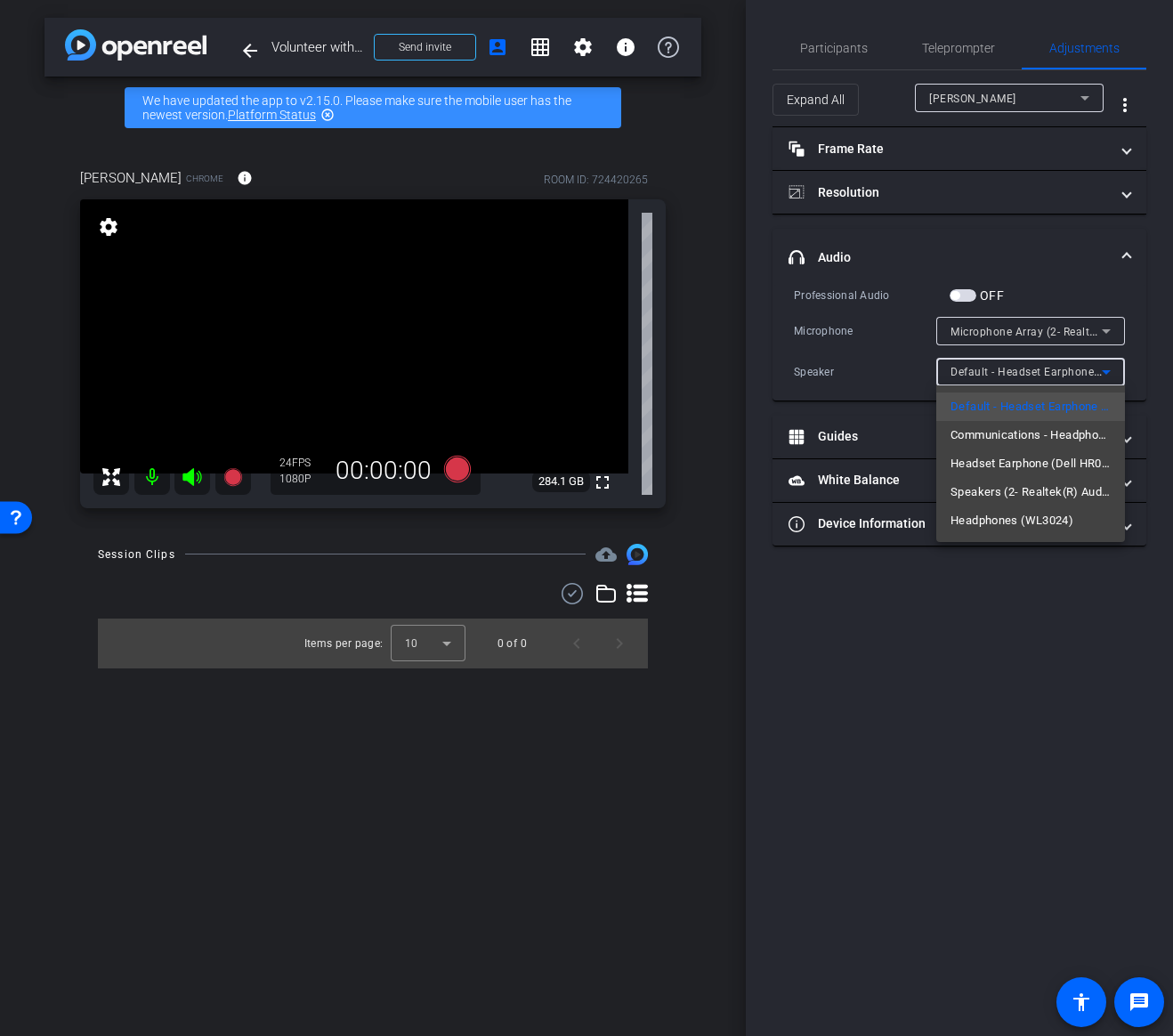 click on "Speakers (2- Realtek(R) Audio)" at bounding box center (1031, 492) 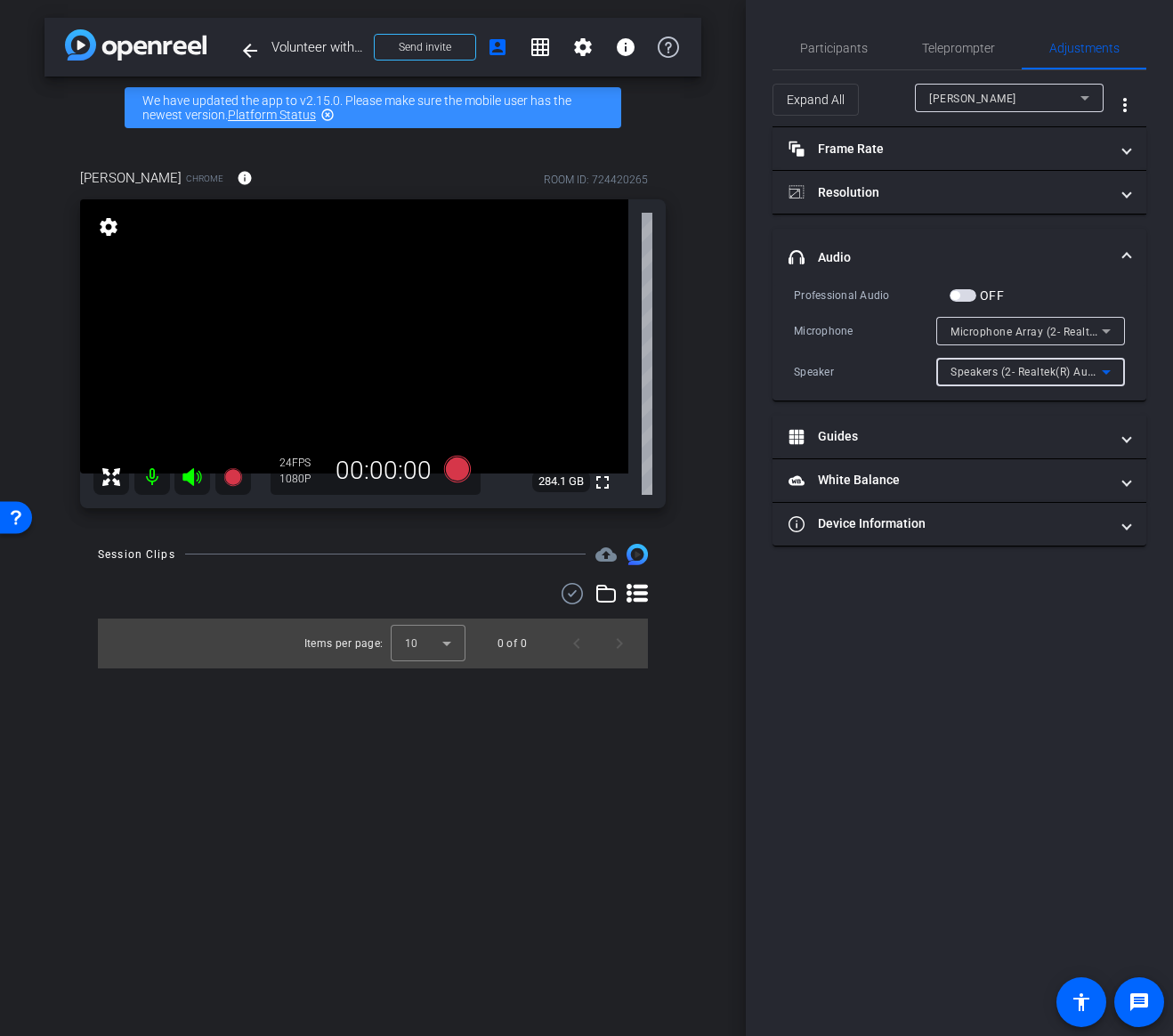click on "Microphone Array (2- Realtek(R) Audio)" at bounding box center [1052, 331] 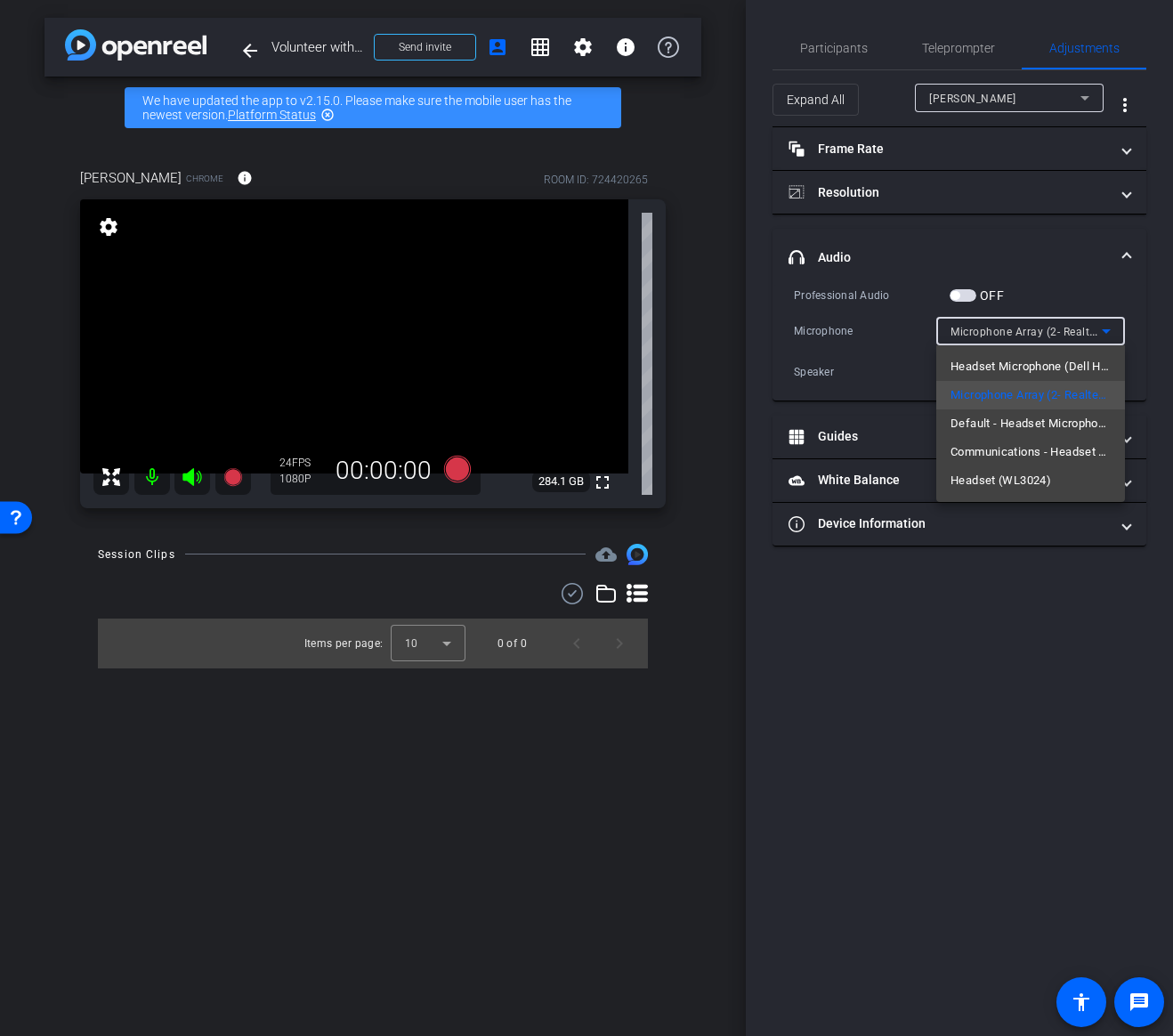 click at bounding box center (586, 518) 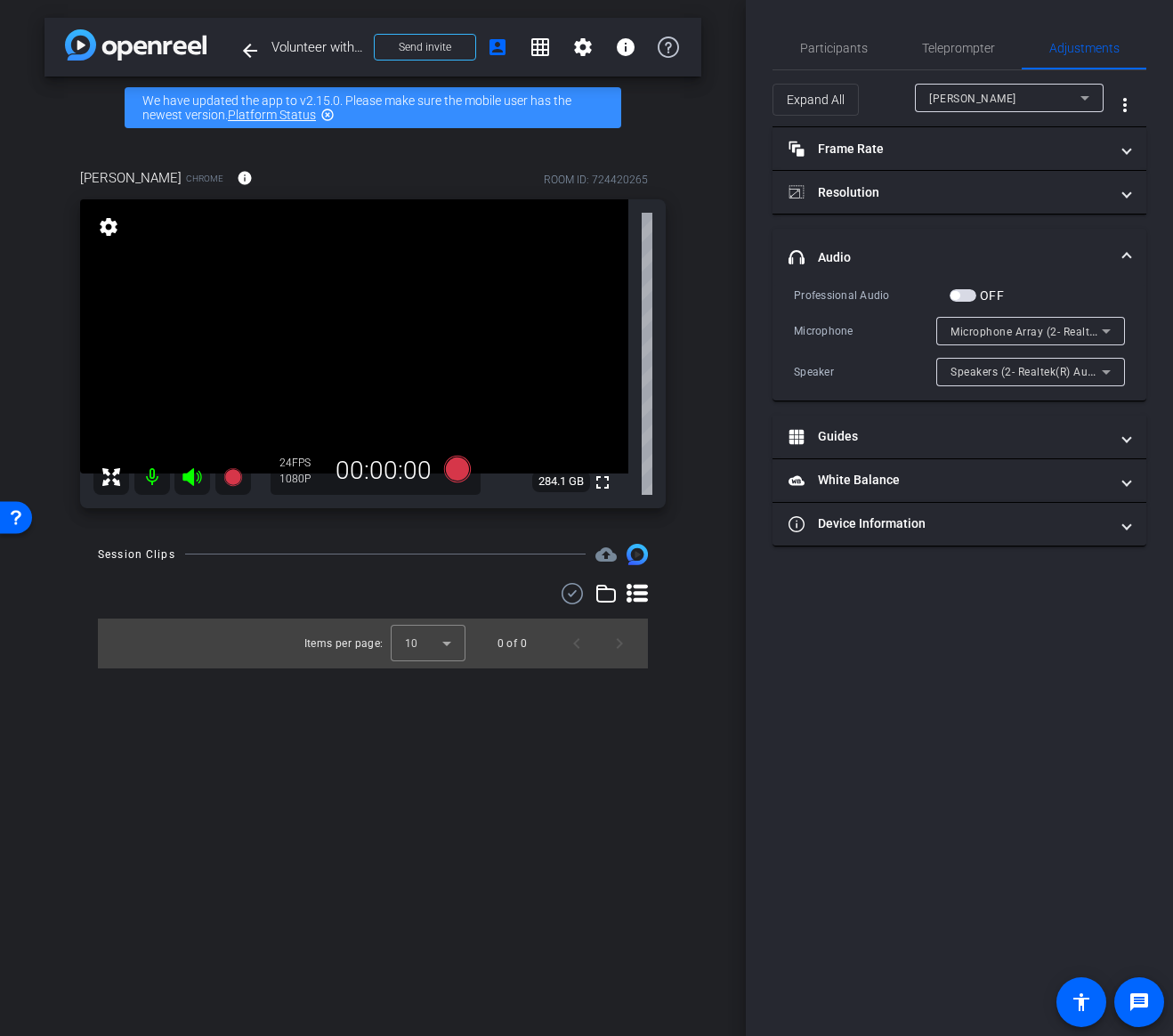 click on "Microphone Array (2- Realtek(R) Audio)" at bounding box center (1052, 331) 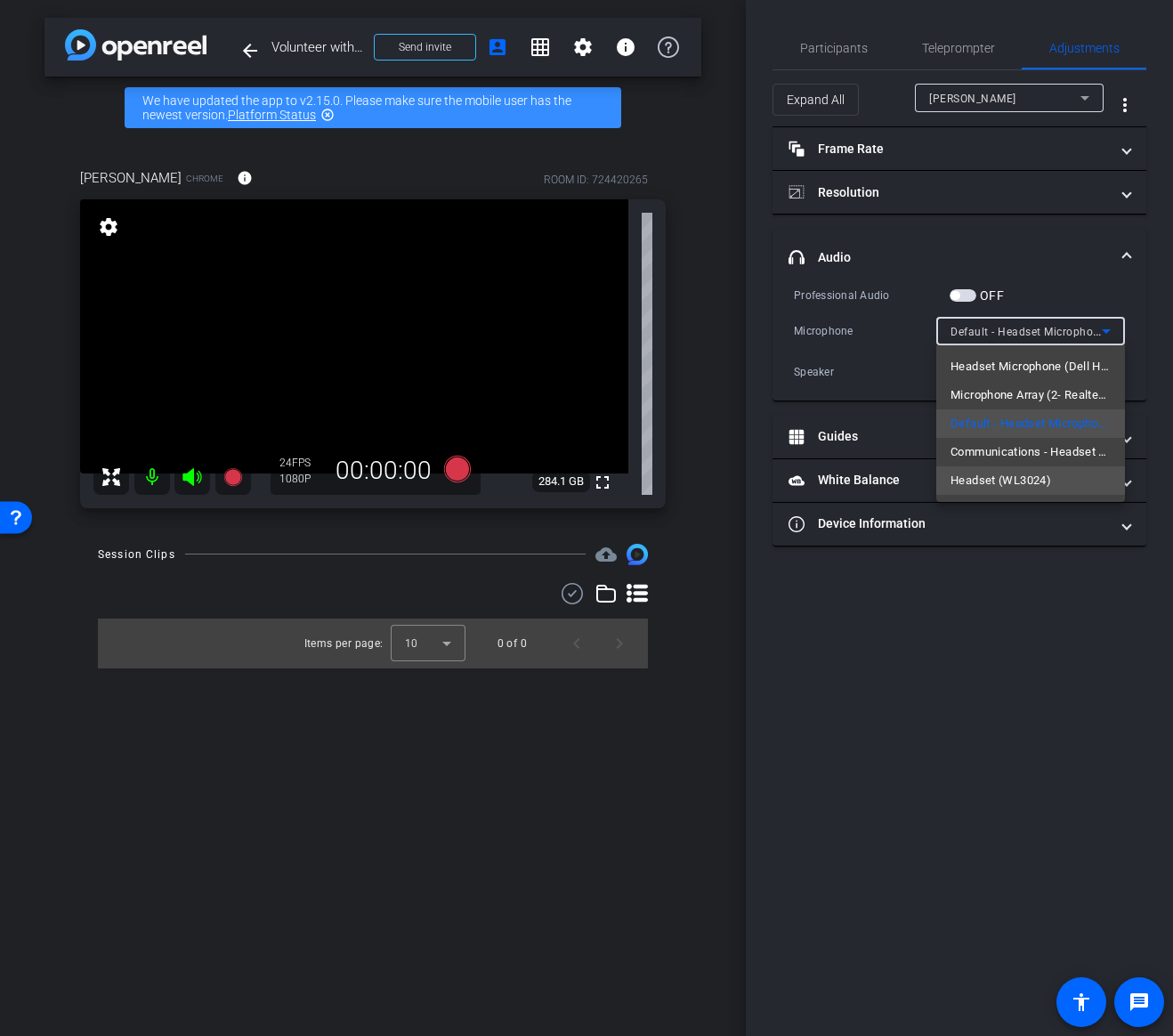 click on "Headset (WL3024)" at bounding box center [1031, 481] 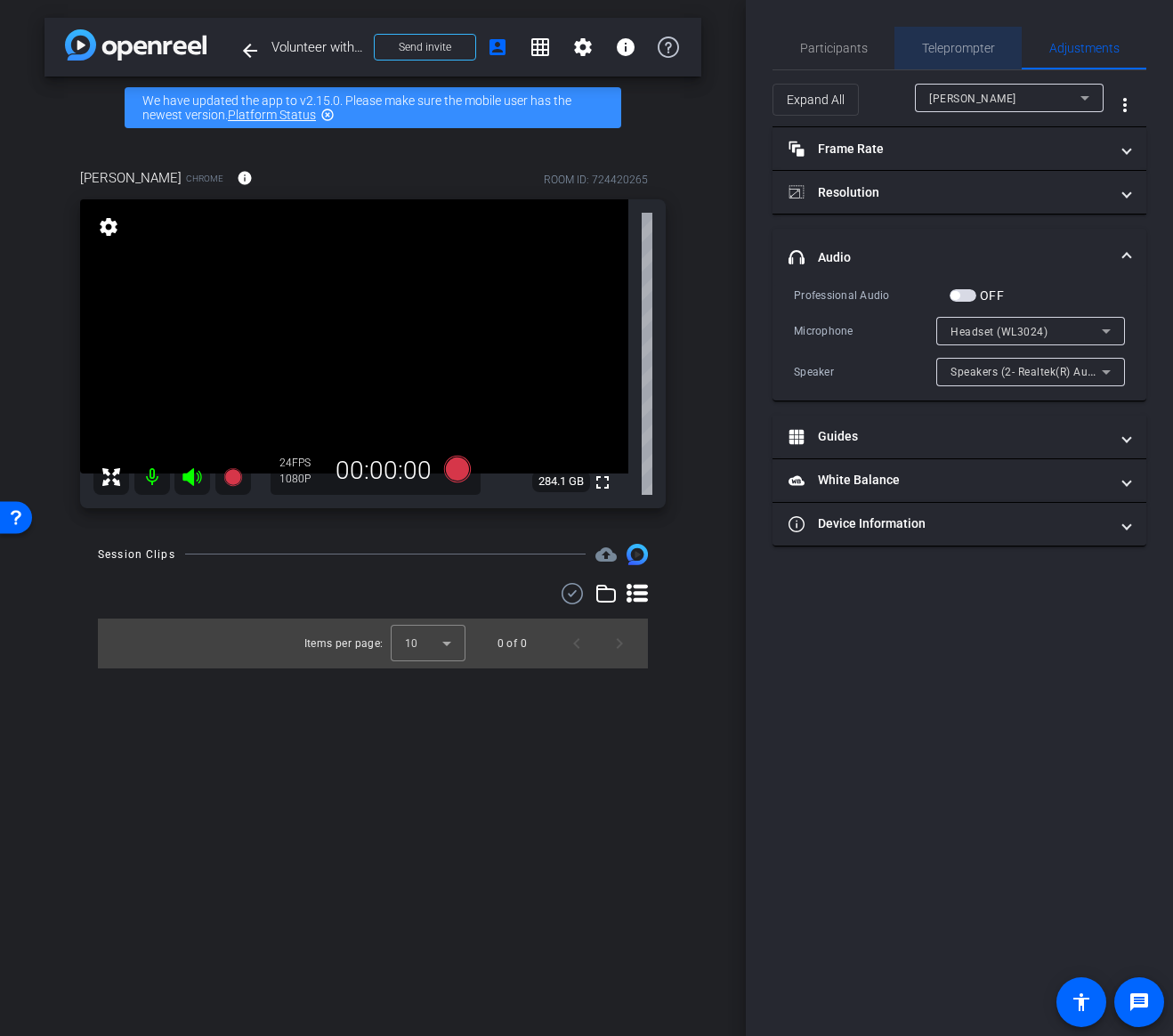 click on "Teleprompter" at bounding box center (959, 48) 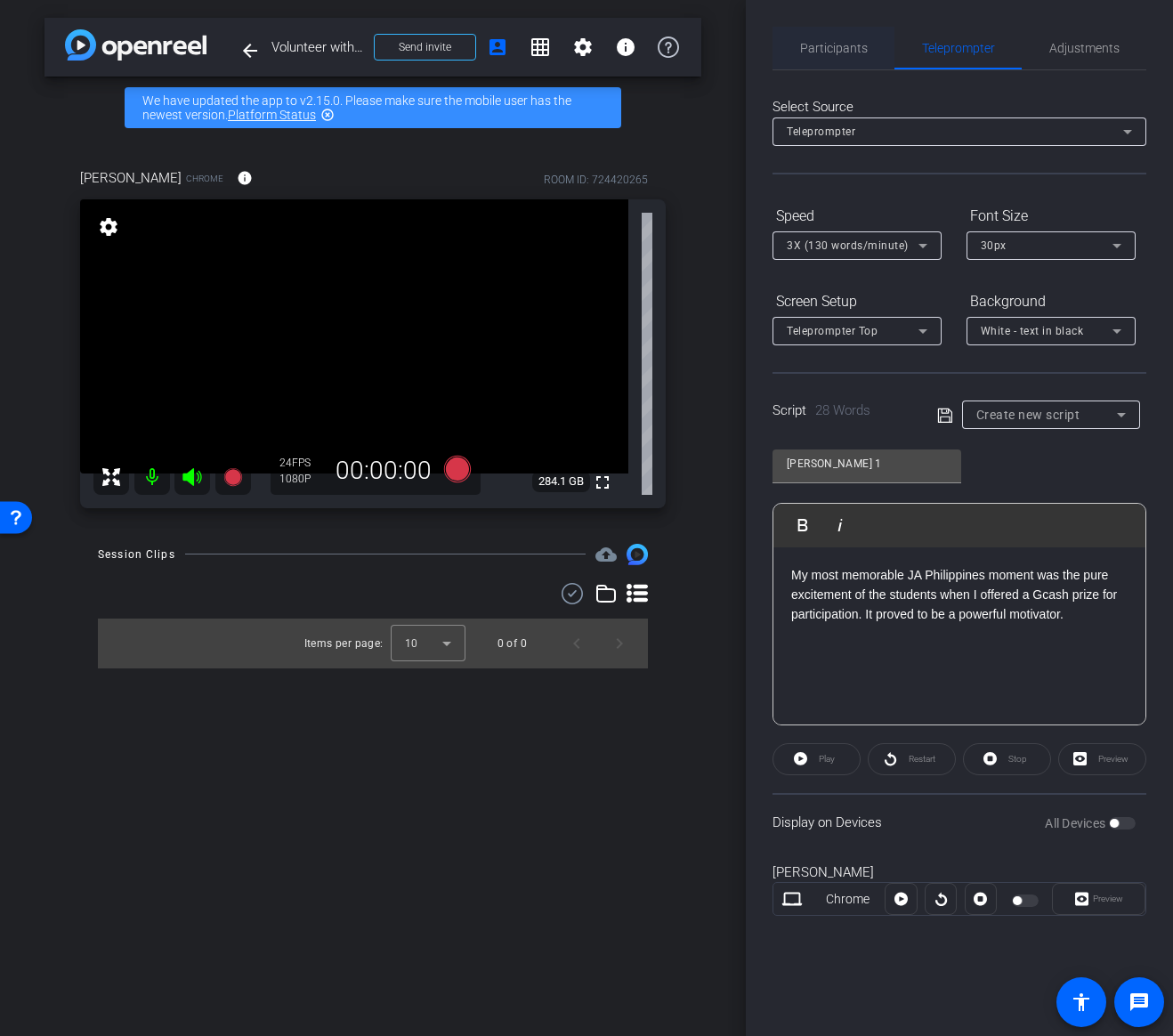 click on "Participants" at bounding box center (833, 48) 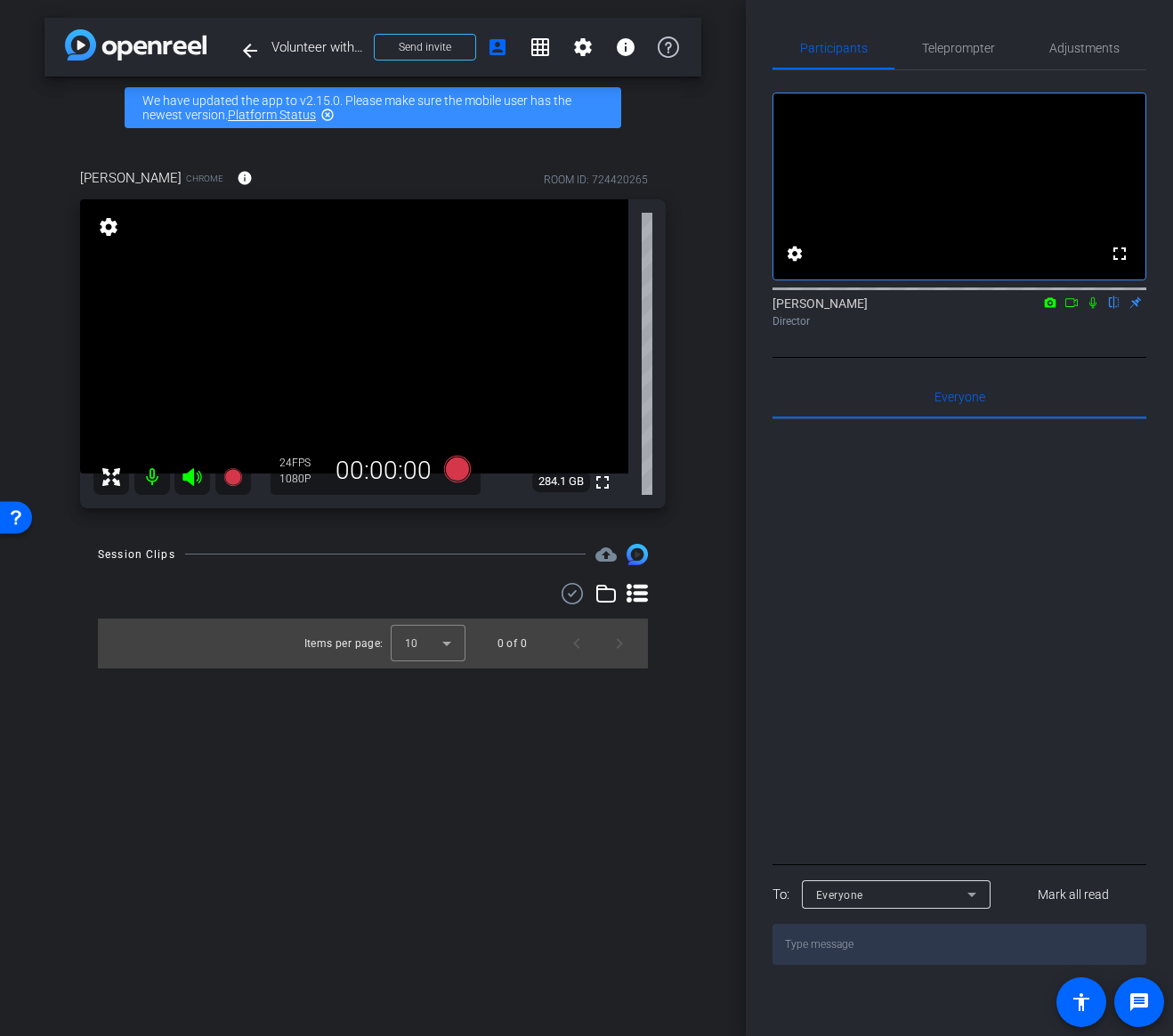 click at bounding box center [152, 477] 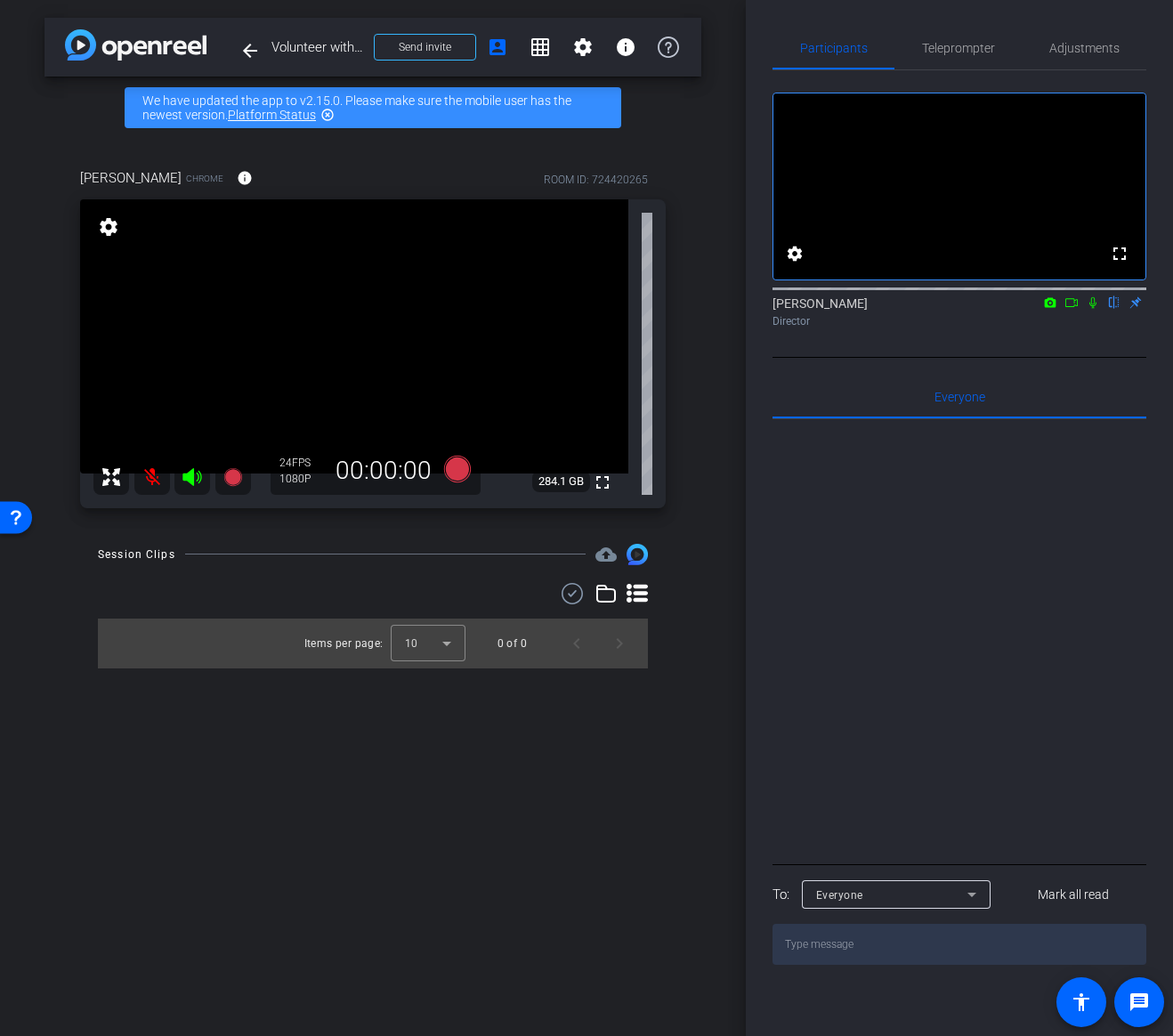 click at bounding box center [152, 477] 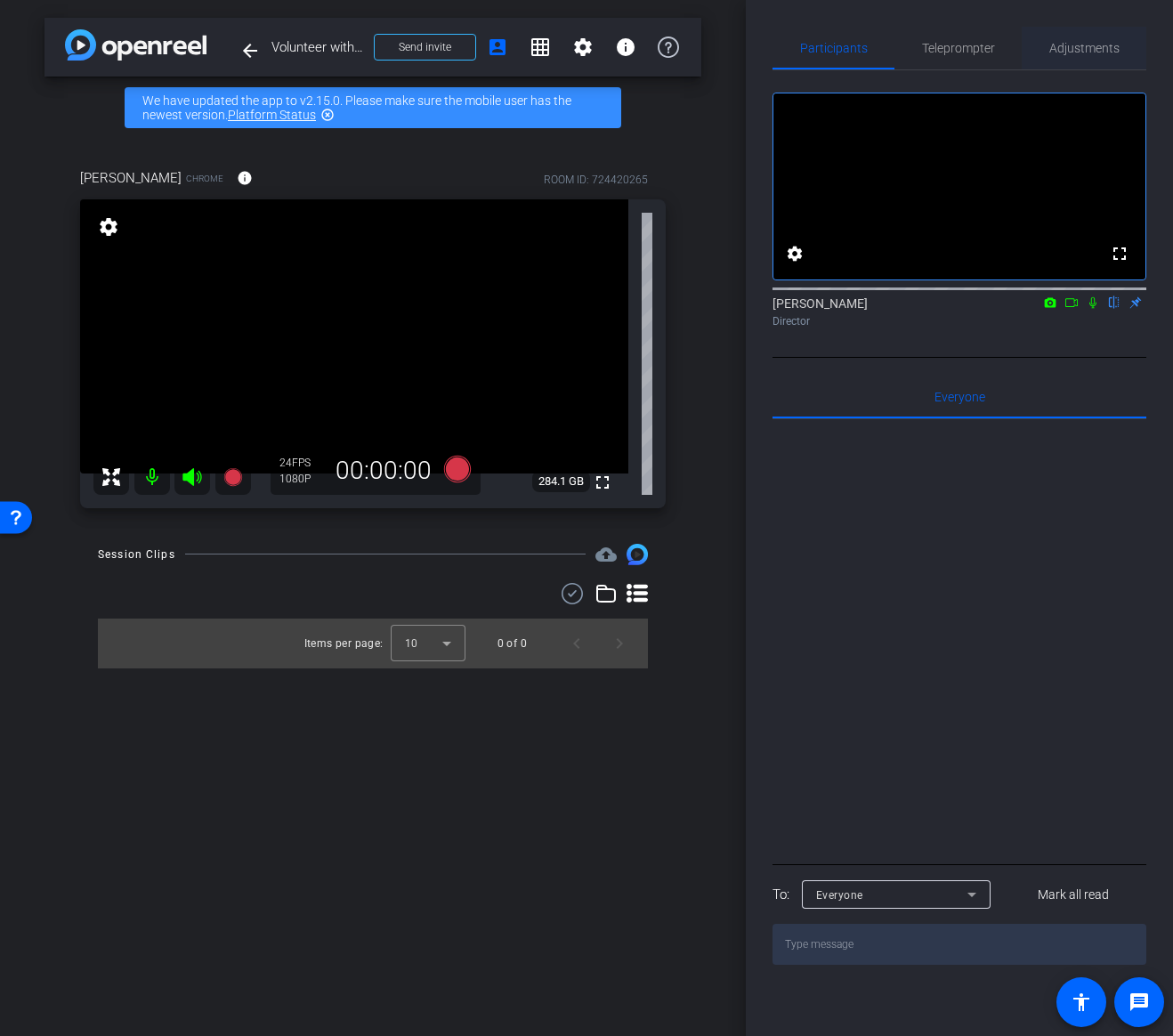 click on "Adjustments" at bounding box center [1084, 48] 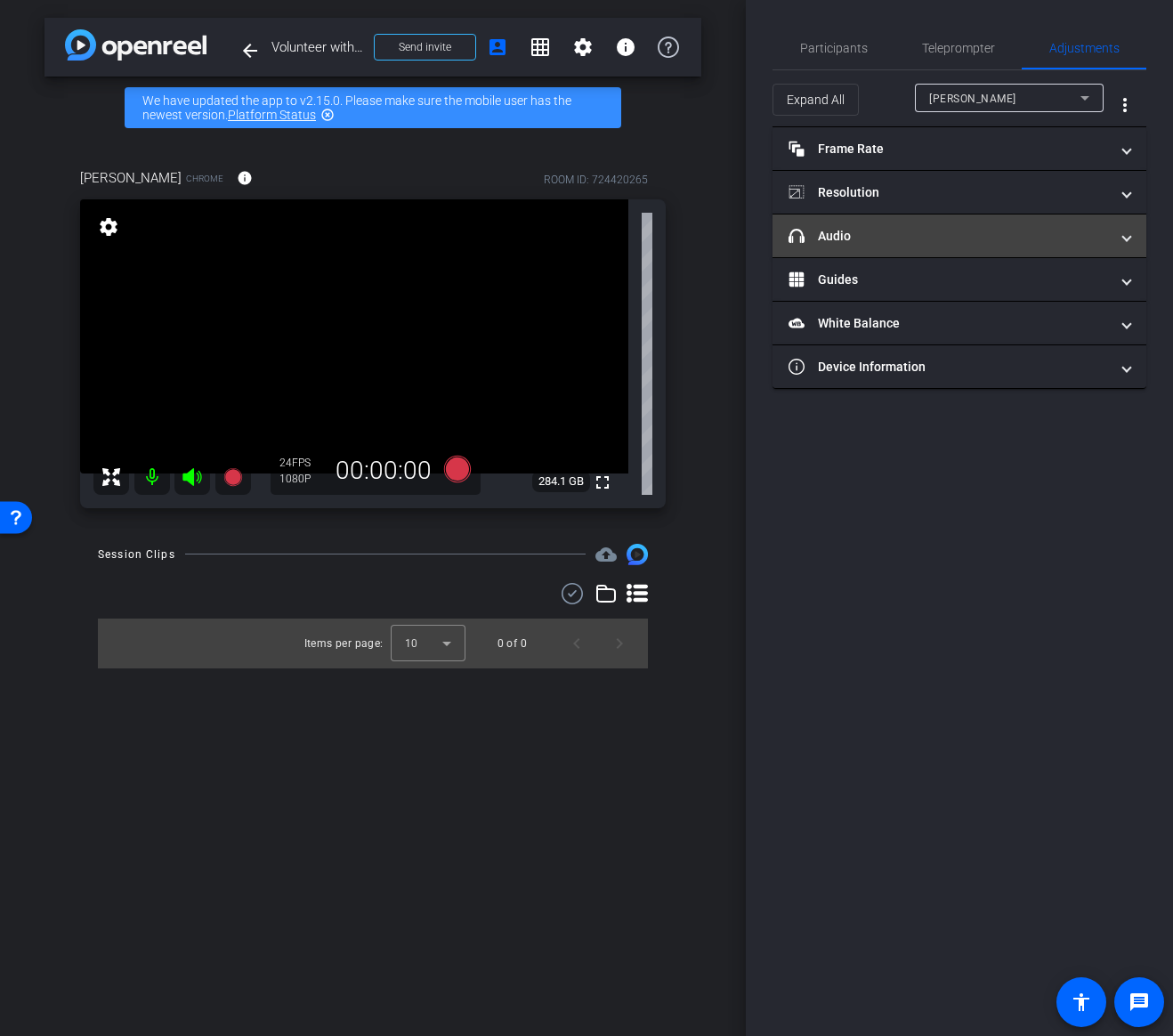 click on "headphone icon
Audio" at bounding box center [949, 236] 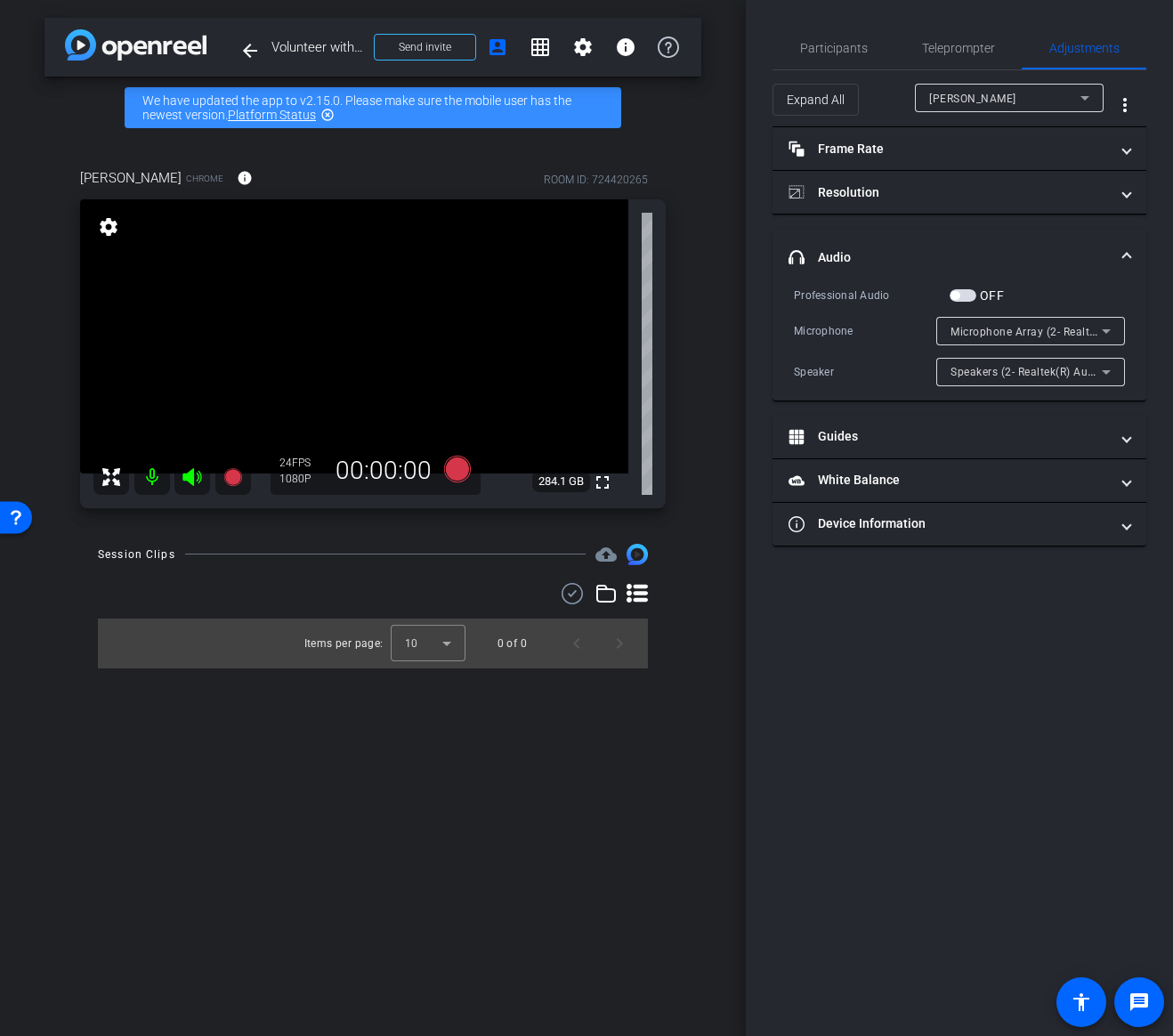 click on "Microphone Array (2- Realtek(R) Audio)" at bounding box center [1031, 331] 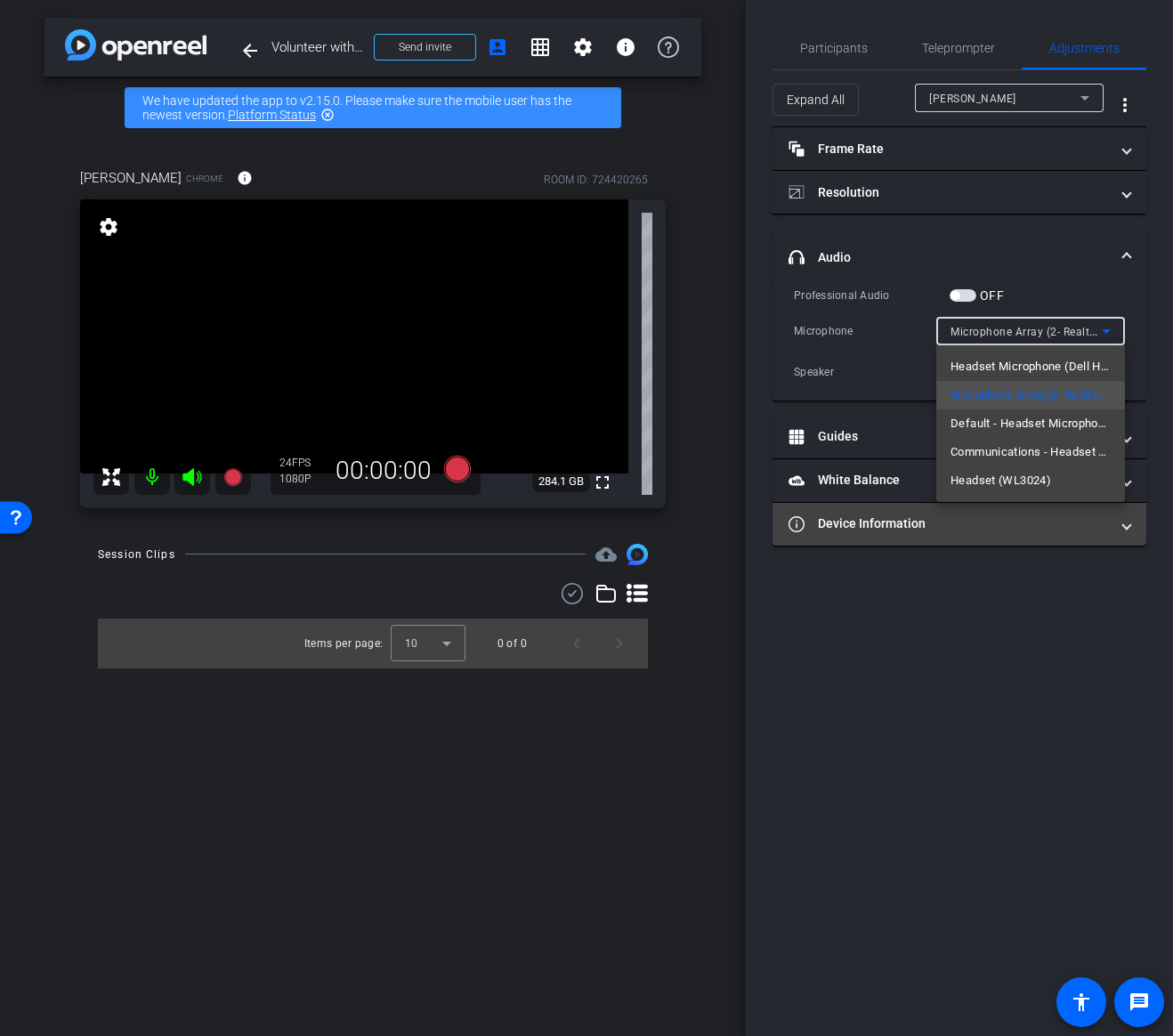 click at bounding box center [586, 518] 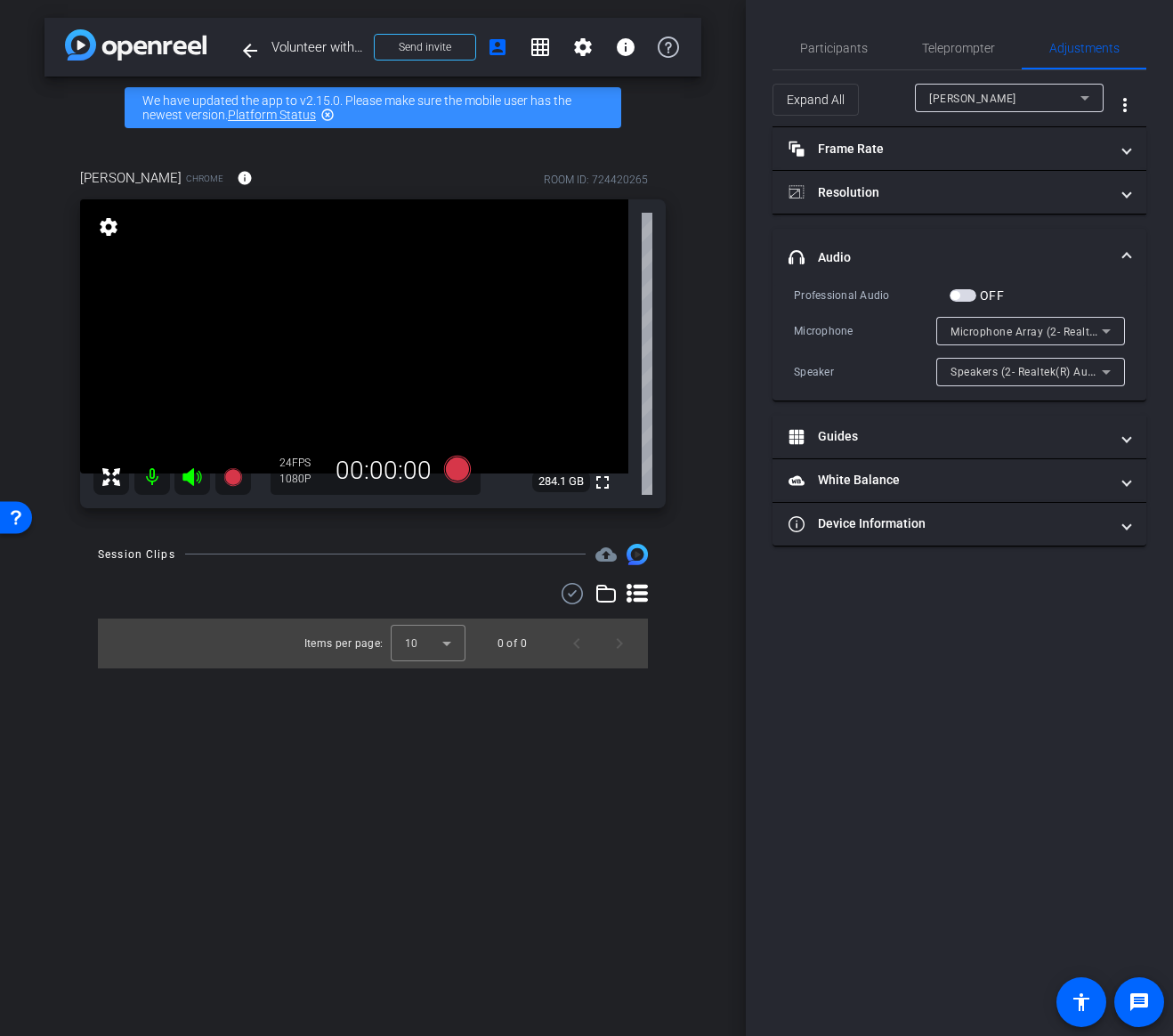 click on "Speakers (2- Realtek(R) Audio)" at bounding box center (1029, 371) 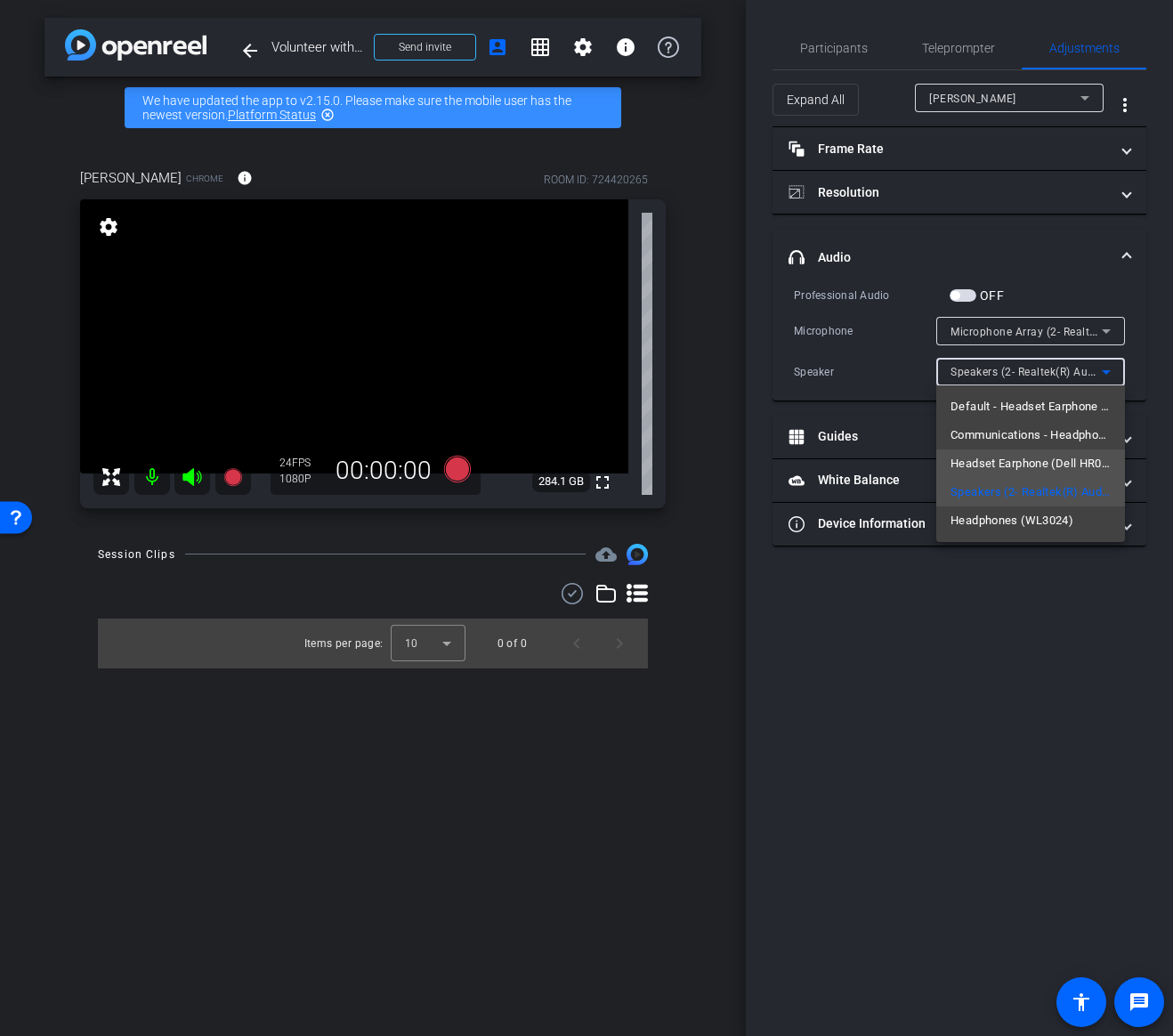 click on "Headset Earphone (Dell HR024 Audio Receiver)" at bounding box center [1031, 464] 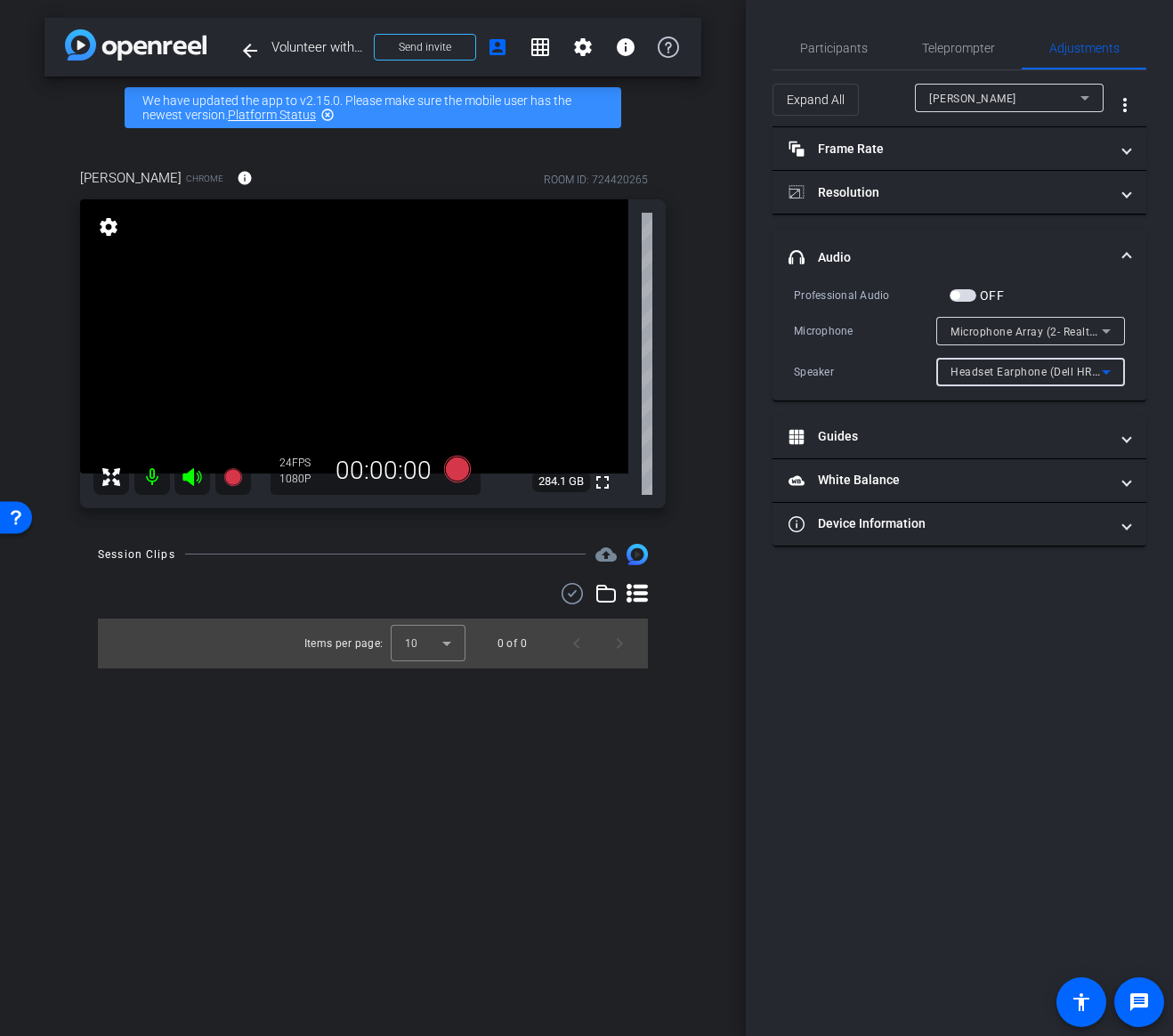 click on "Headset Earphone (Dell HR024 Audio Receiver)" at bounding box center (1026, 371) 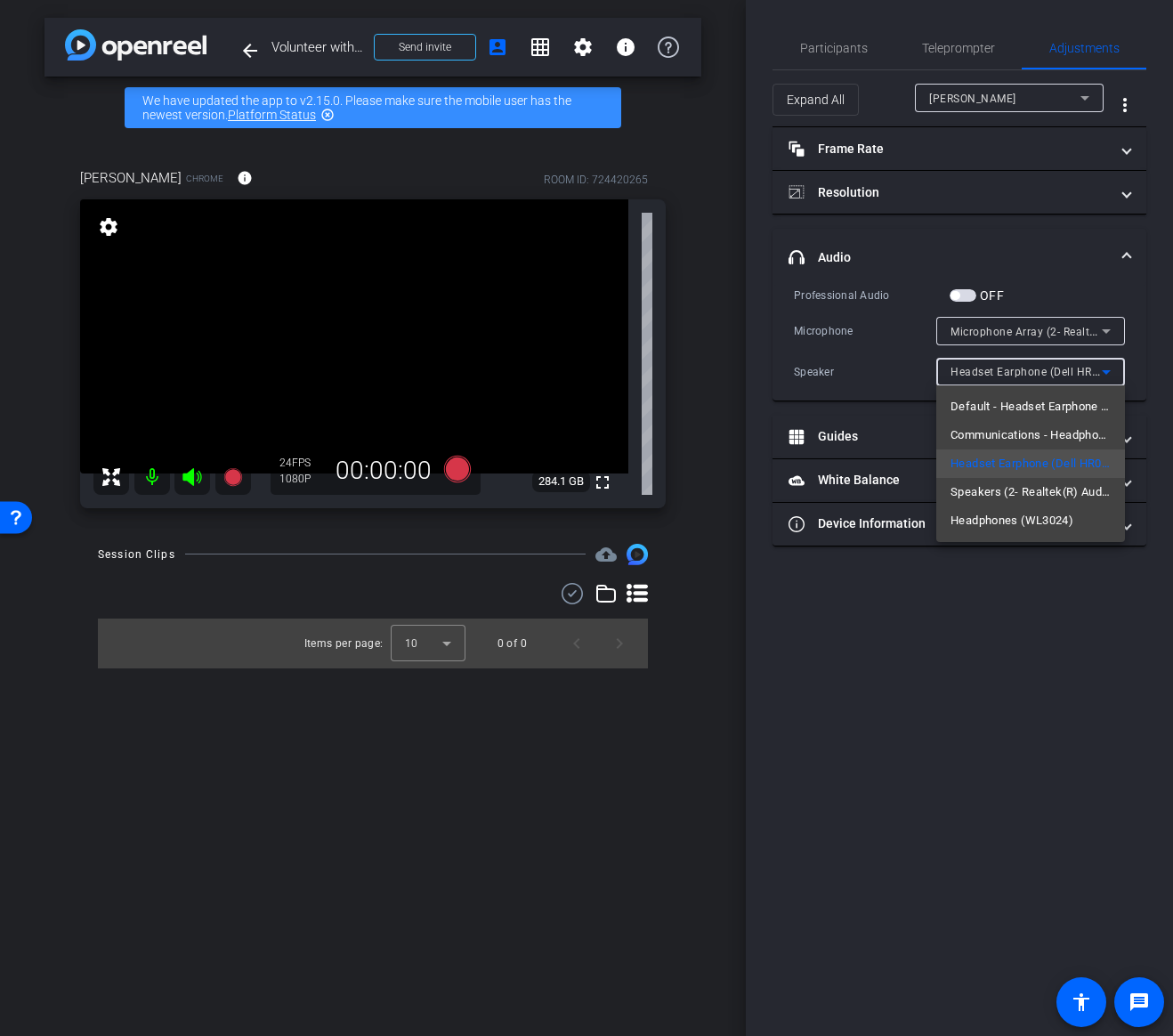 click at bounding box center [586, 518] 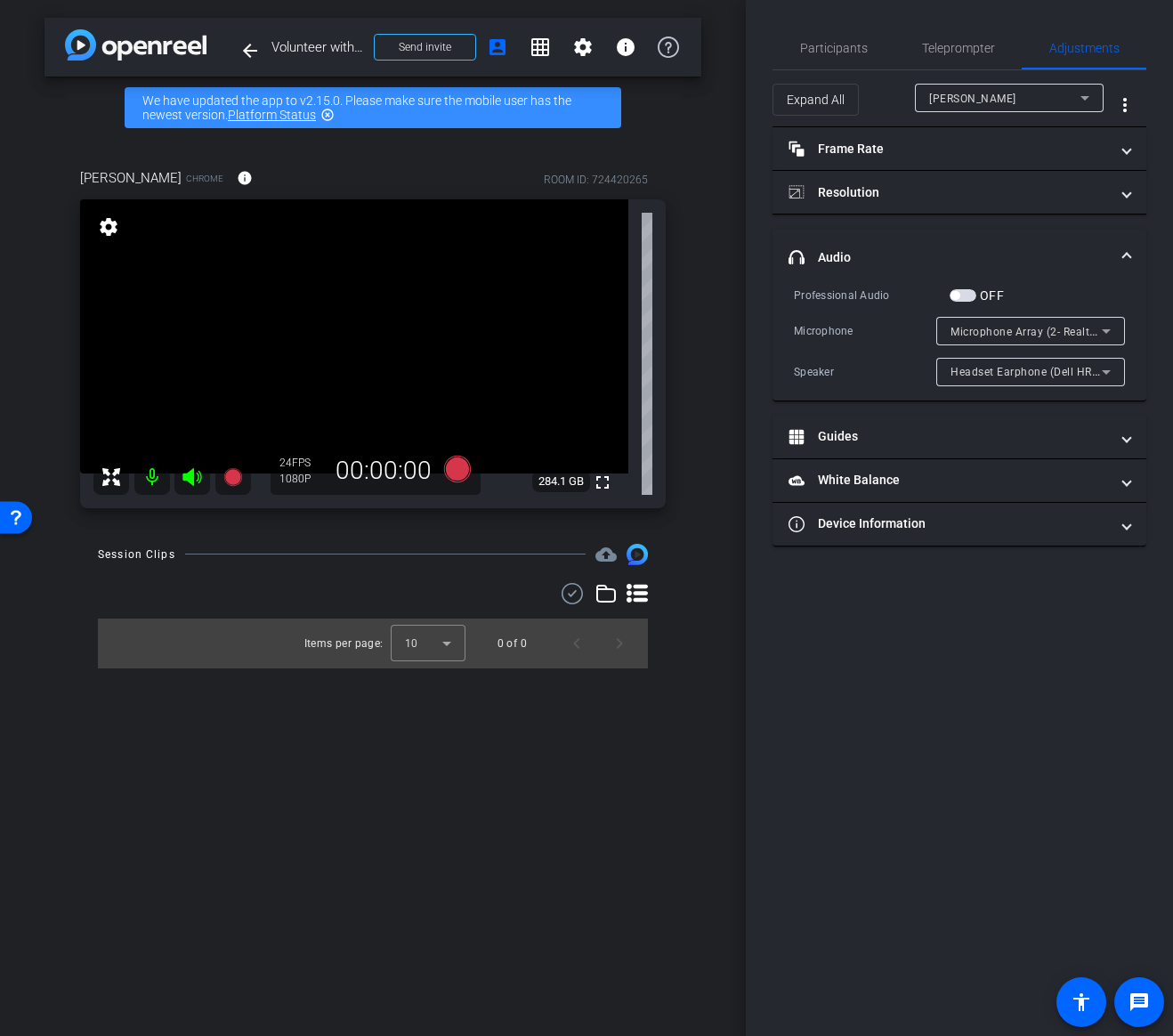 click on "Microphone Array (2- Realtek(R) Audio)" at bounding box center [1052, 331] 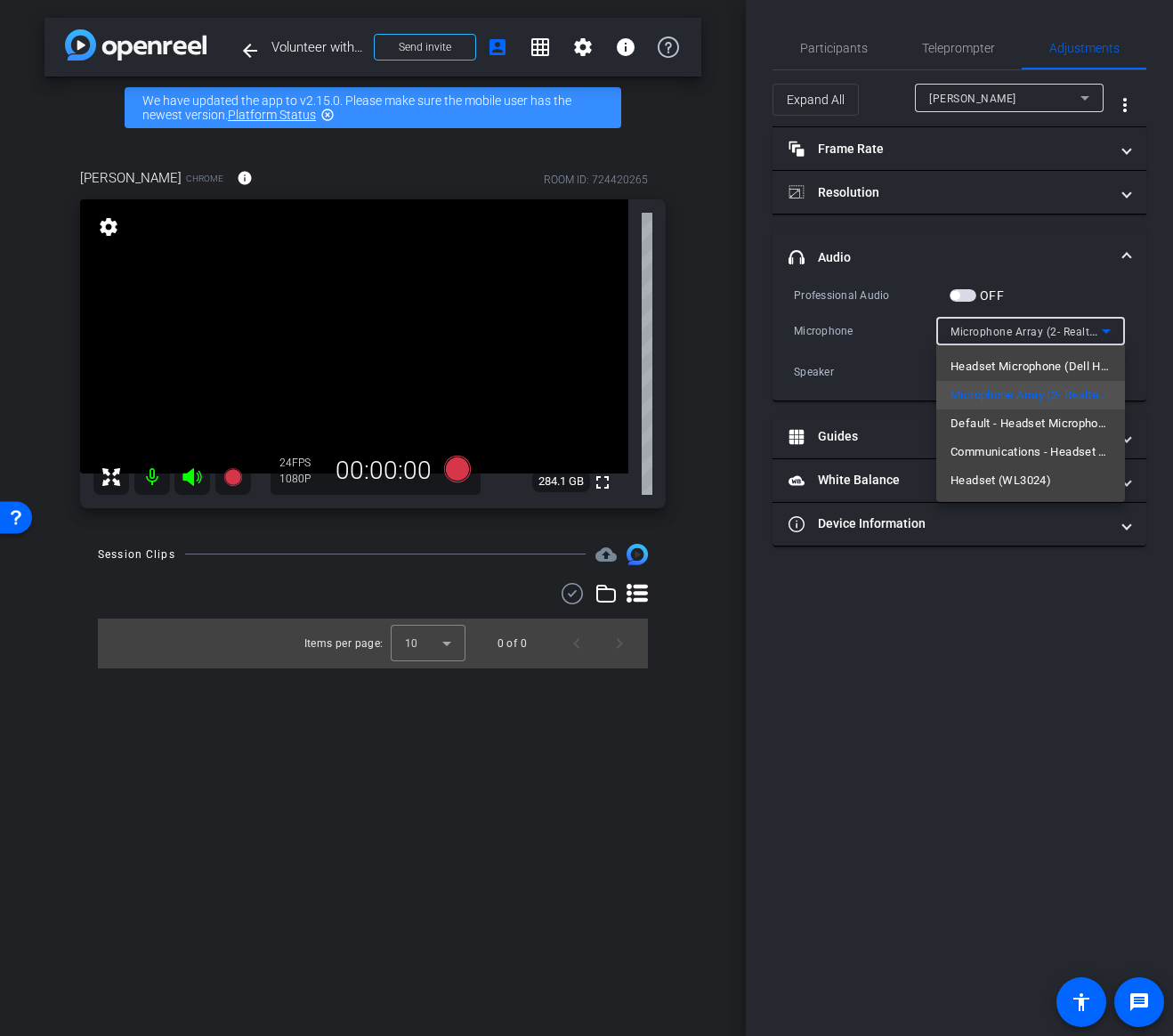 drag, startPoint x: 904, startPoint y: 710, endPoint x: 904, endPoint y: 698, distance: 12 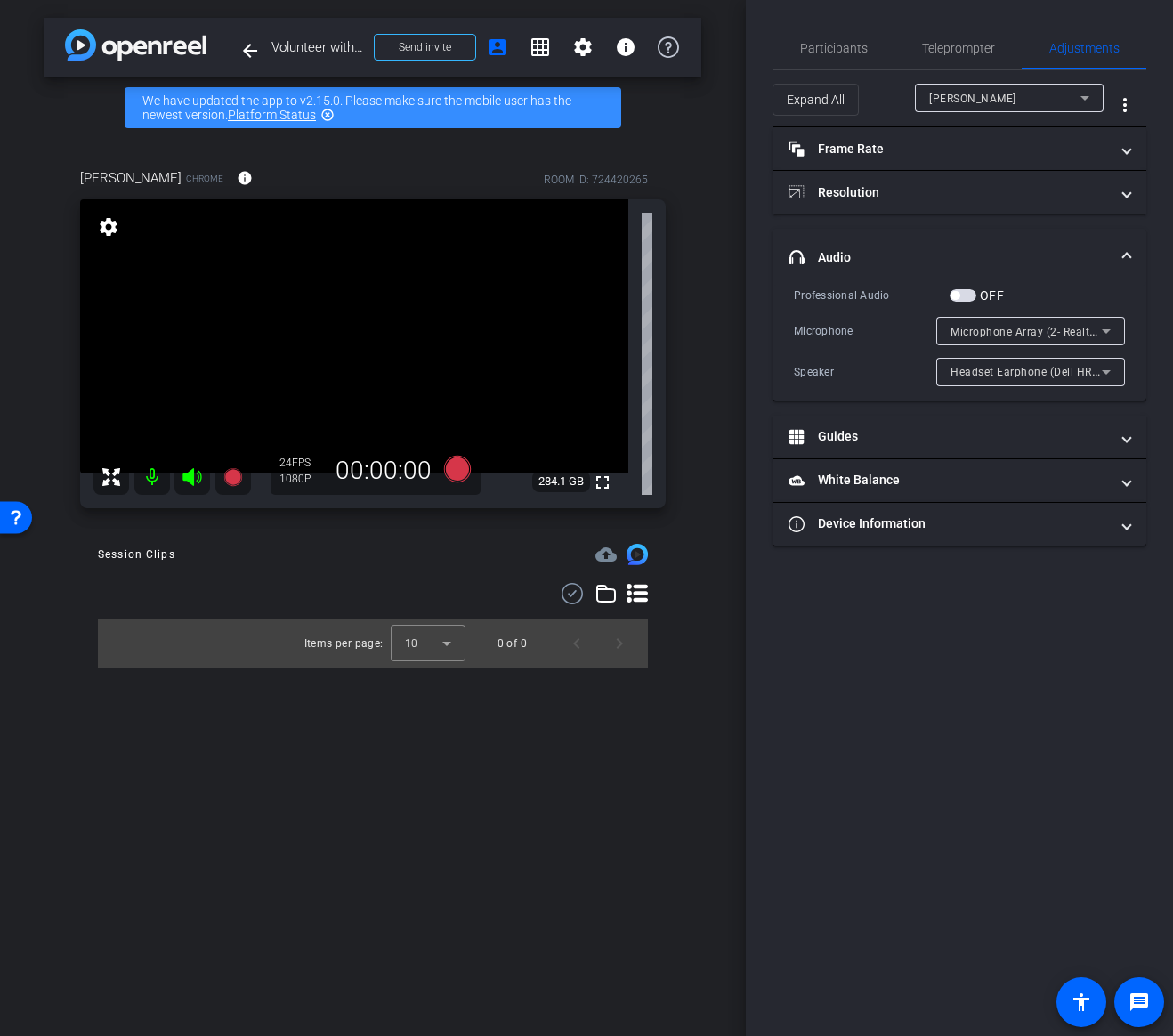 click on "Headset Earphone (Dell HR024 Audio Receiver)" at bounding box center (1072, 371) 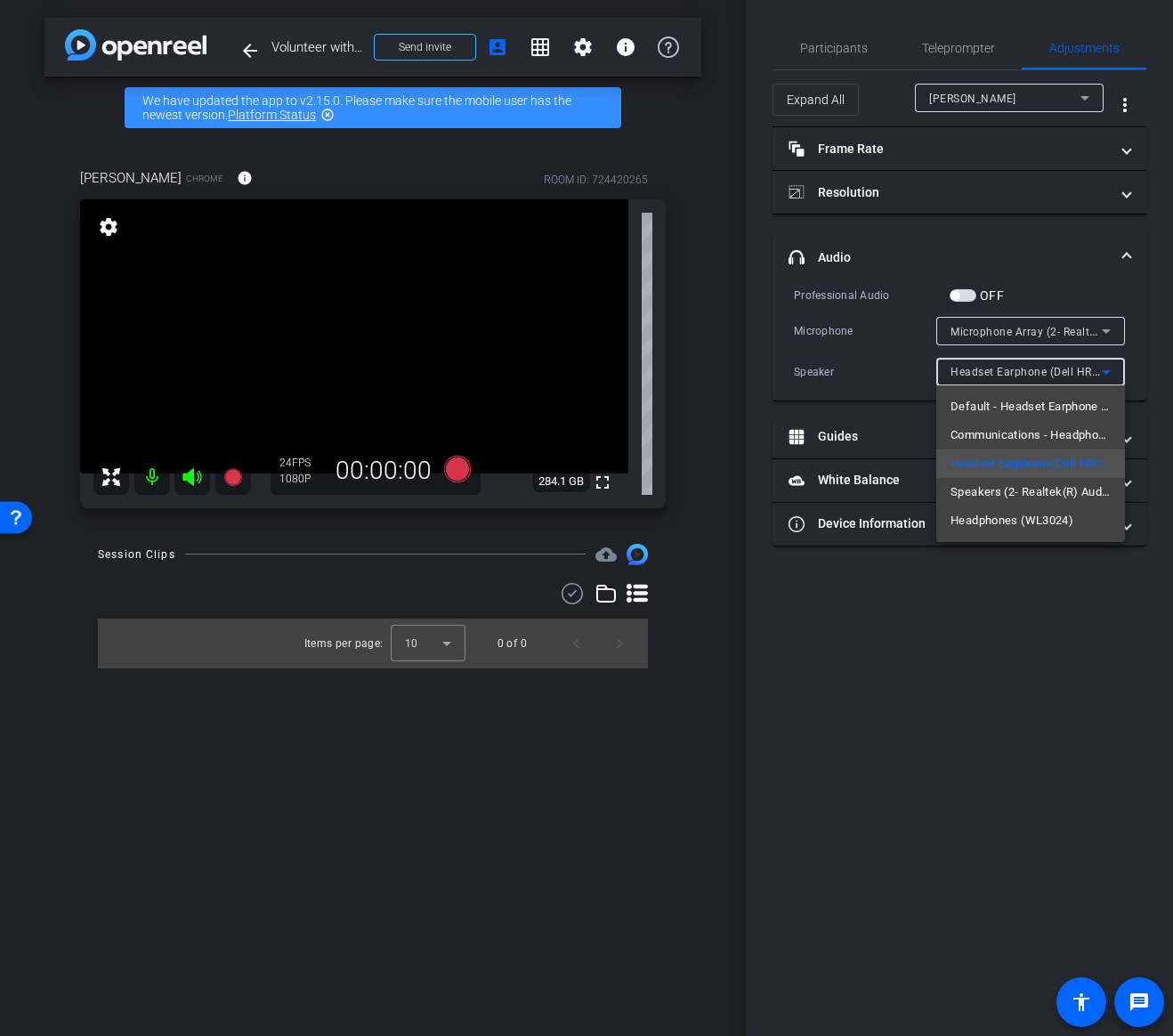 click on "Speakers (2- Realtek(R) Audio)" at bounding box center [1031, 492] 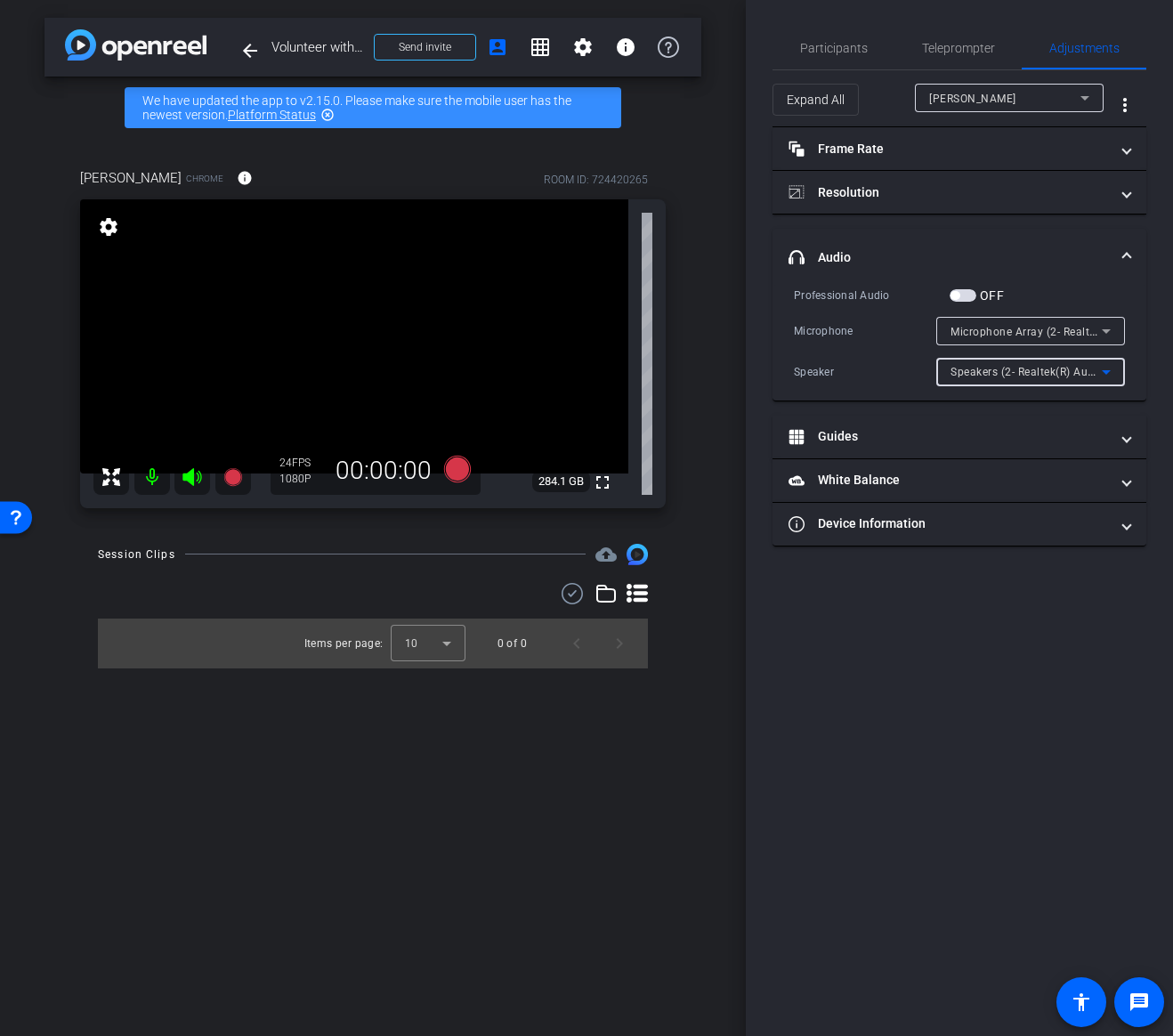 click on "Microphone Array (2- Realtek(R) Audio)" at bounding box center (1052, 331) 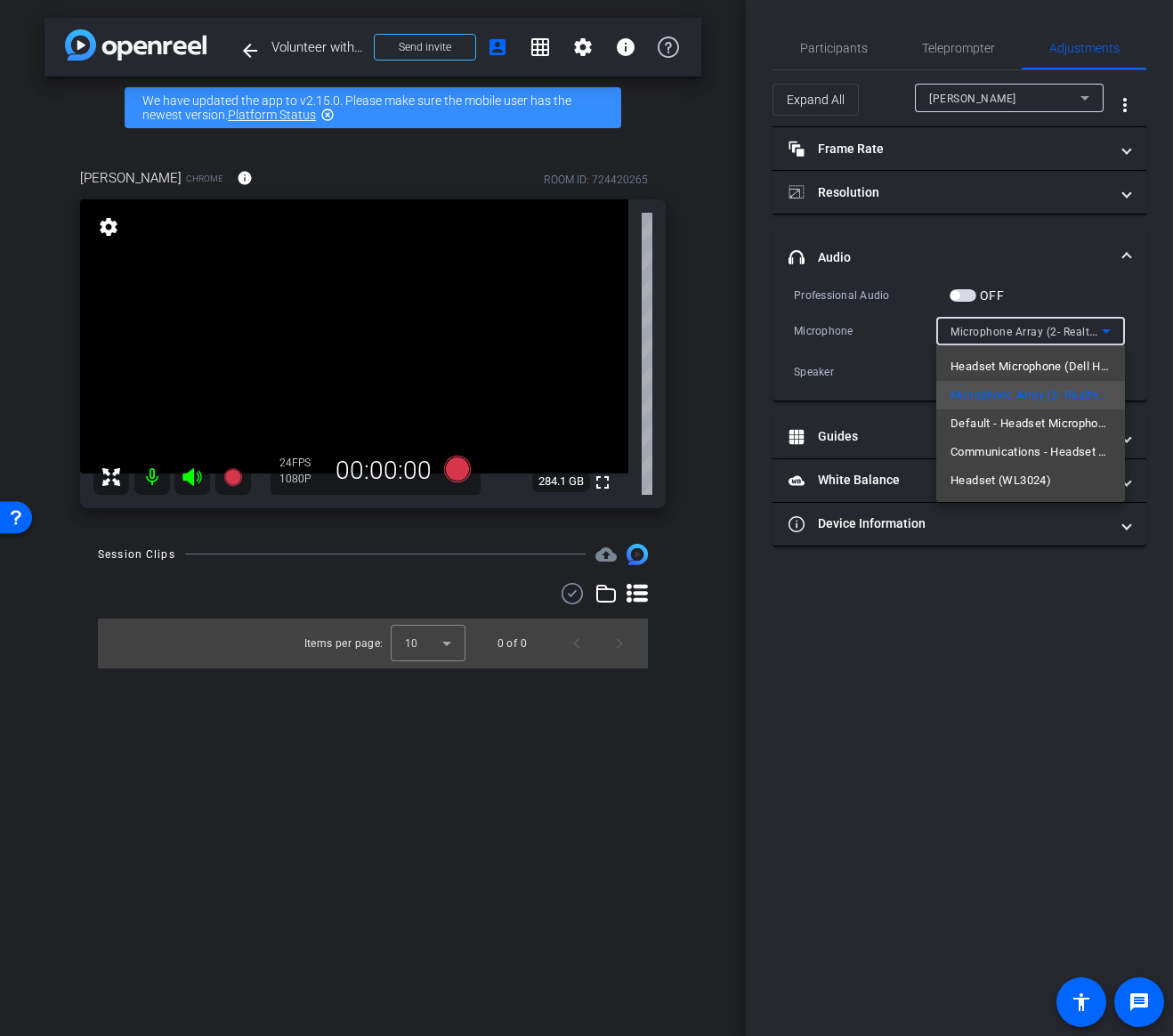click at bounding box center (586, 518) 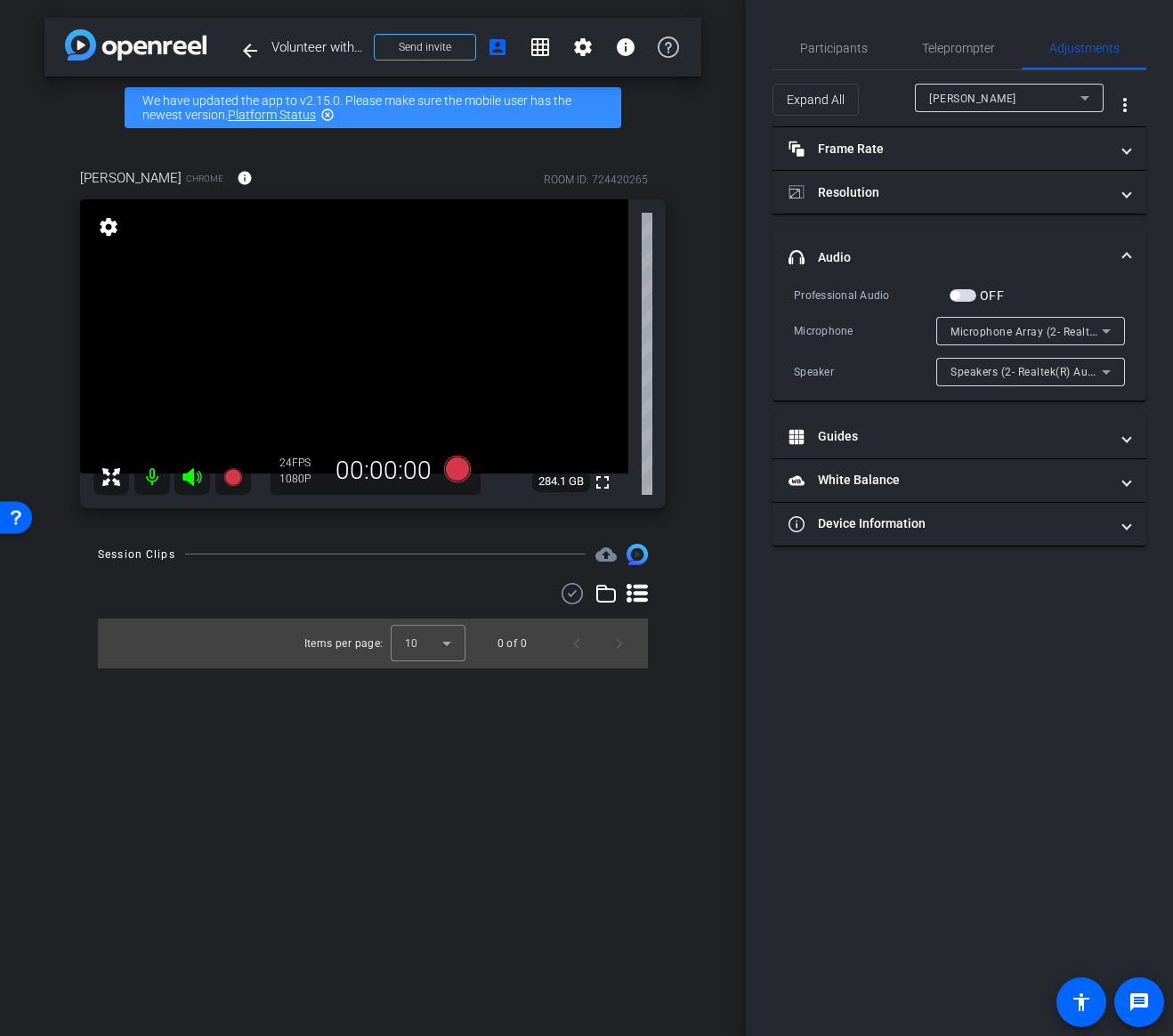click on "settings" at bounding box center [109, 227] 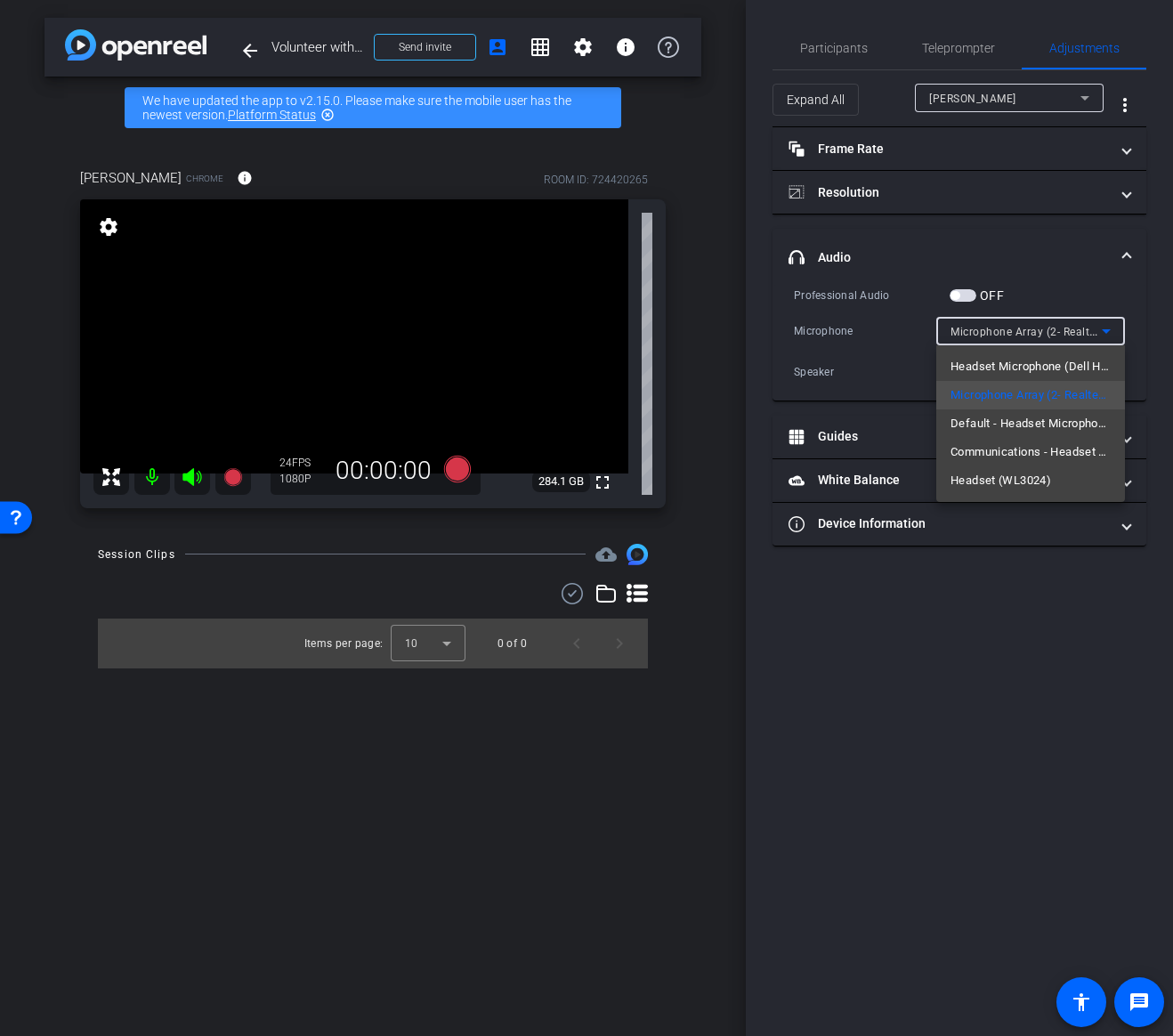 click at bounding box center [586, 518] 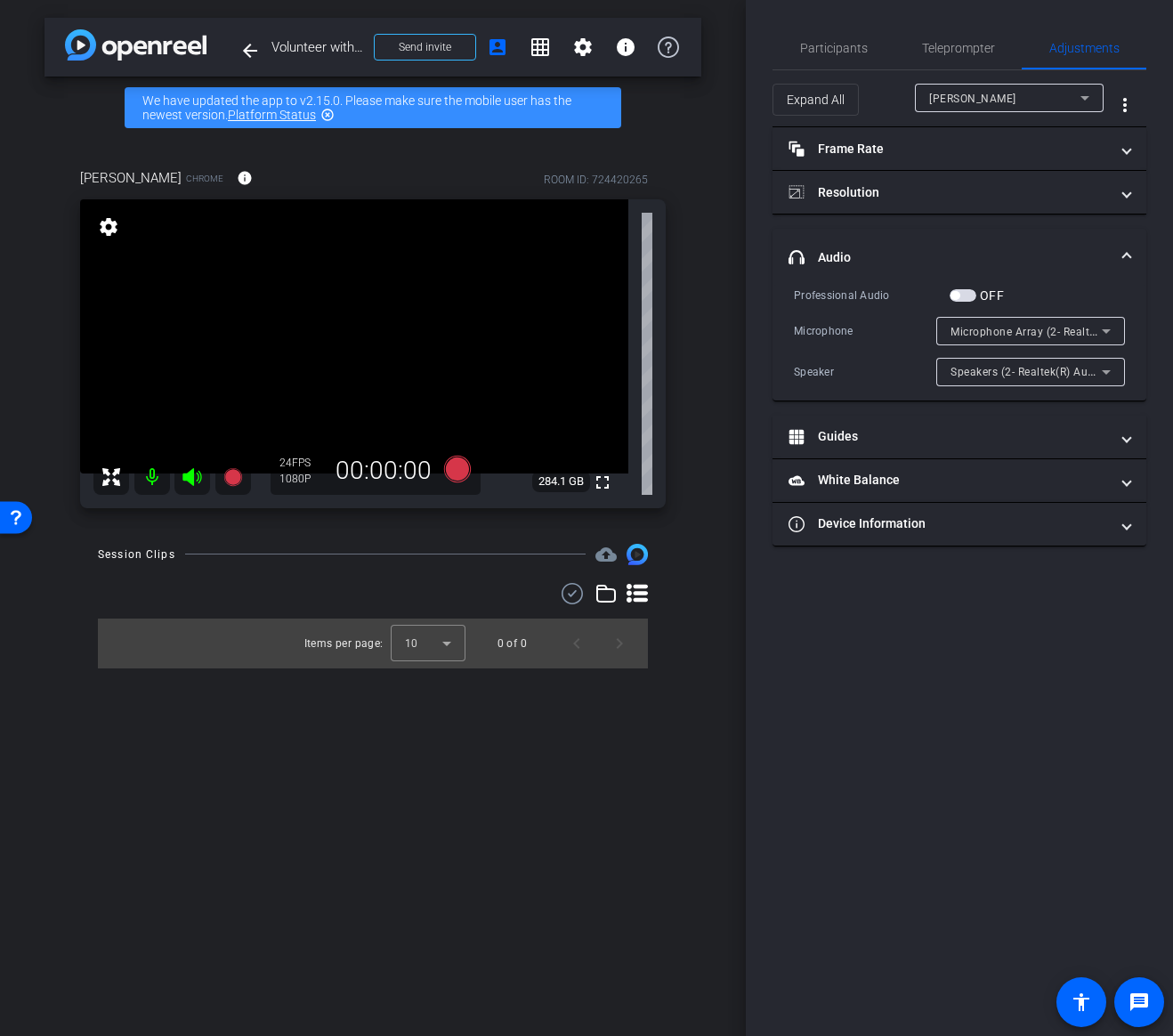 click on "Speakers (2- Realtek(R) Audio)" at bounding box center (1029, 371) 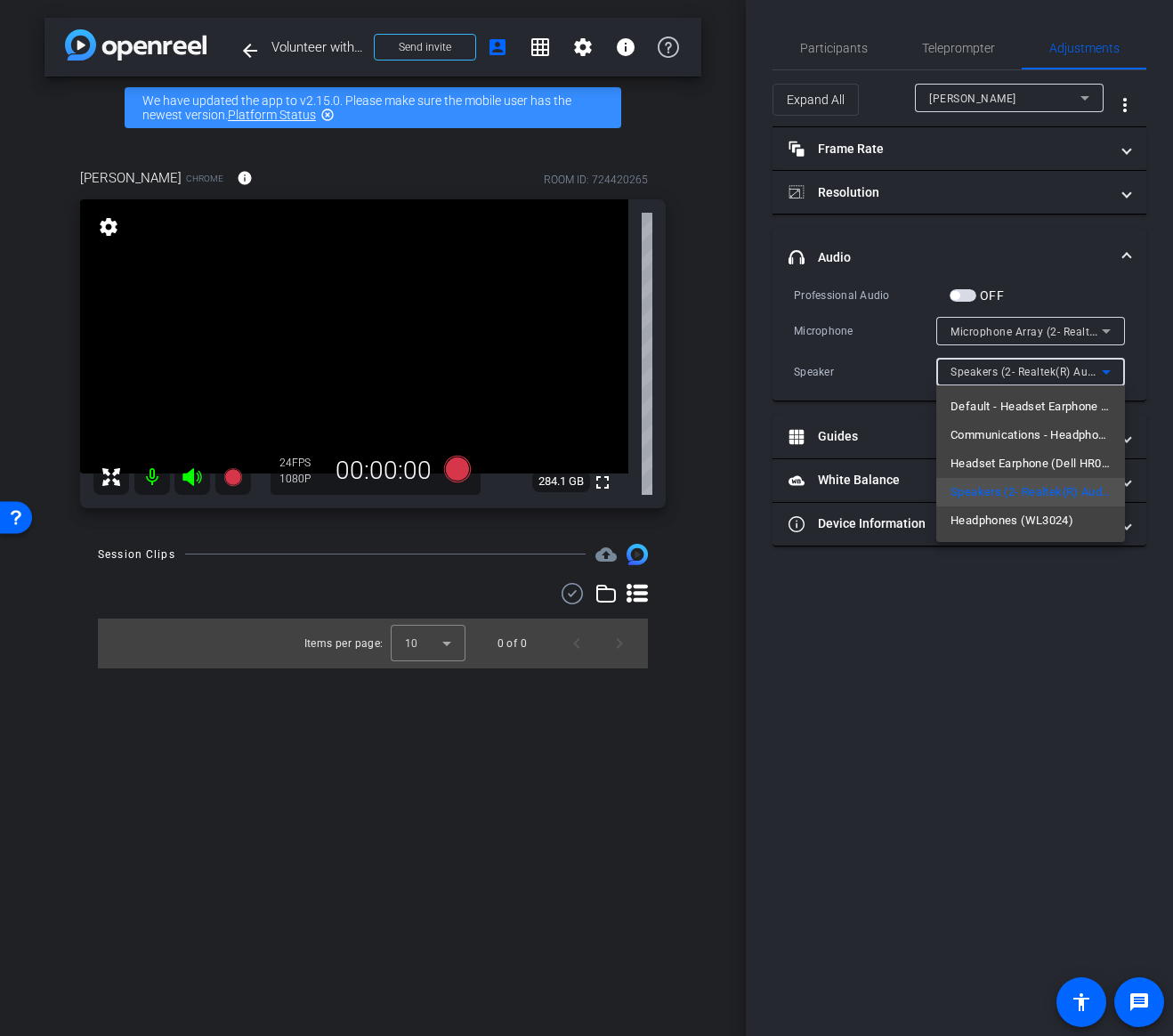 click at bounding box center [586, 518] 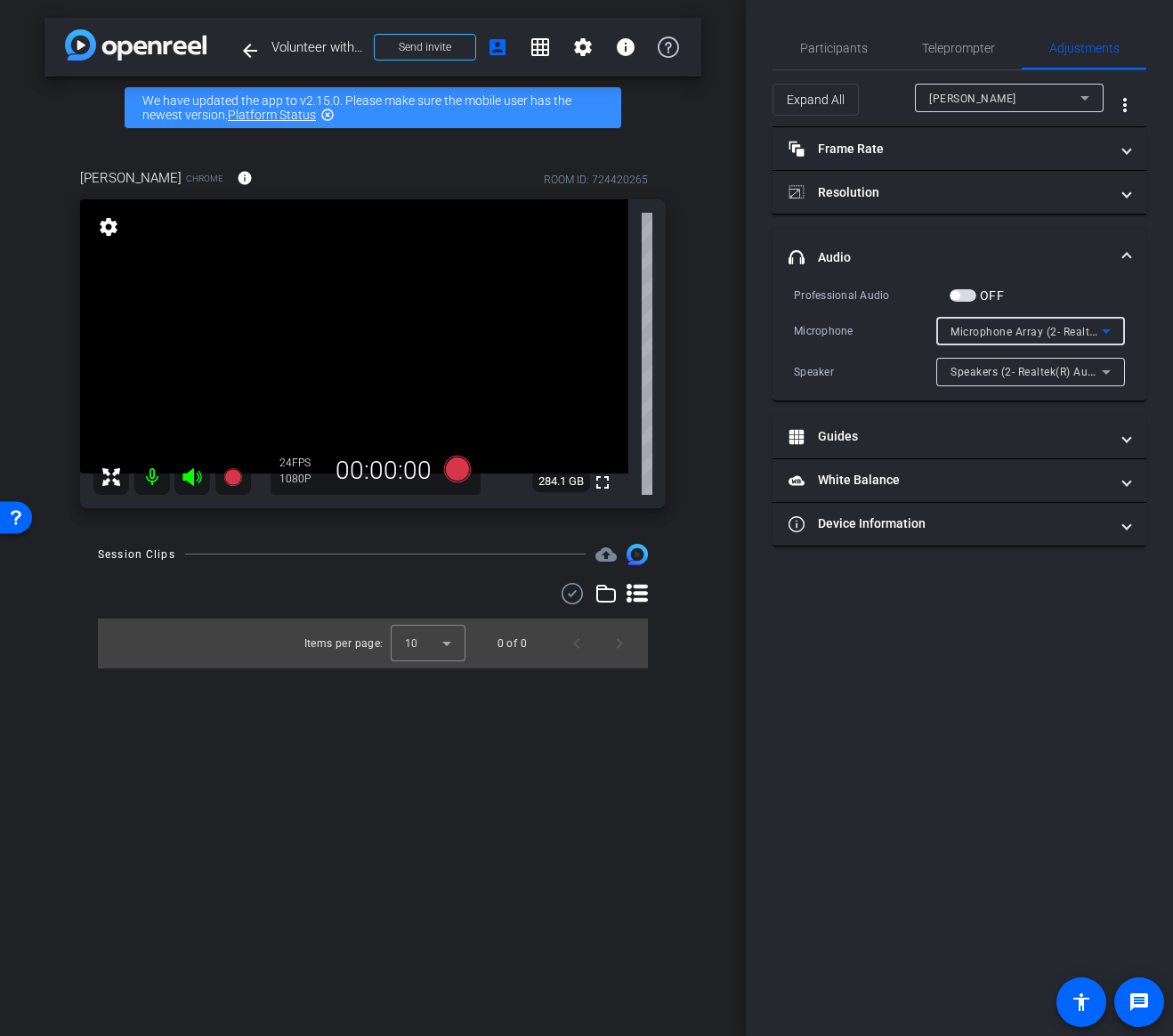 click on "Microphone Array (2- Realtek(R) Audio)" at bounding box center (1026, 331) 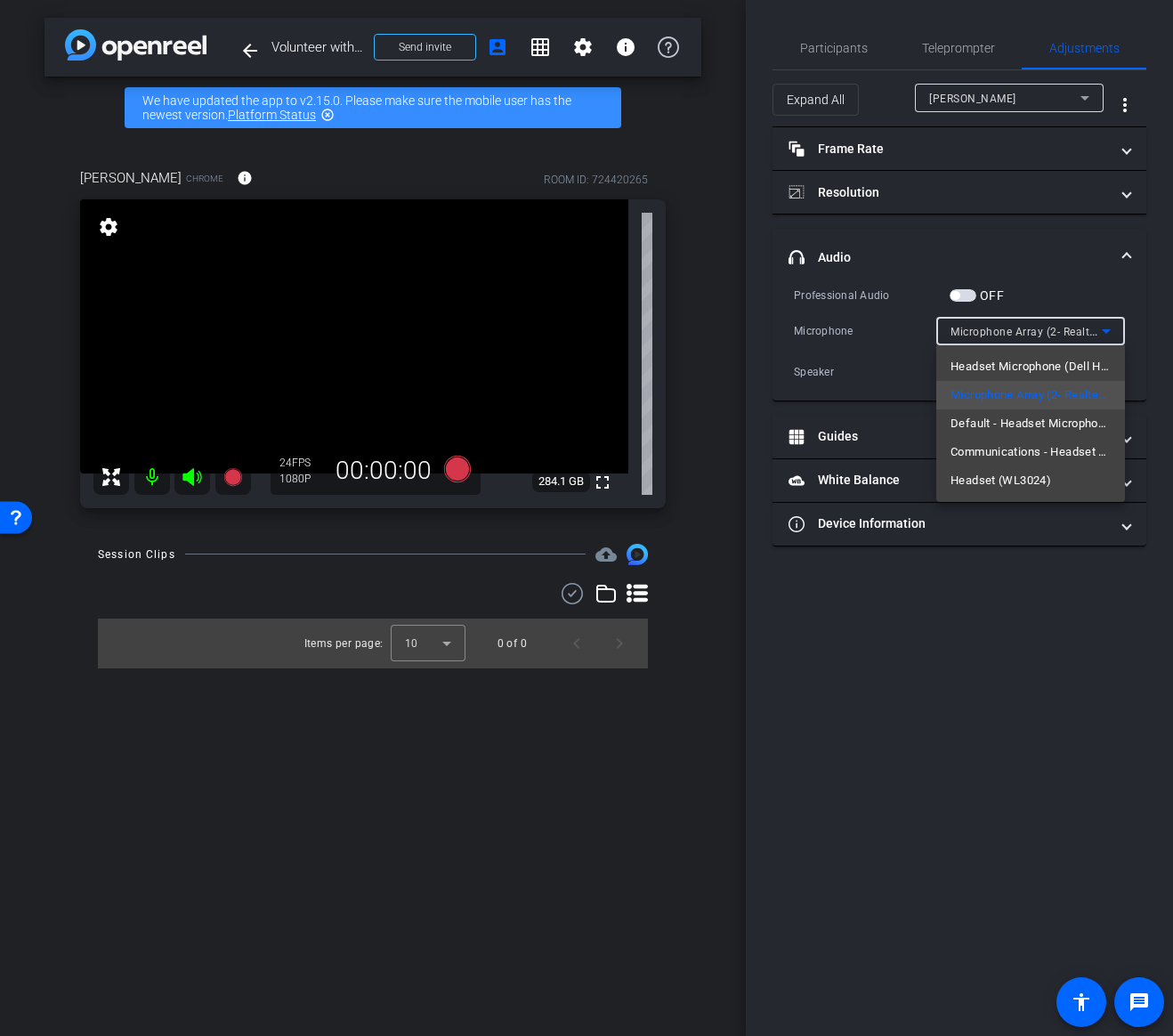 click at bounding box center (586, 518) 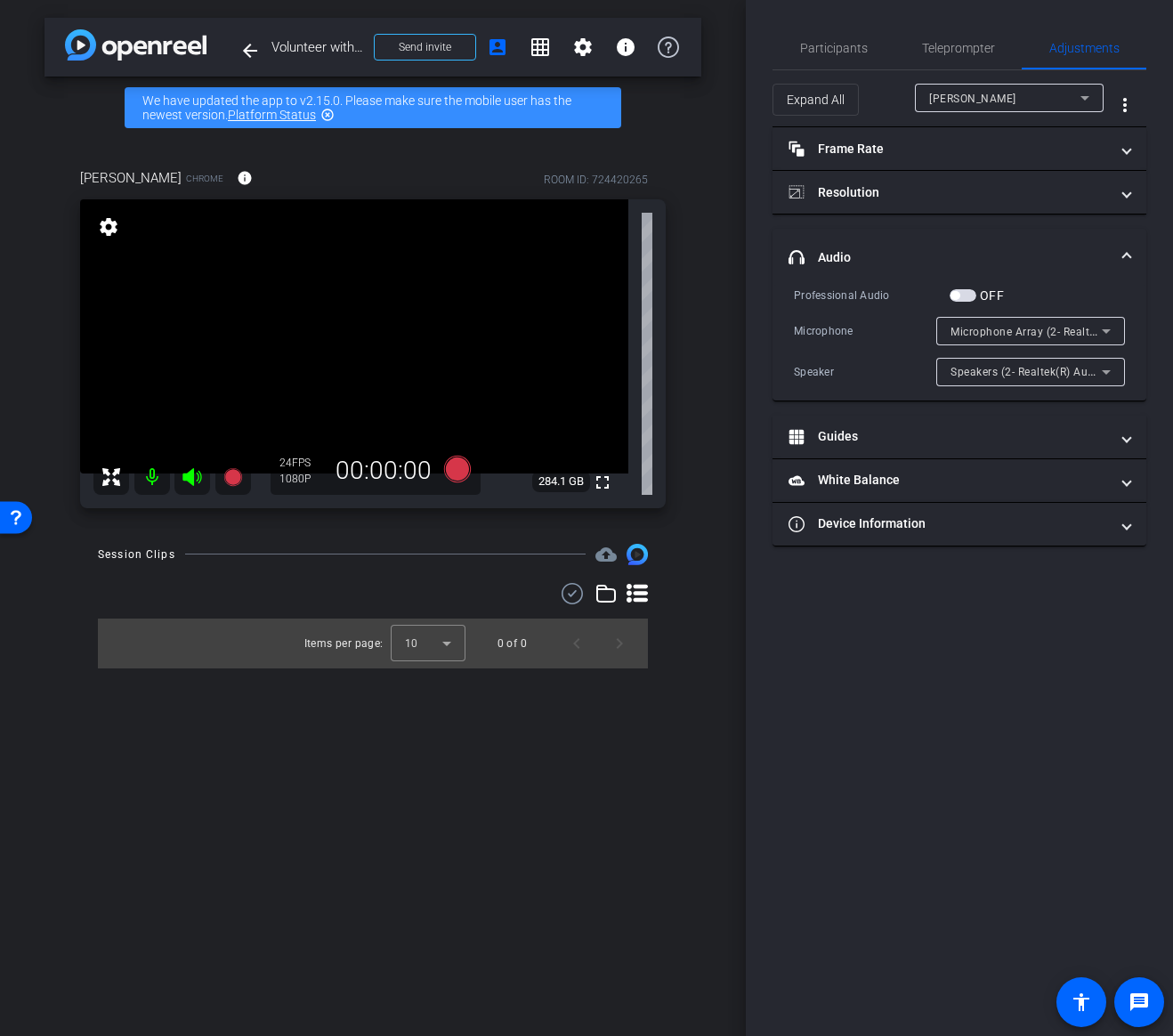 click on "Microphone Array (2- Realtek(R) Audio)" at bounding box center [1052, 331] 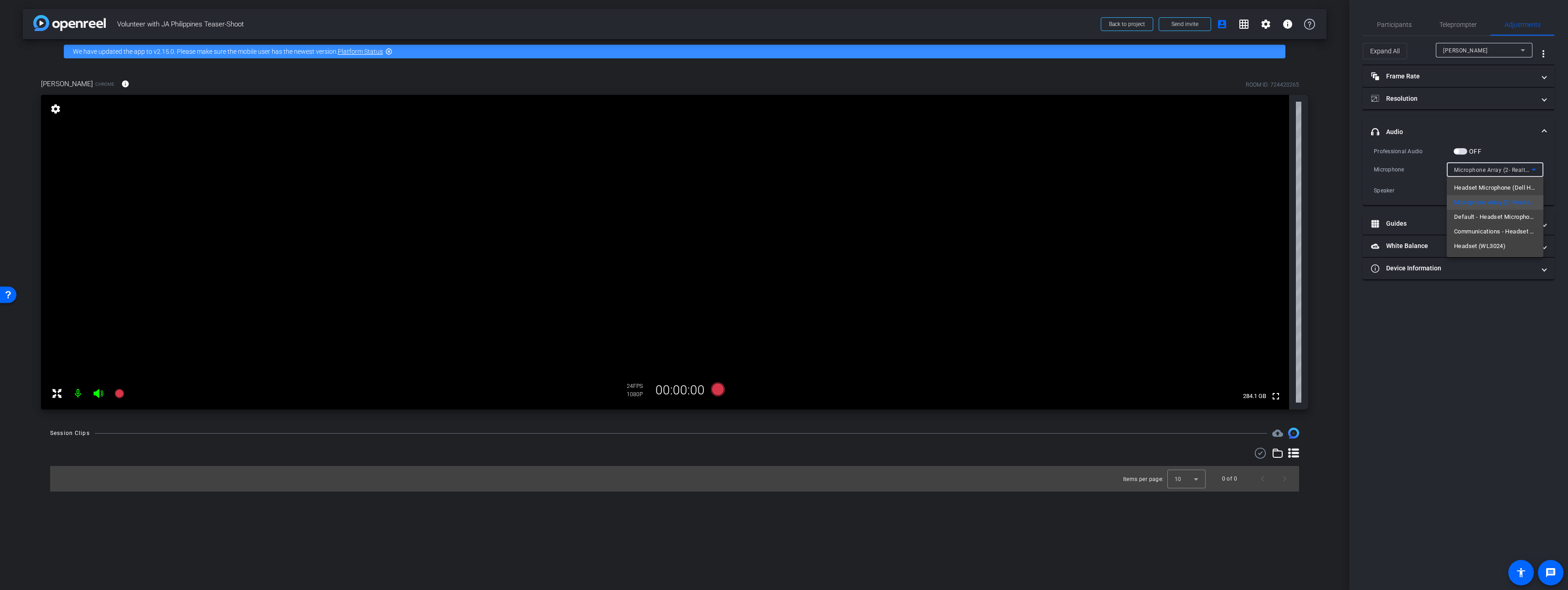 click at bounding box center [784, 295] 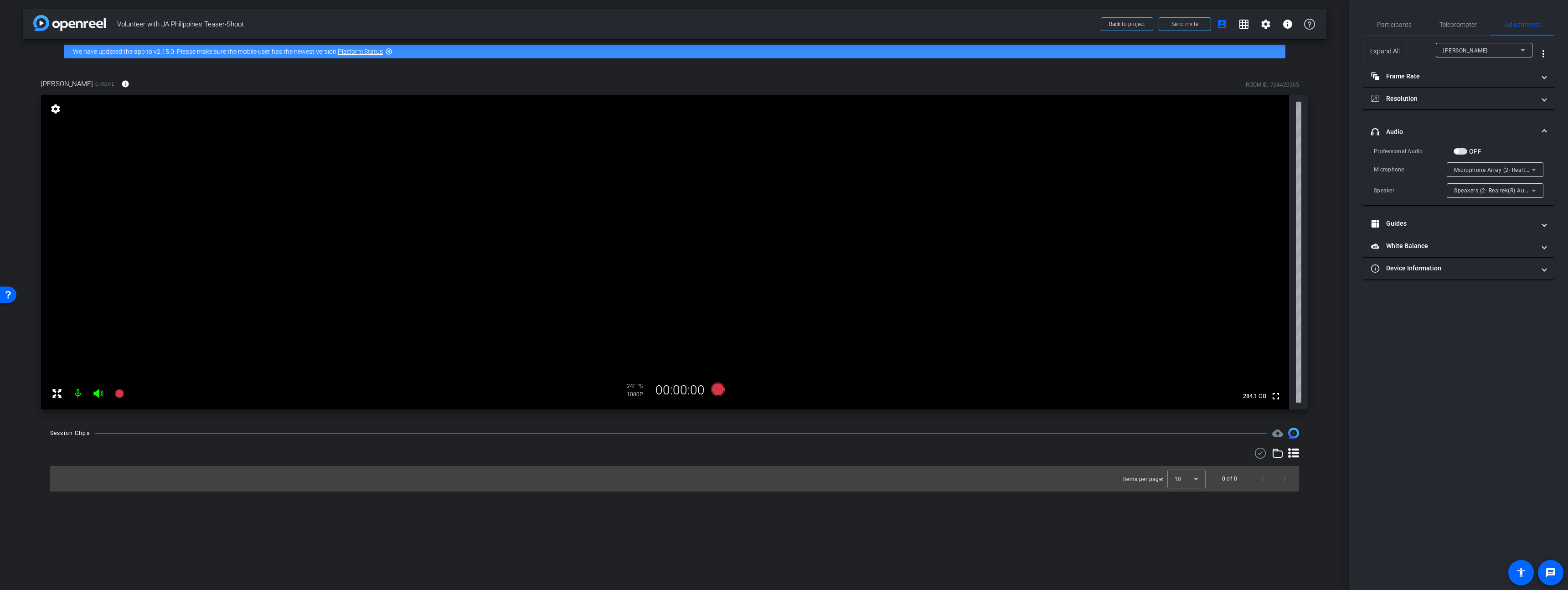 click on "Microphone Array (2- Realtek(R) Audio)" at bounding box center [1493, 170] 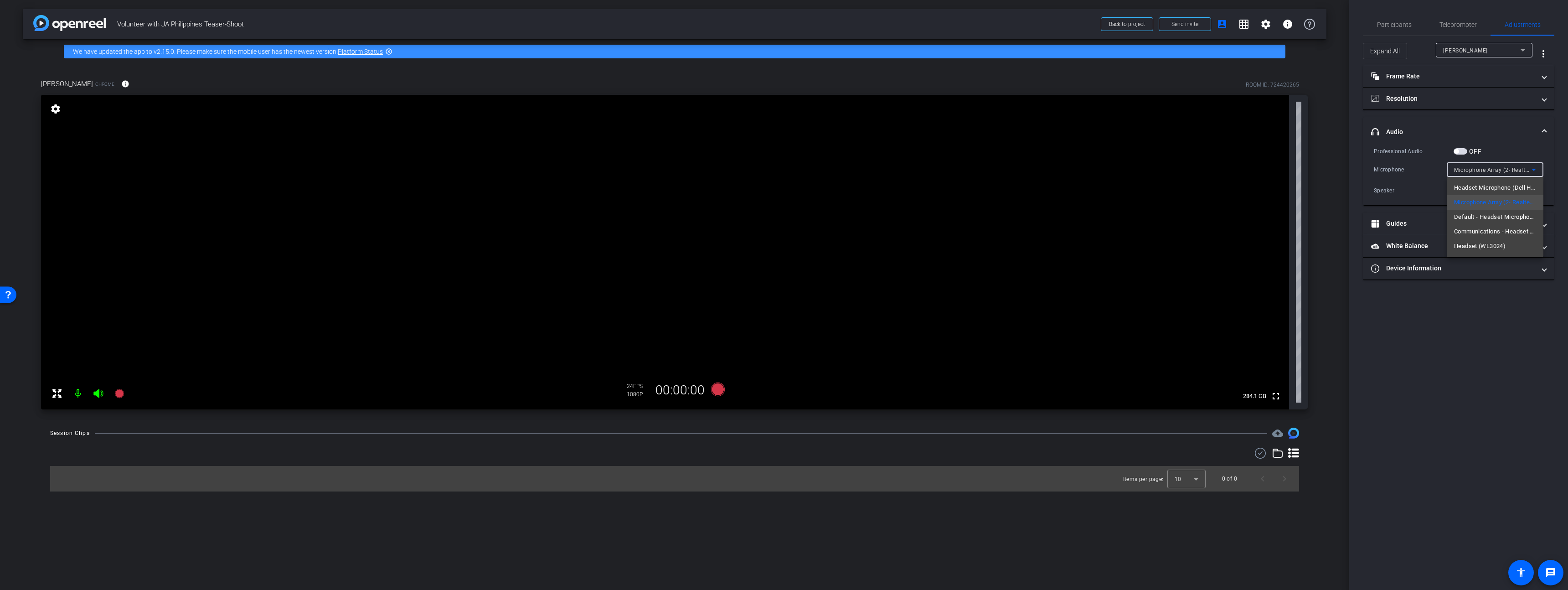 click at bounding box center [784, 295] 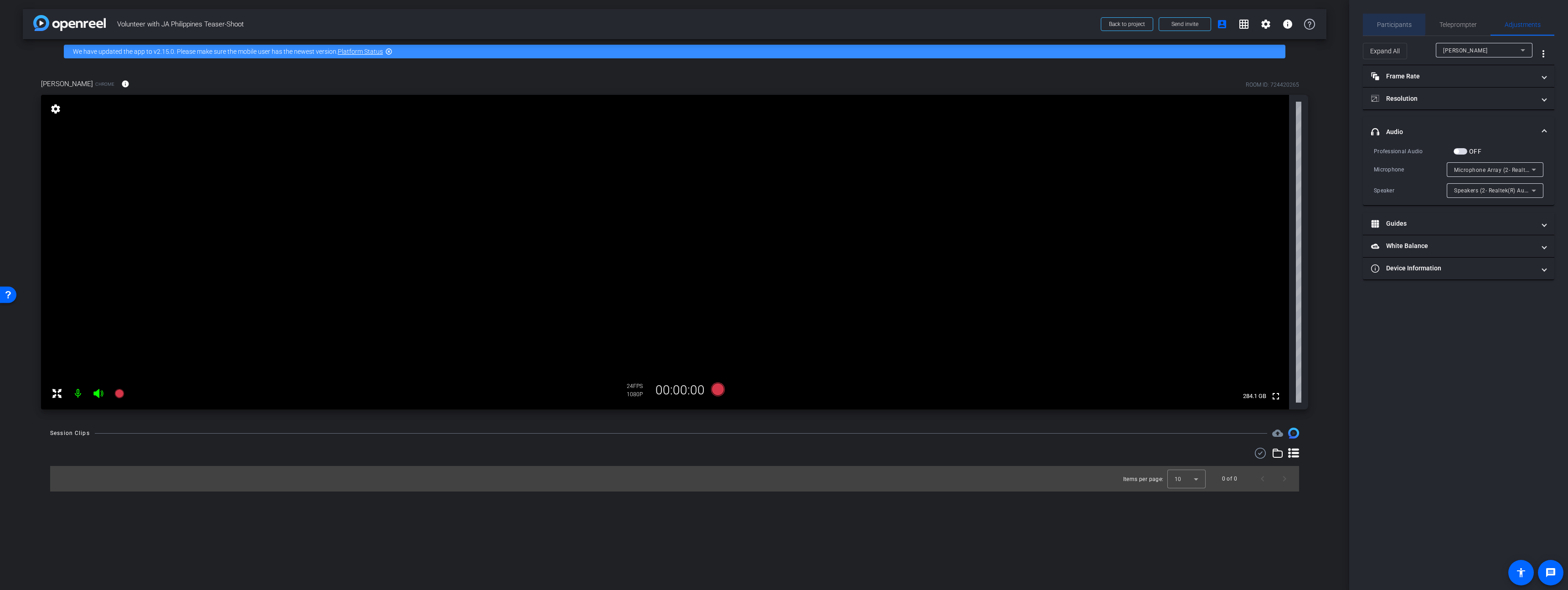 click on "Participants" at bounding box center (1394, 25) 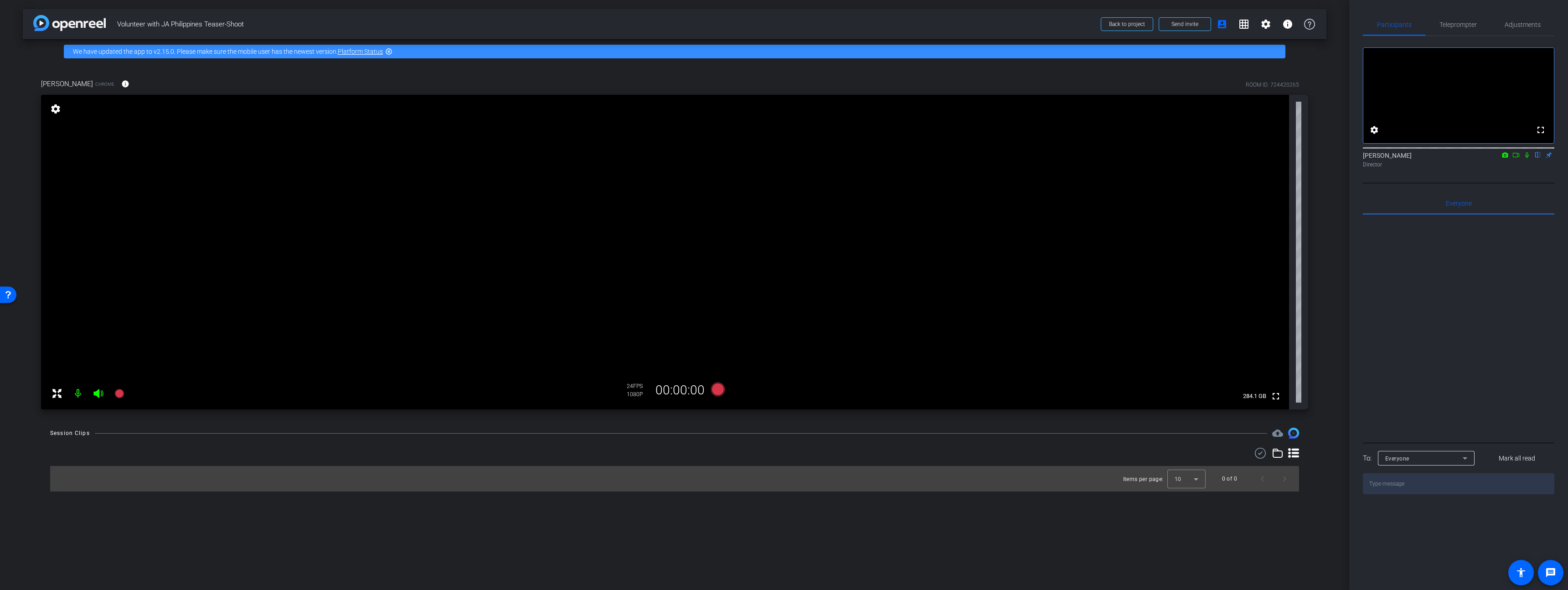 click 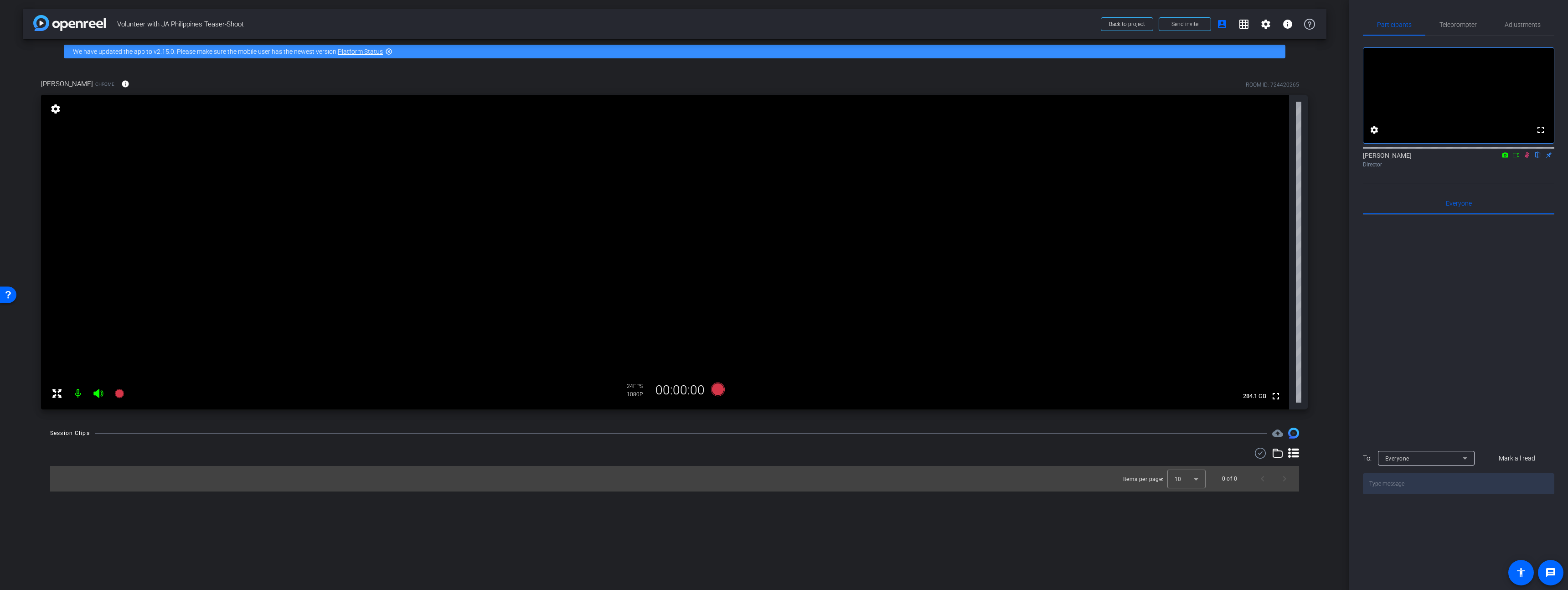 click 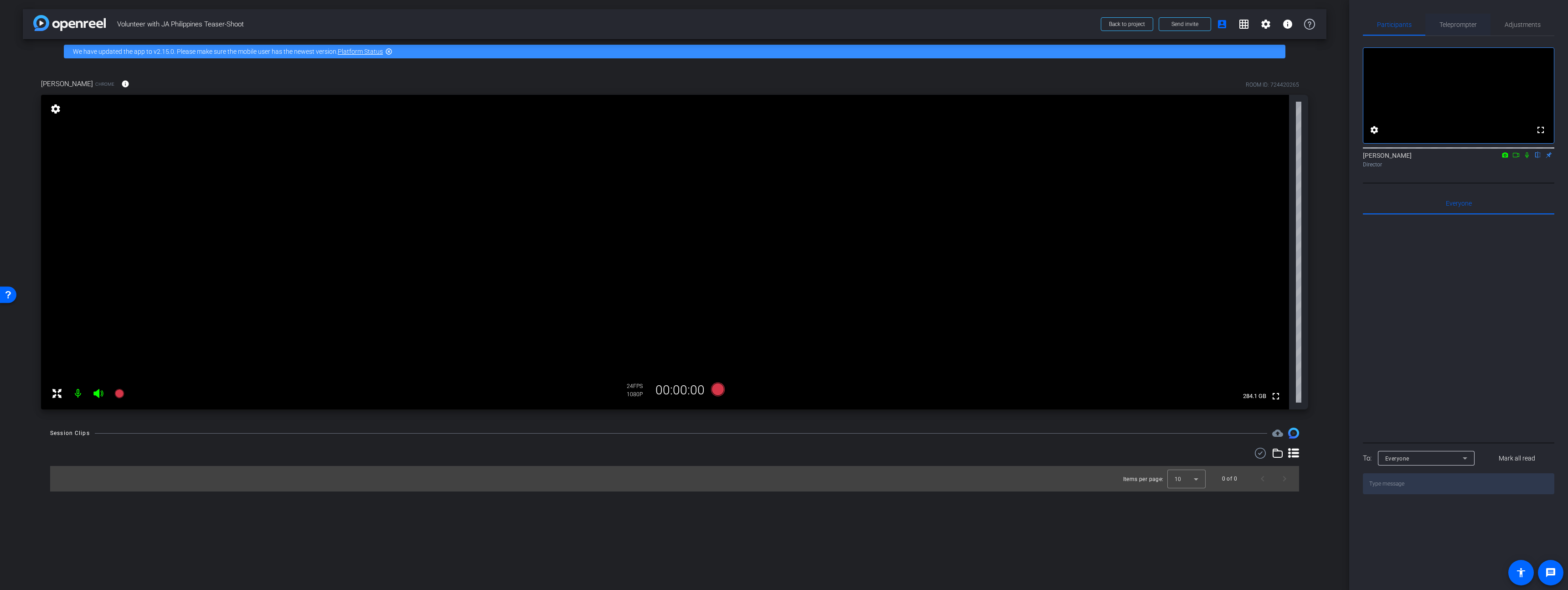 click on "Teleprompter" at bounding box center (1458, 25) 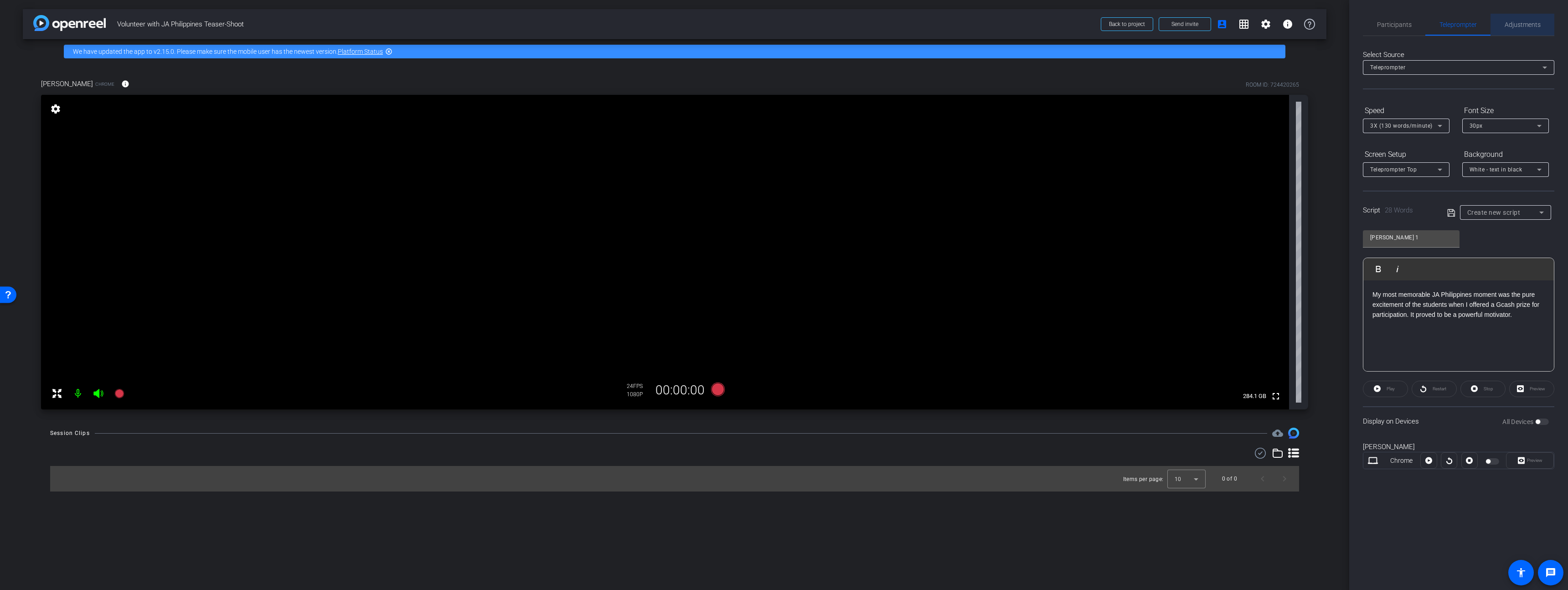 click on "Adjustments" at bounding box center [1522, 25] 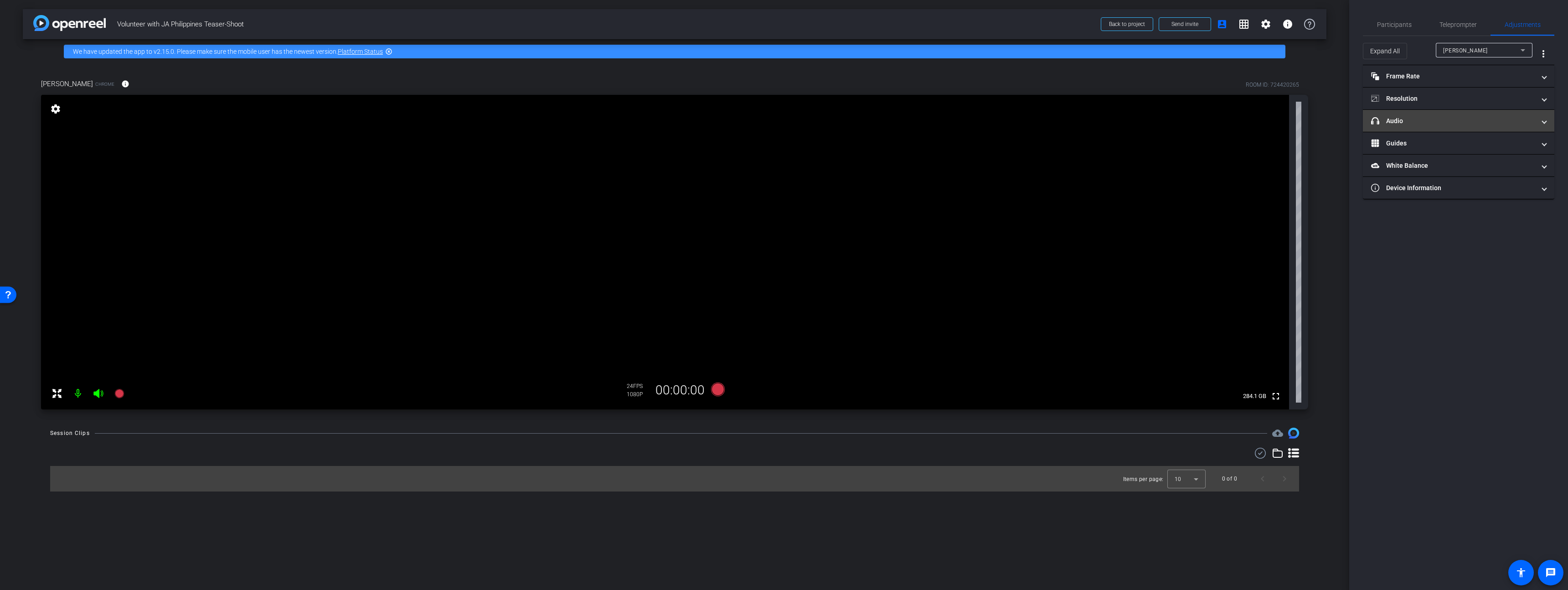 click on "headphone icon
Audio" at bounding box center (1453, 121) 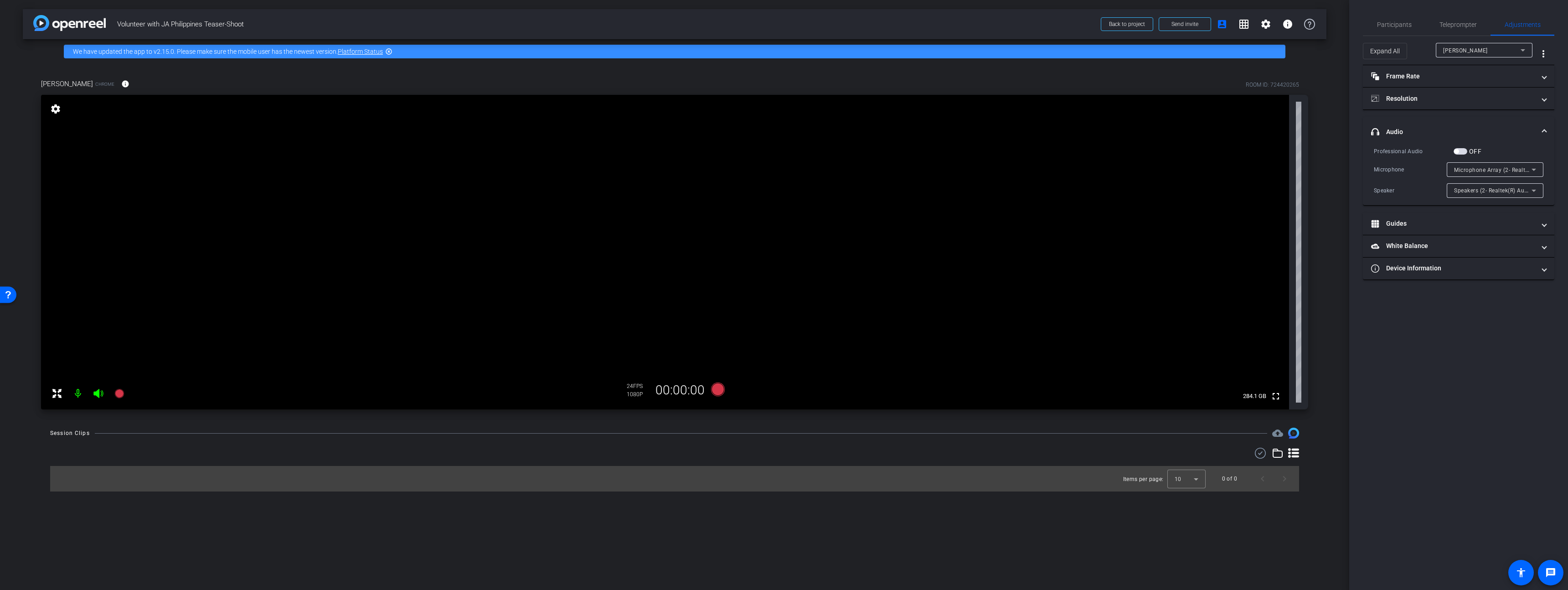click on "Speakers (2- Realtek(R) Audio)" at bounding box center [1494, 190] 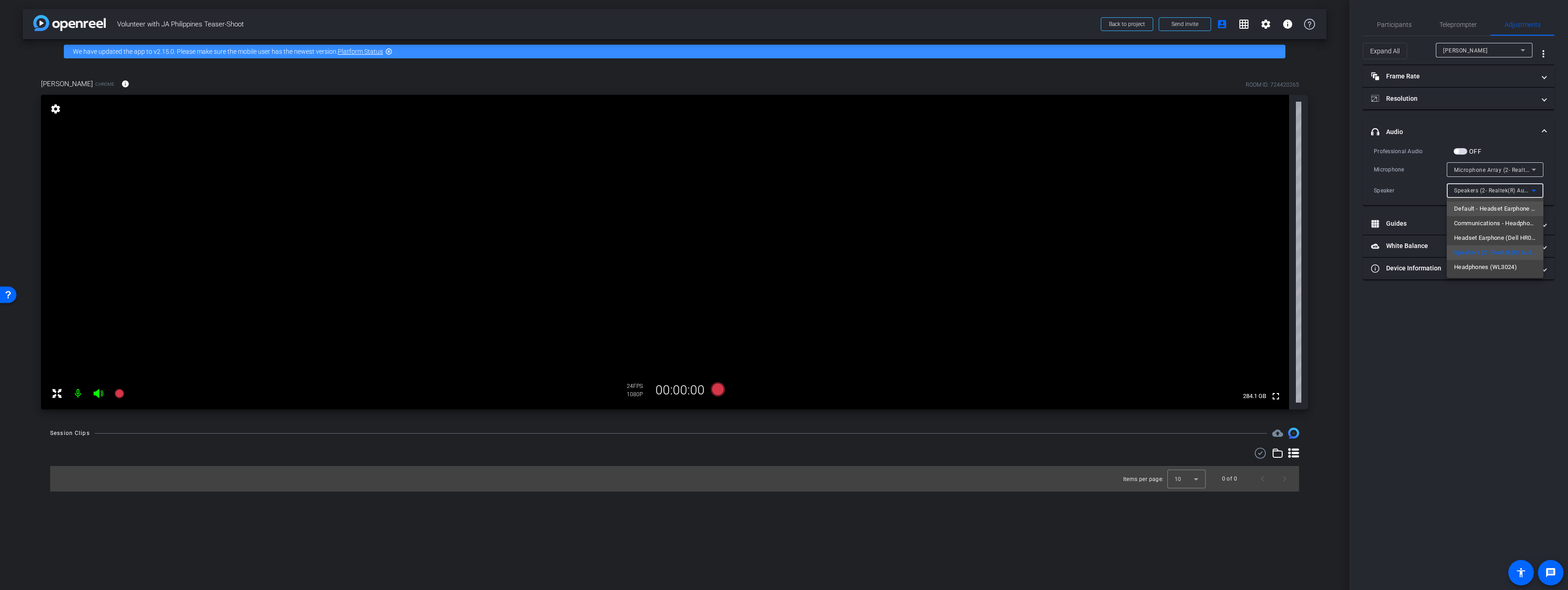 click on "Default - Headset Earphone (Dell HR024 Audio Receiver)" at bounding box center [1495, 209] 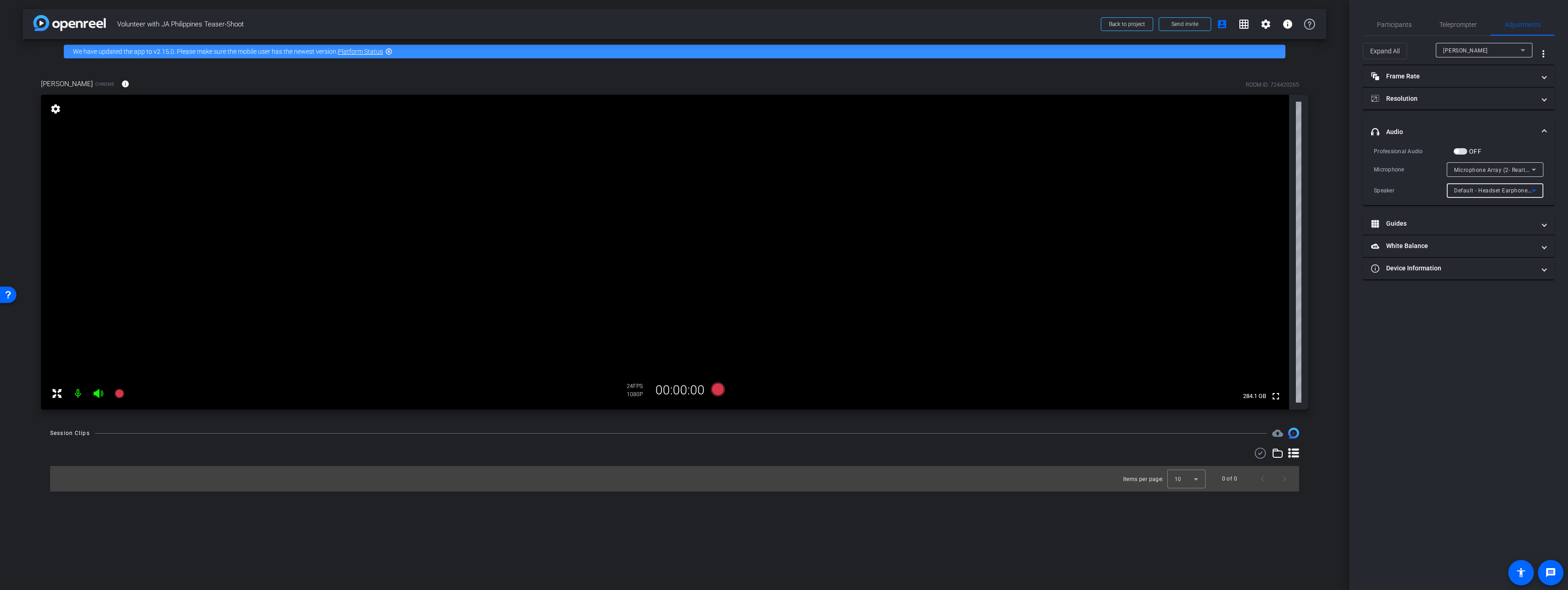 click on "Default - Headset Earphone (Dell HR024 Audio Receiver)" at bounding box center (1493, 190) 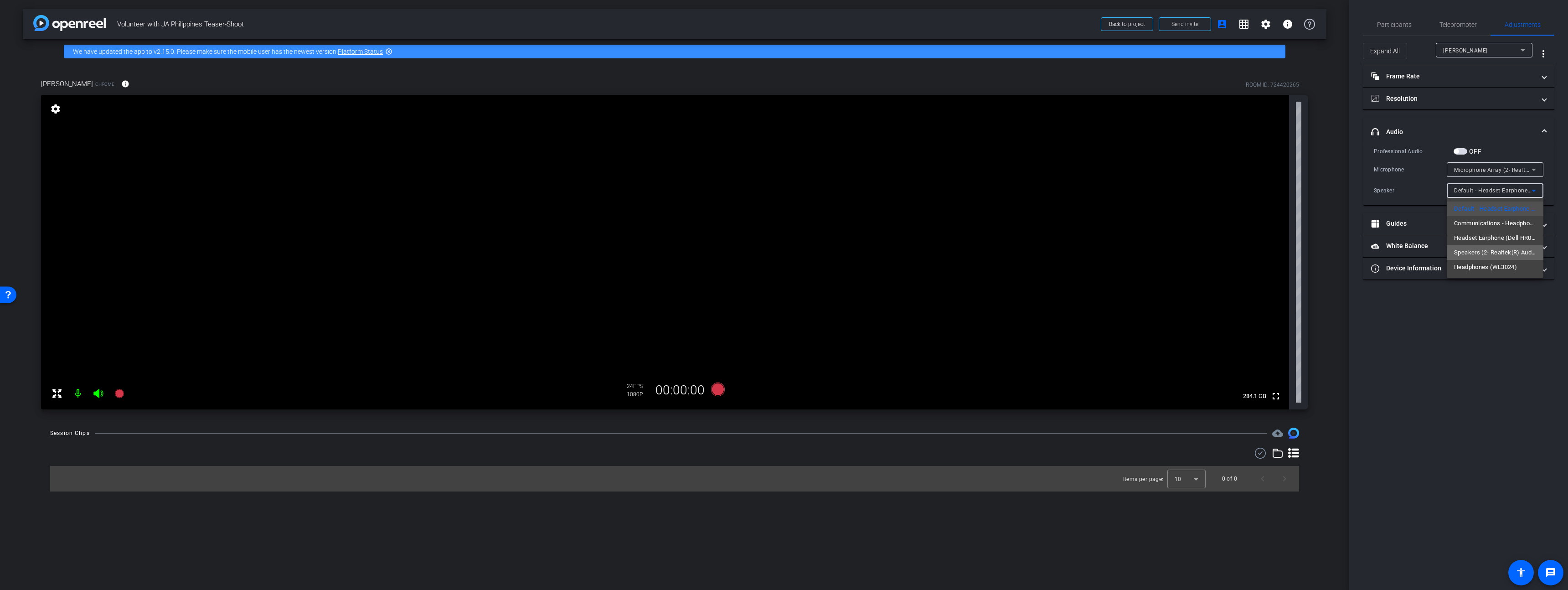 click on "Speakers (2- Realtek(R) Audio)" at bounding box center (1495, 253) 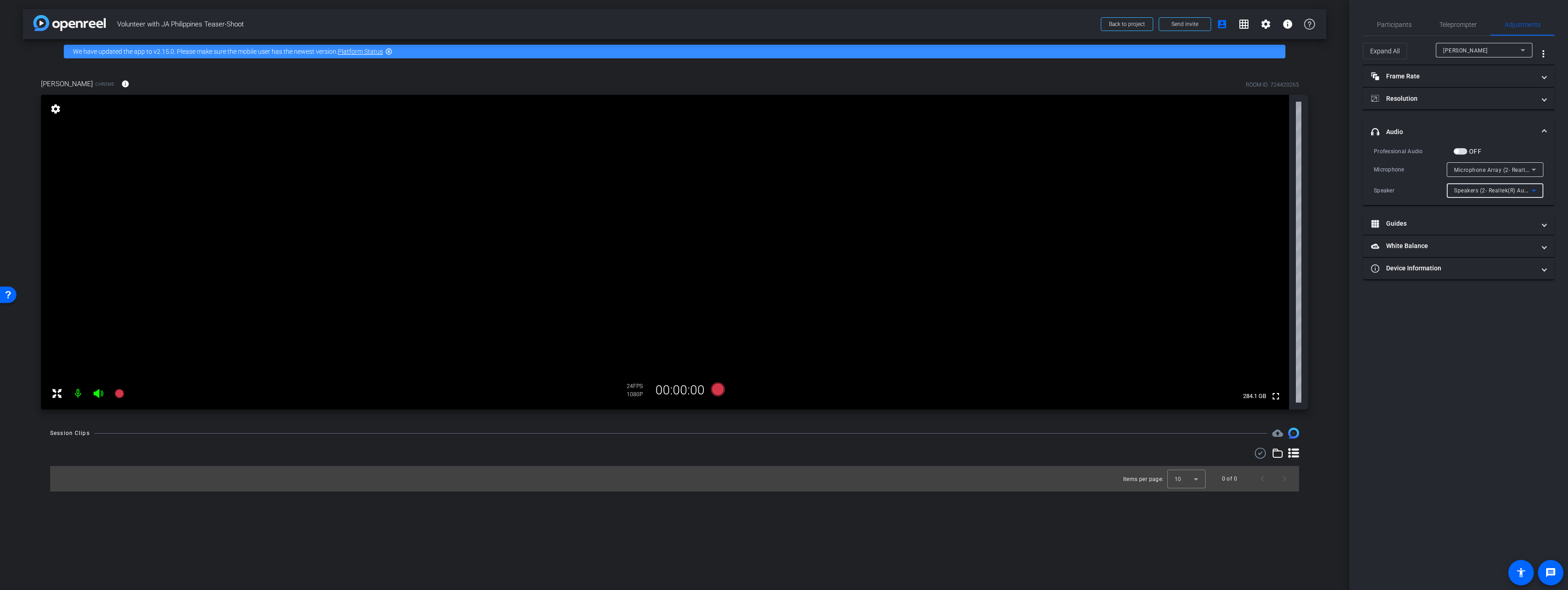 click on "Microphone Array (2- Realtek(R) Audio)" at bounding box center [1506, 170] 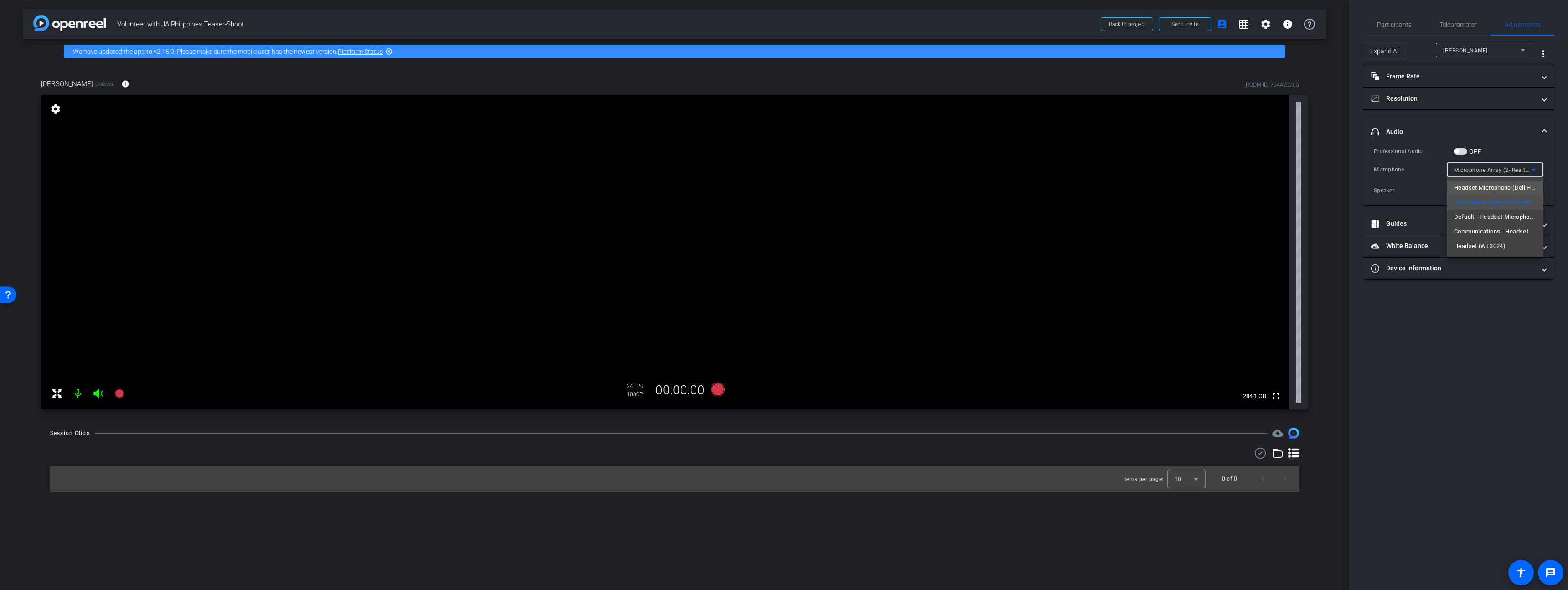click on "Headset Microphone (Dell HR024 Audio Receiver)" at bounding box center [1495, 188] 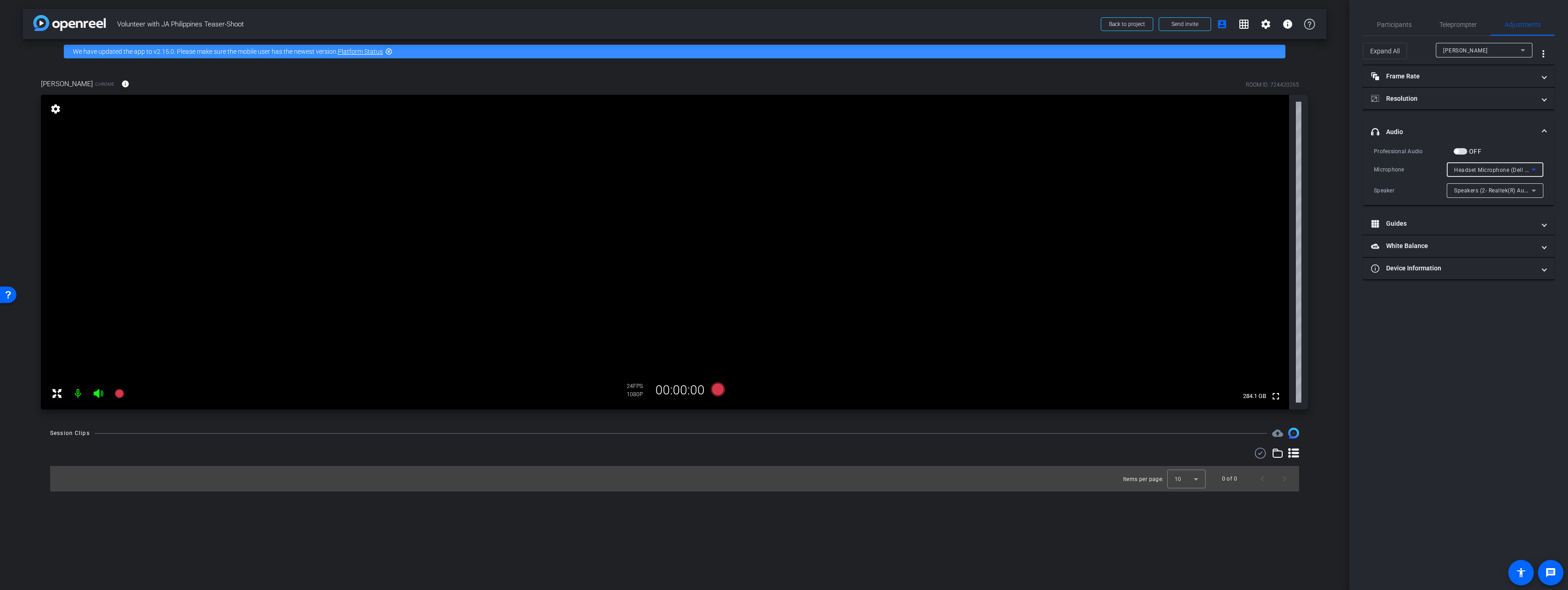 click on "Headset Microphone (Dell HR024 Audio Receiver)" at bounding box center [1520, 170] 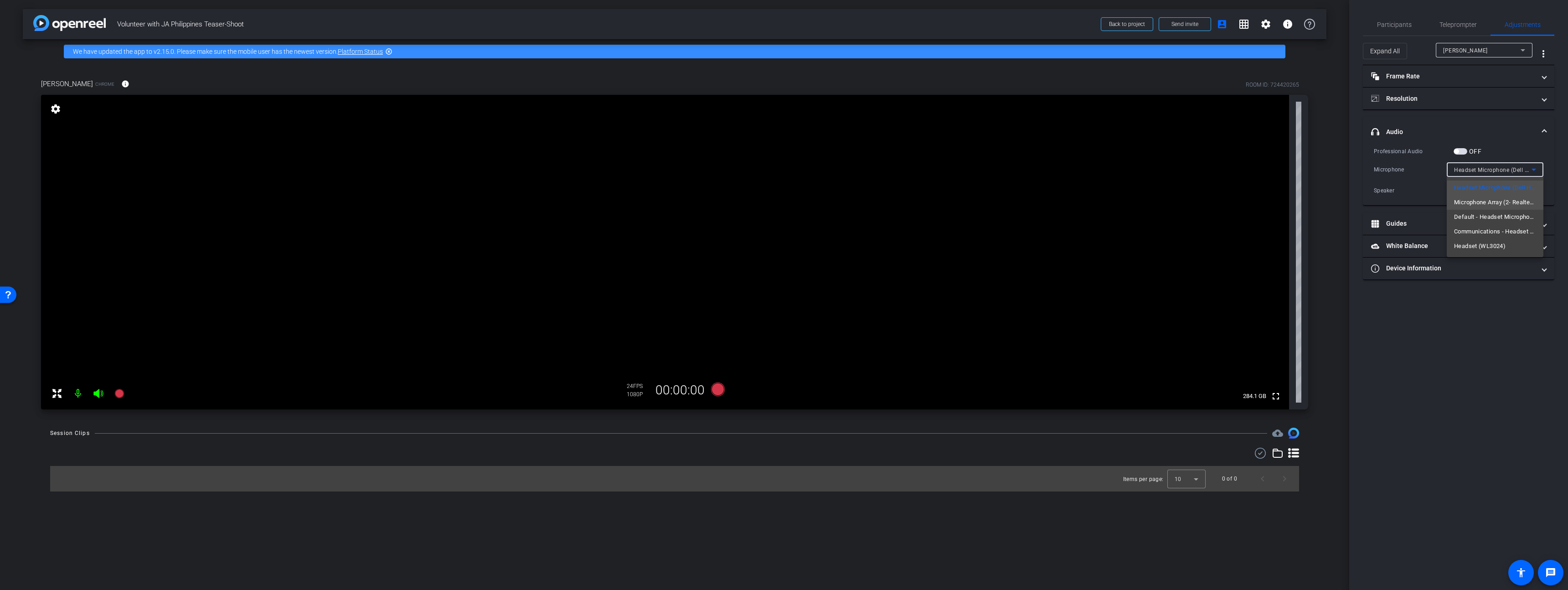 click on "Microphone Array (2- Realtek(R) Audio)" at bounding box center (1495, 202) 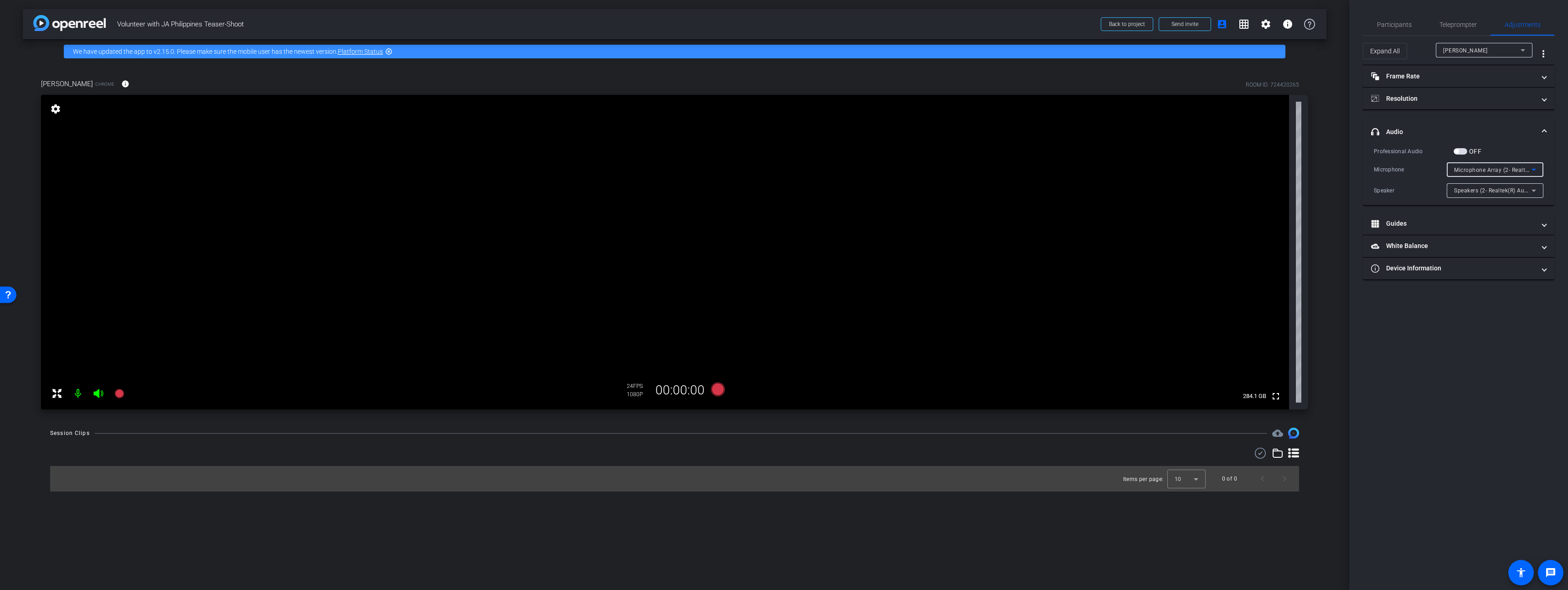 click on "Microphone Array (2- Realtek(R) Audio)" at bounding box center (1493, 170) 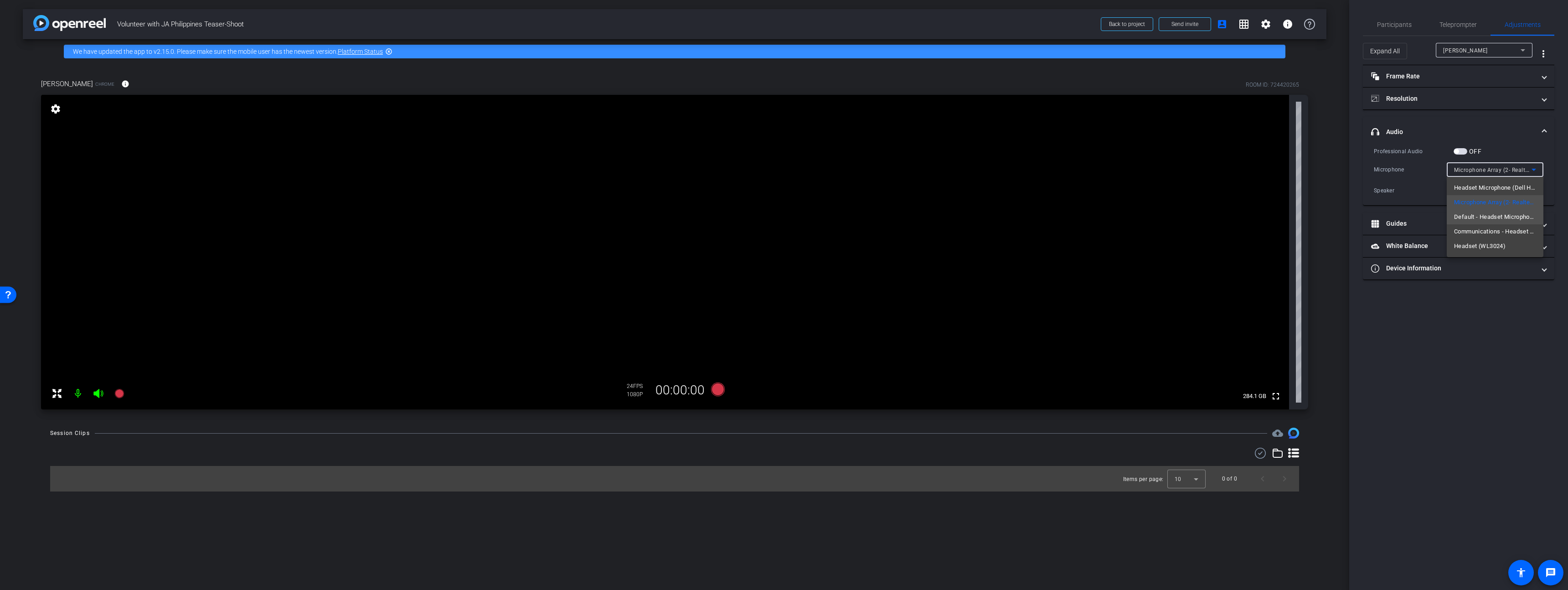 click on "Default - Headset Microphone (Dell HR024 Audio Receiver)" at bounding box center [1495, 217] 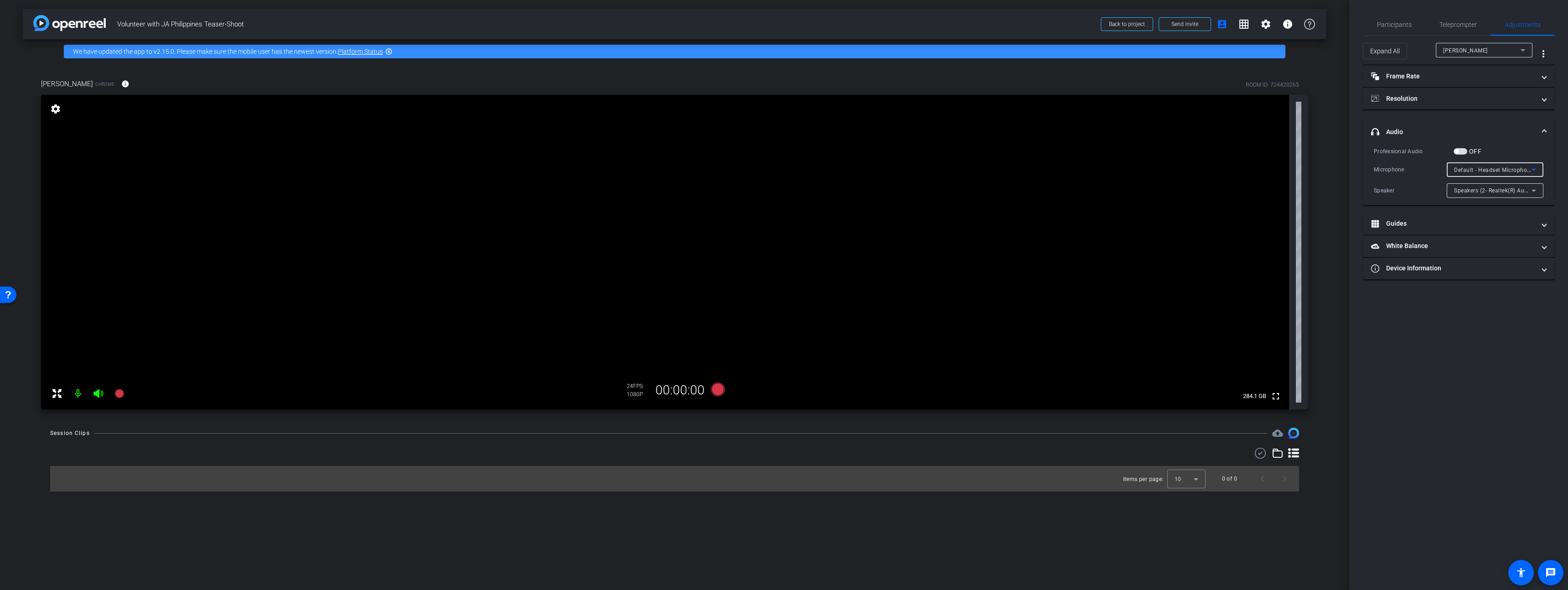 click on "Default - Headset Microphone (Dell HR024 Audio Receiver)" at bounding box center (1493, 170) 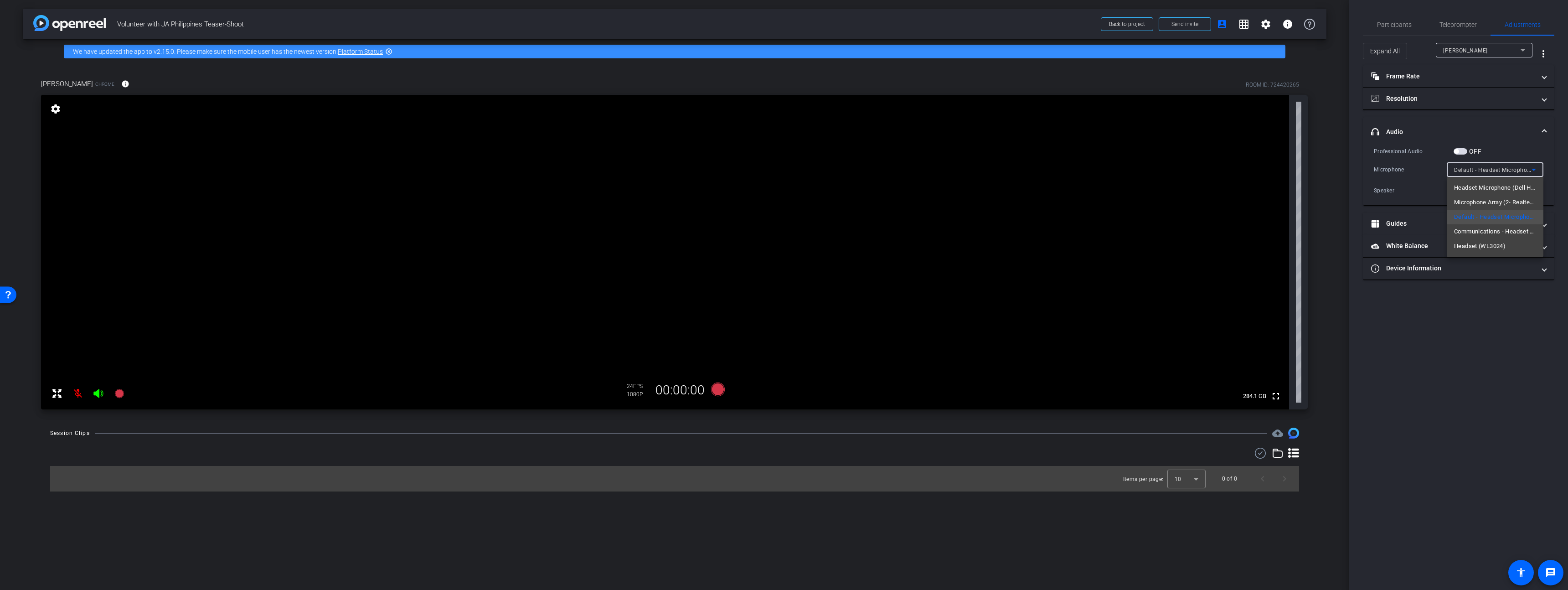 click on "Communications - Headset Microphone (Dell HR024 Audio Receiver)" at bounding box center (1495, 232) 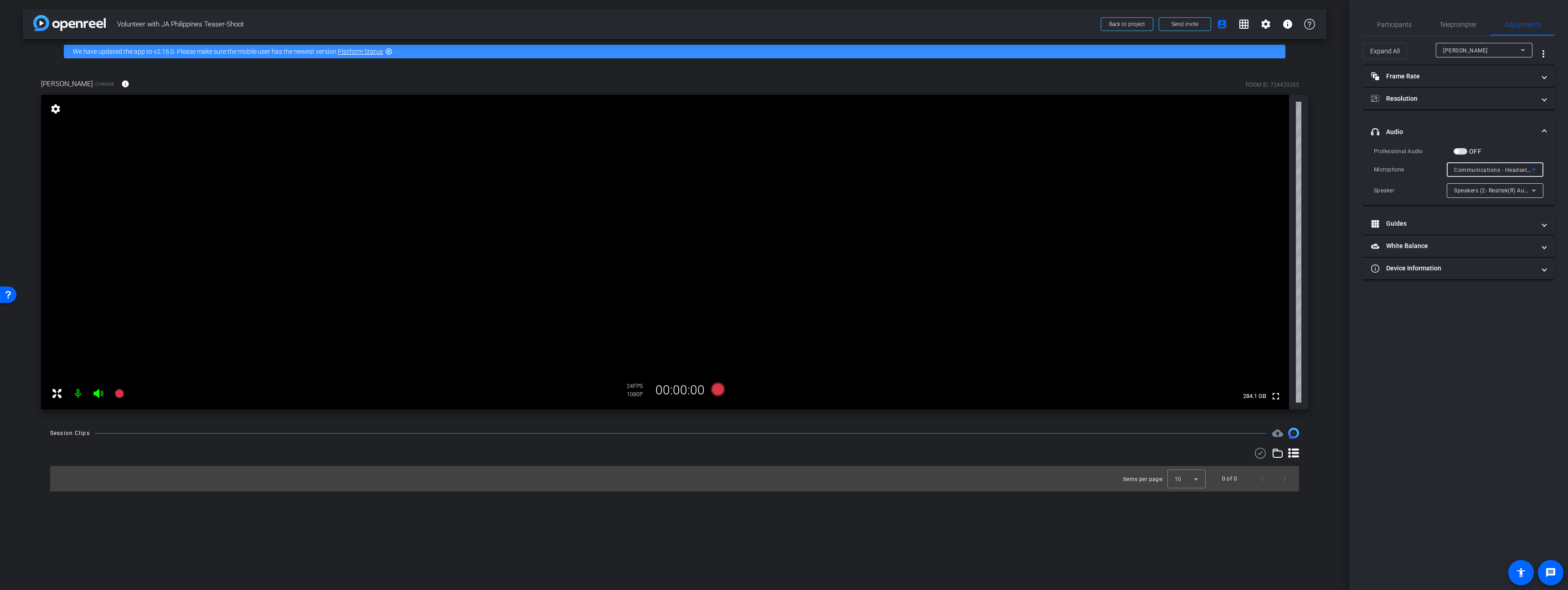 click on "Professional Audio  OFF  Microphone Communications - Headset Microphone (Dell HR024 Audio Receiver) Speaker Speakers (2- Realtek(R) Audio)" at bounding box center [1459, 172] 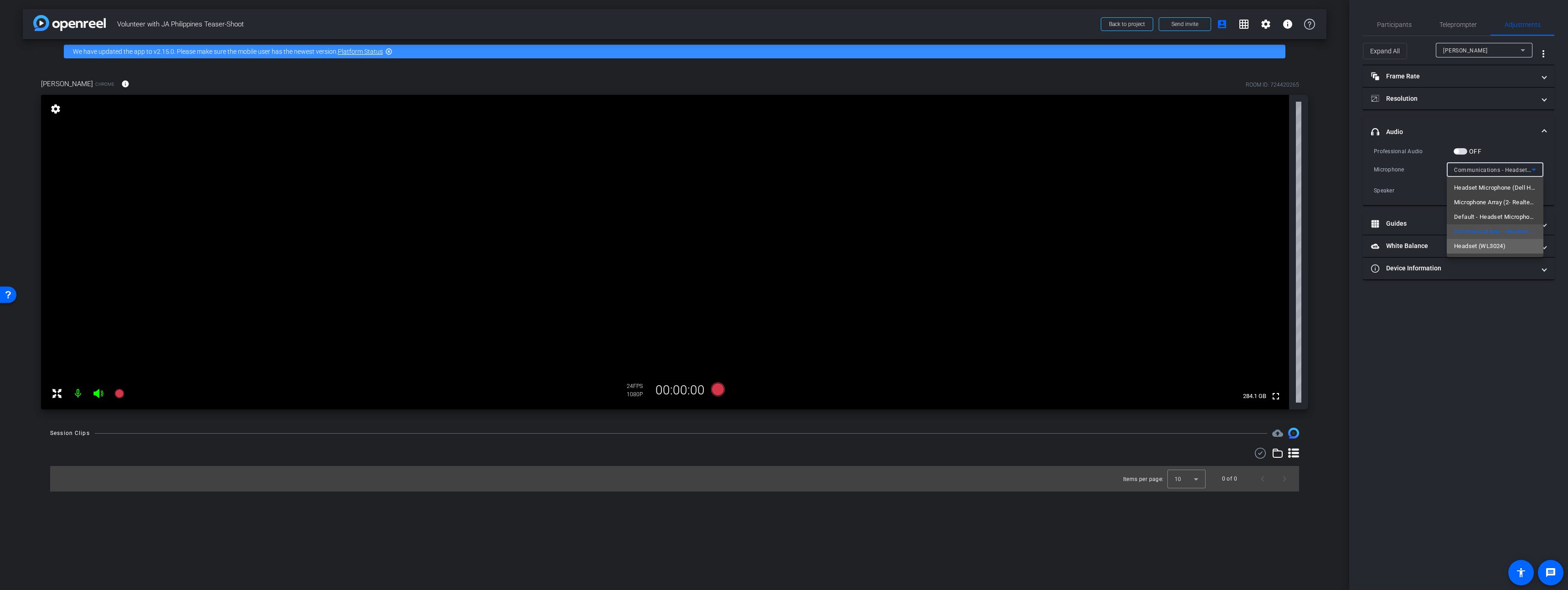 click on "Headset (WL3024)" at bounding box center [1480, 246] 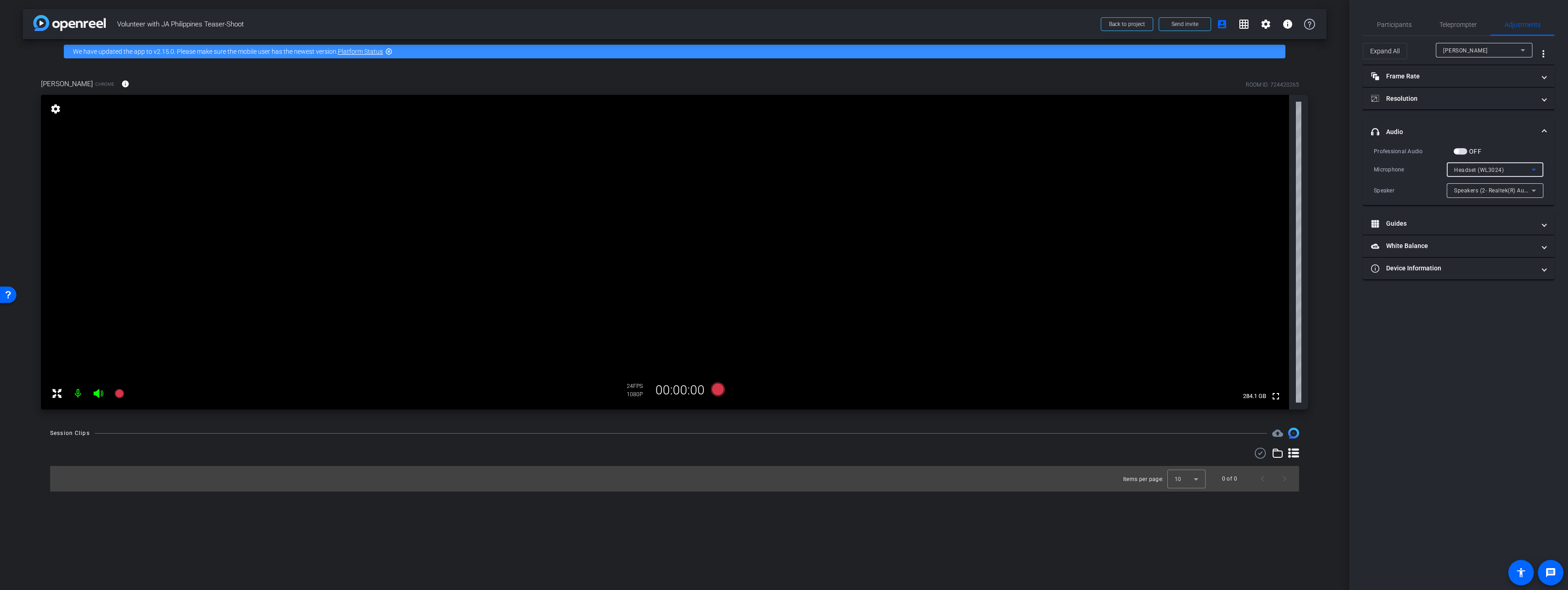 click on "Headset (WL3024)" at bounding box center [1479, 170] 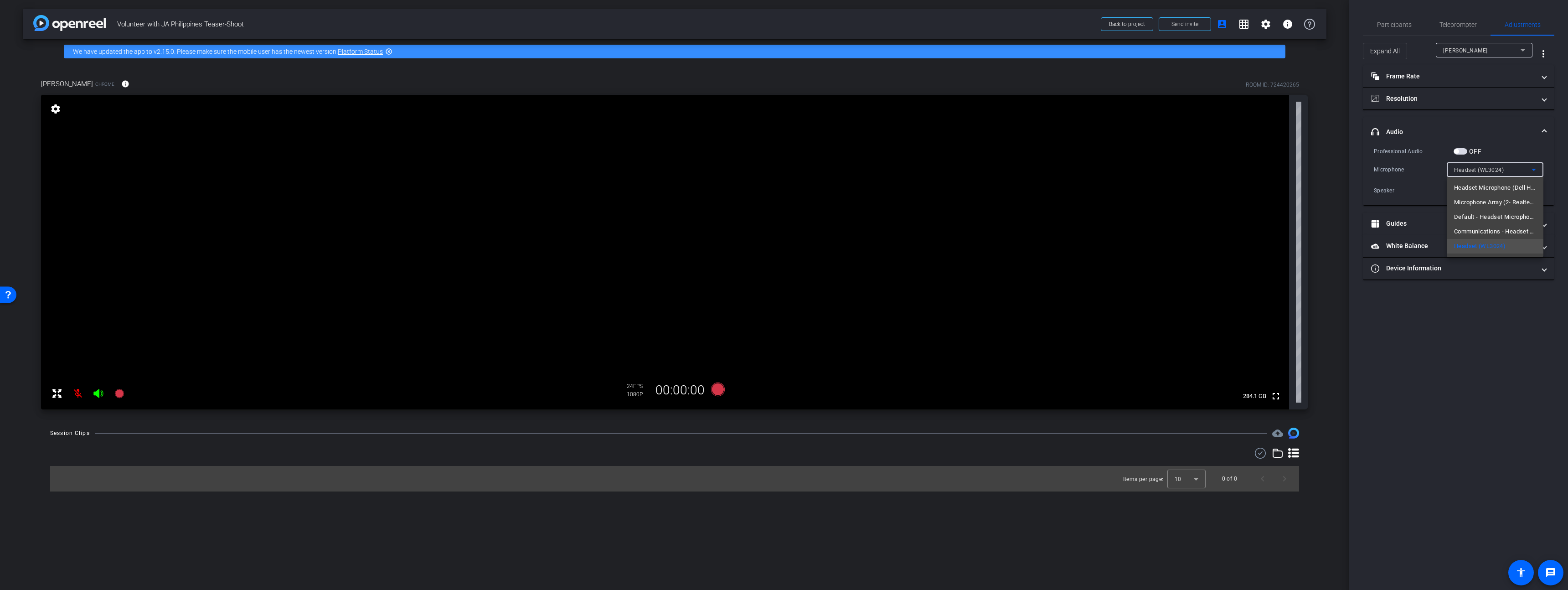click on "Headset Microphone (Dell HR024 Audio Receiver)" at bounding box center [1495, 188] 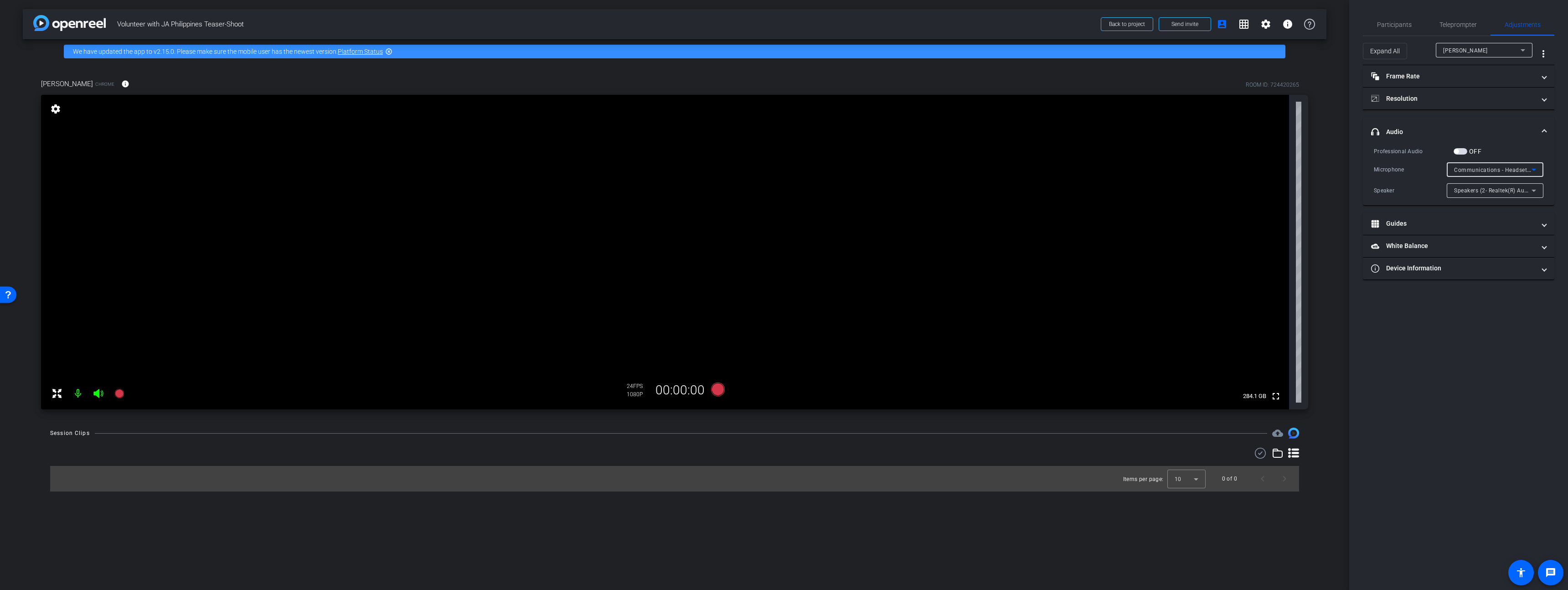 click on "Communications - Headset Microphone (Dell HR024 Audio Receiver)" at bounding box center (1493, 170) 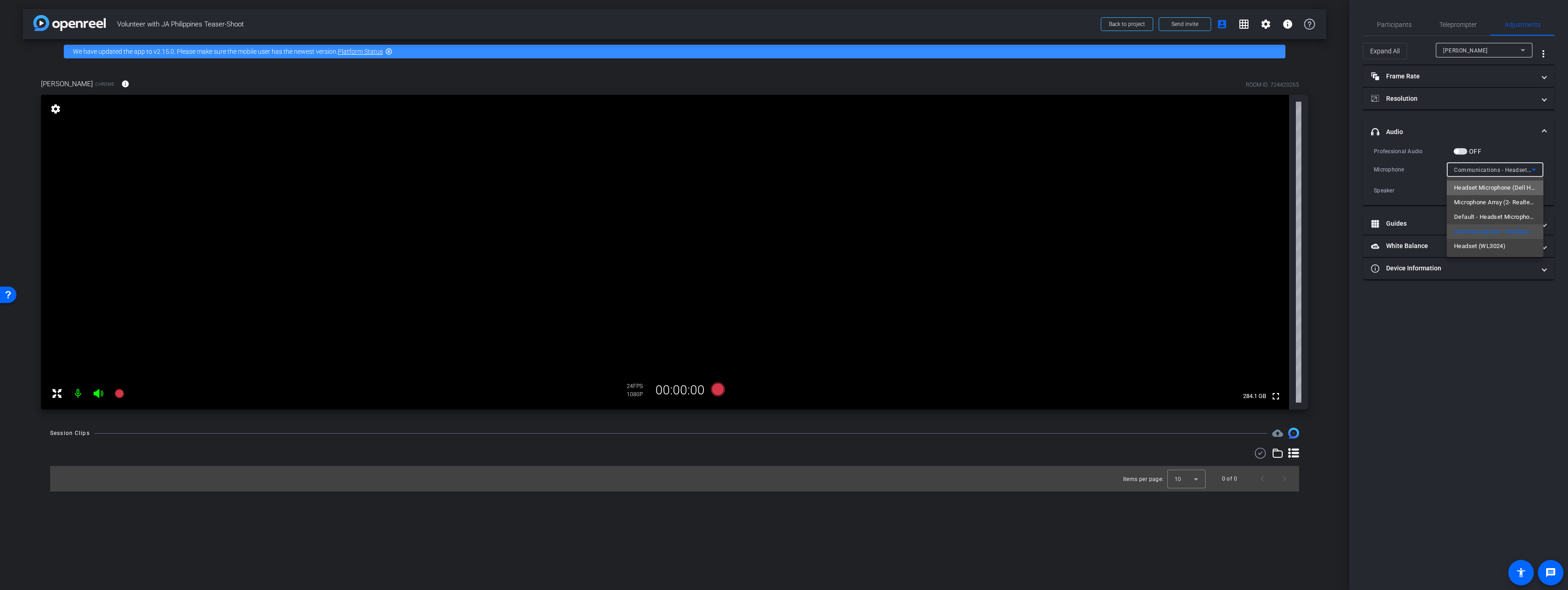 click on "Headset Microphone (Dell HR024 Audio Receiver)" at bounding box center (1495, 188) 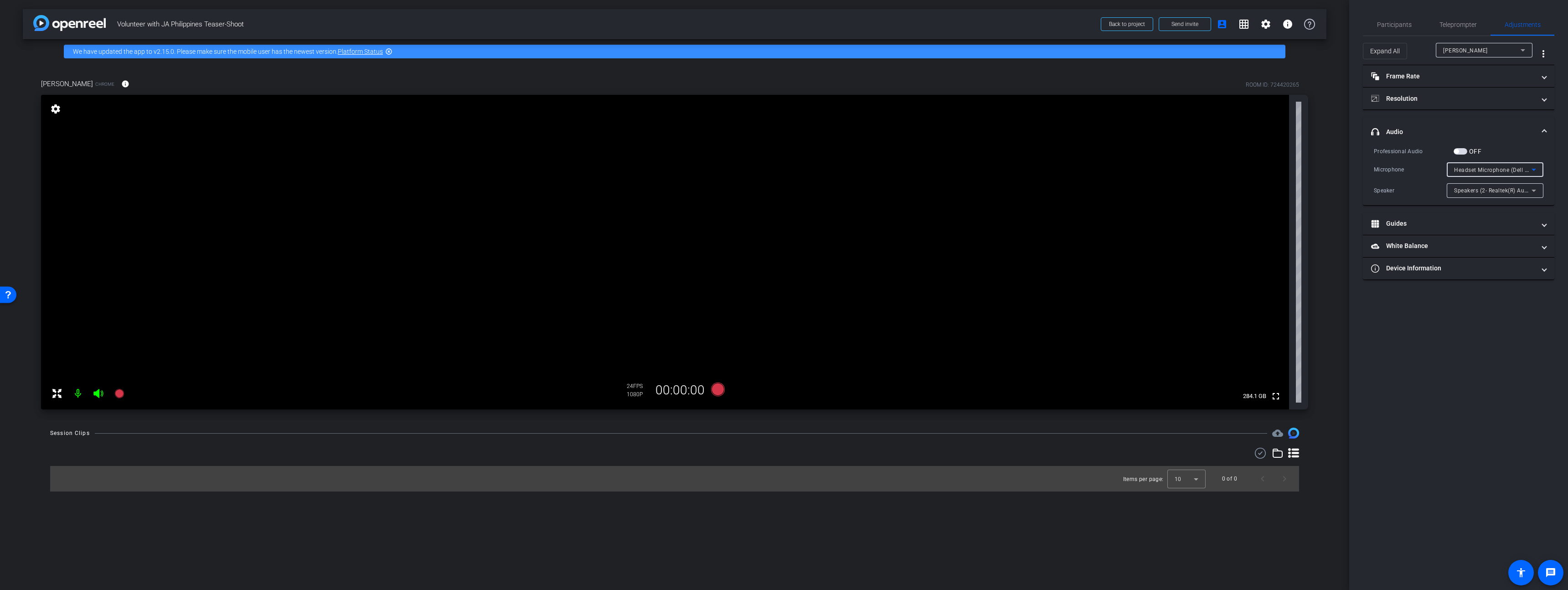 click on "Headset Microphone (Dell HR024 Audio Receiver)" at bounding box center [1520, 170] 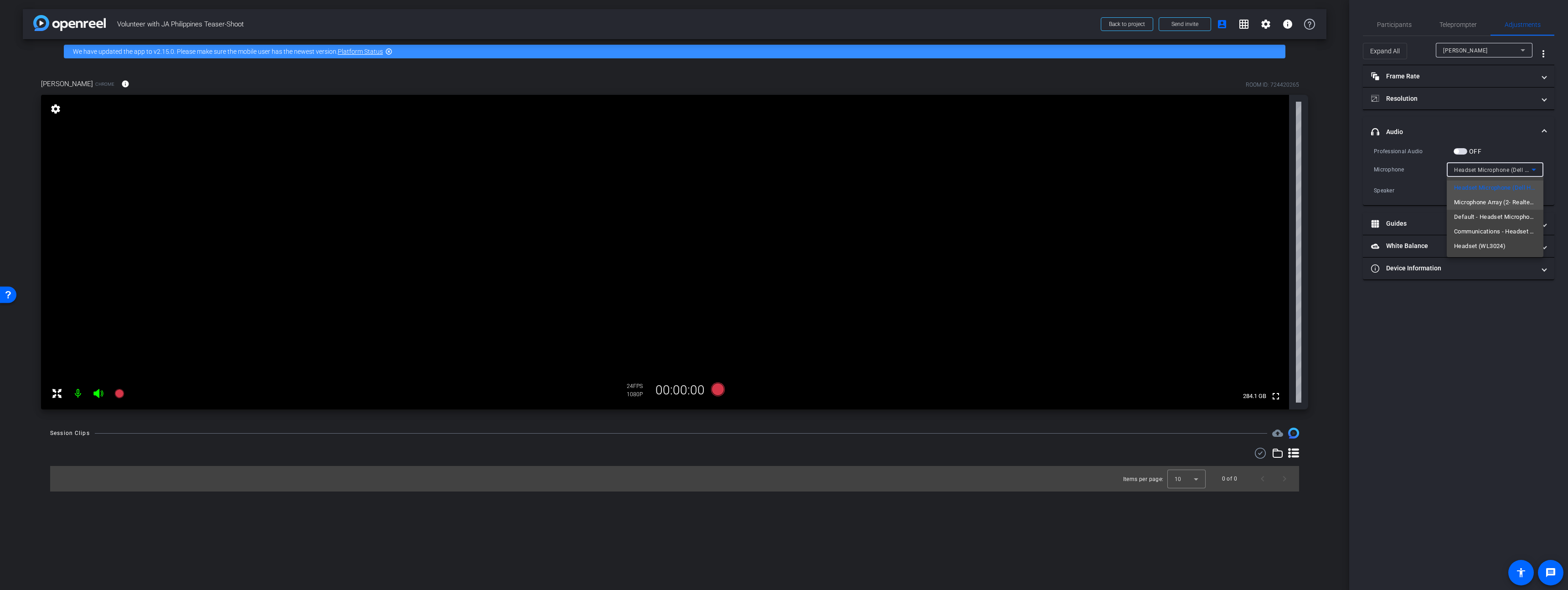 click on "Microphone Array (2- Realtek(R) Audio)" at bounding box center (1495, 202) 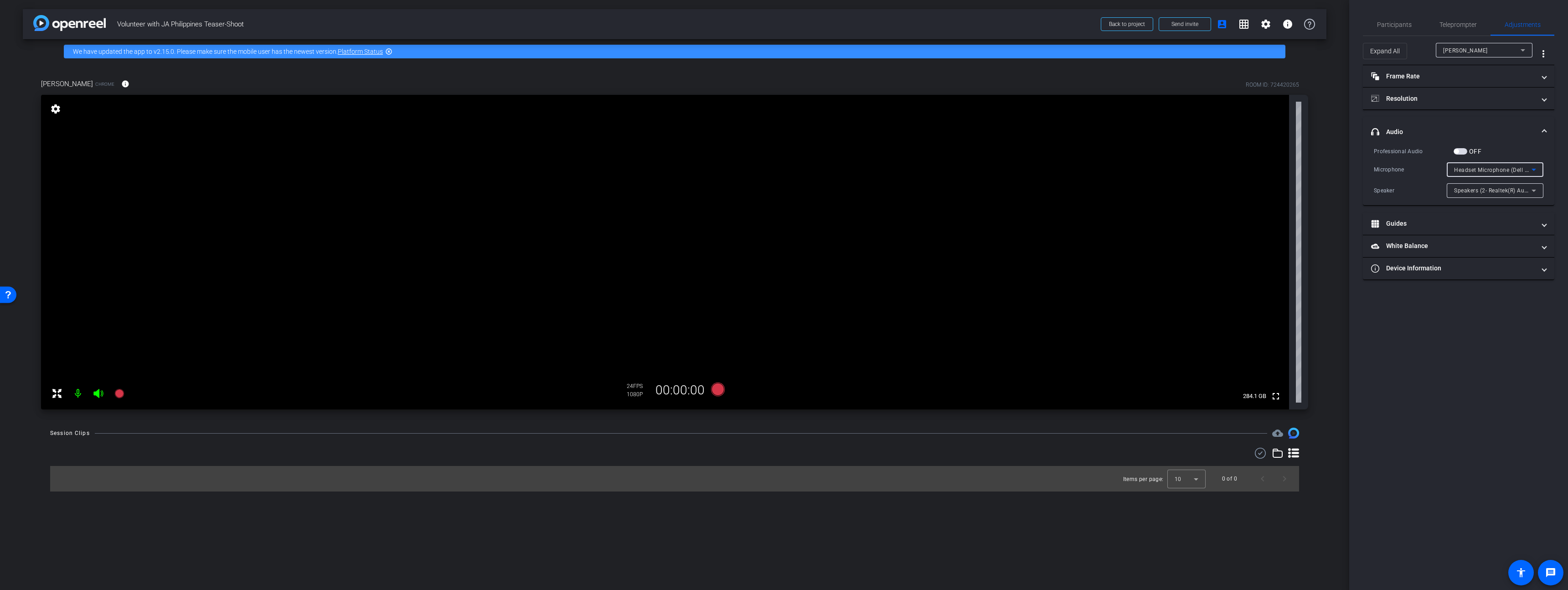 click on "Headset Microphone (Dell HR024 Audio Receiver)" at bounding box center (1520, 170) 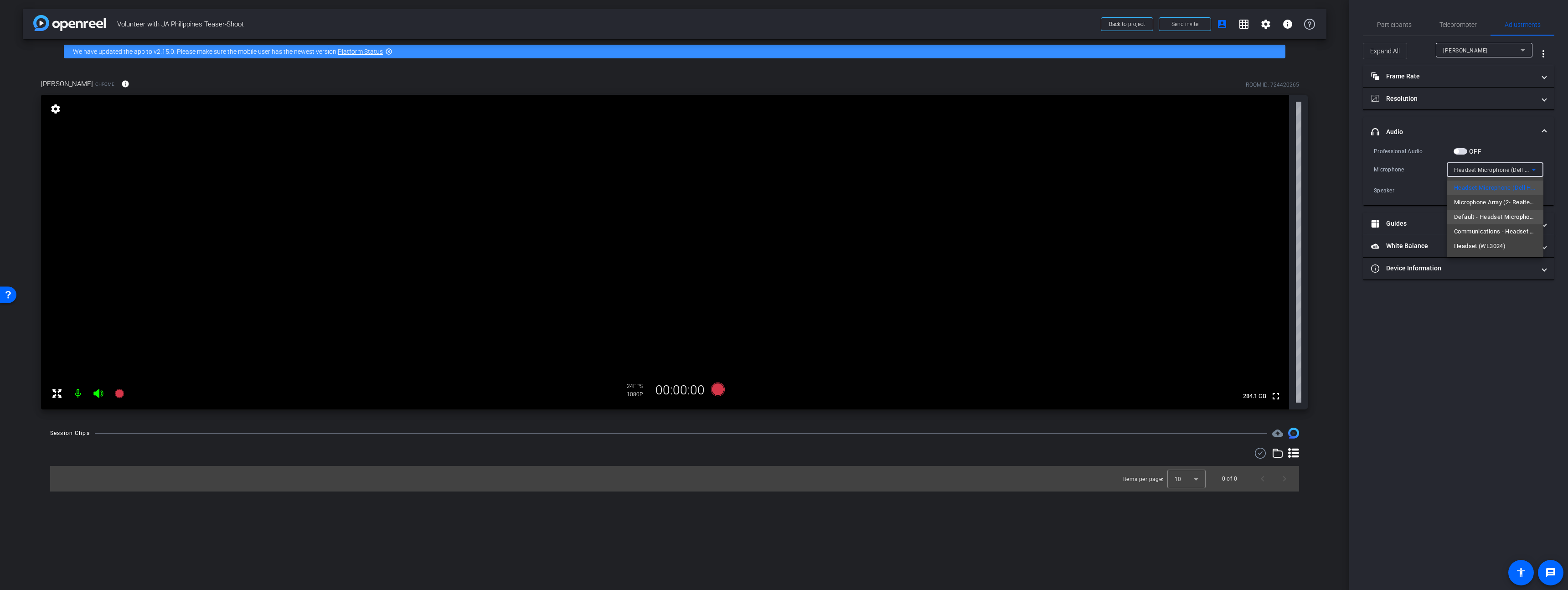 click on "Default - Headset Microphone (Dell HR024 Audio Receiver)" at bounding box center (1495, 217) 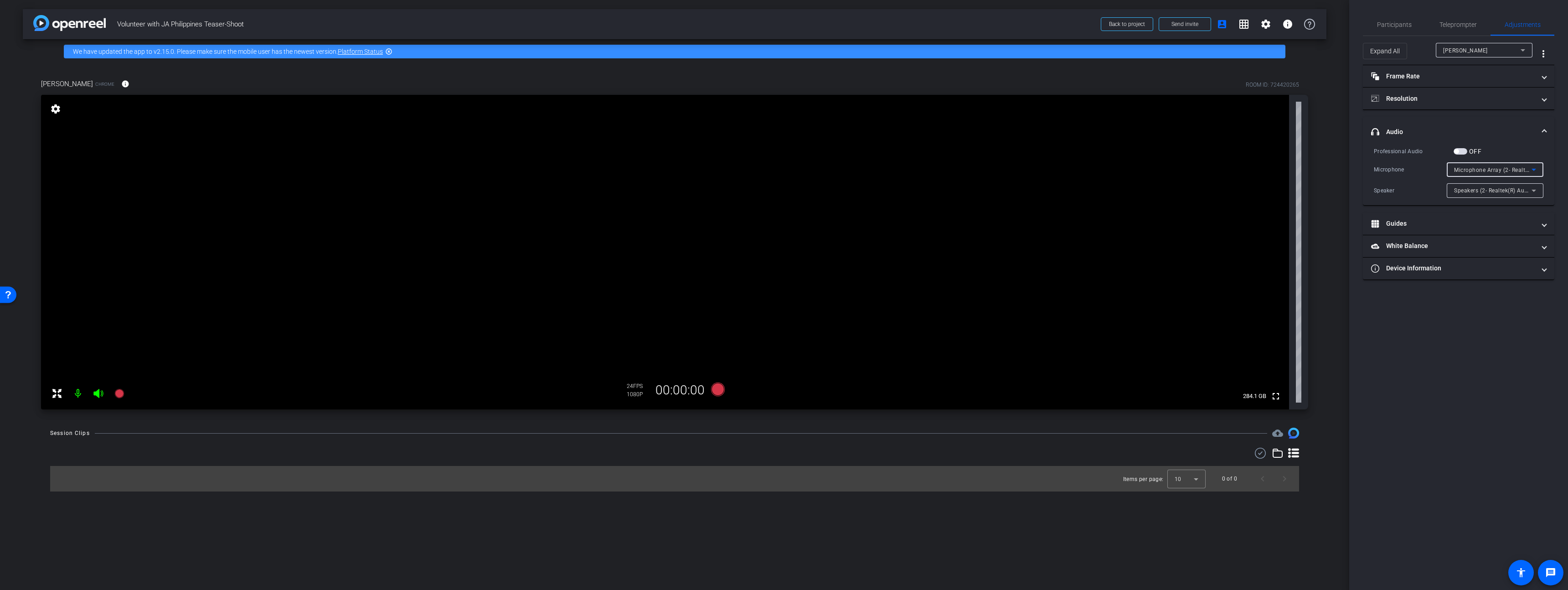 click on "Microphone Array (2- Realtek(R) Audio)" at bounding box center [1506, 170] 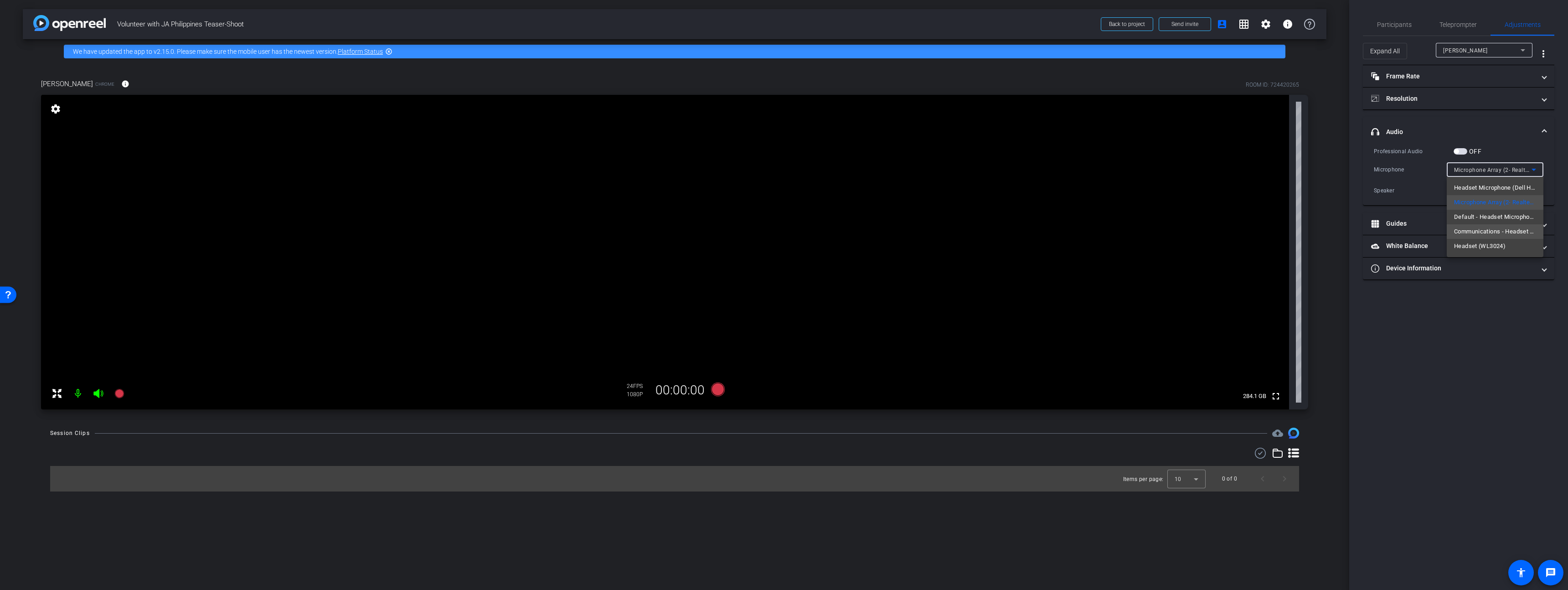 click on "Communications - Headset Microphone (Dell HR024 Audio Receiver)" at bounding box center [1495, 232] 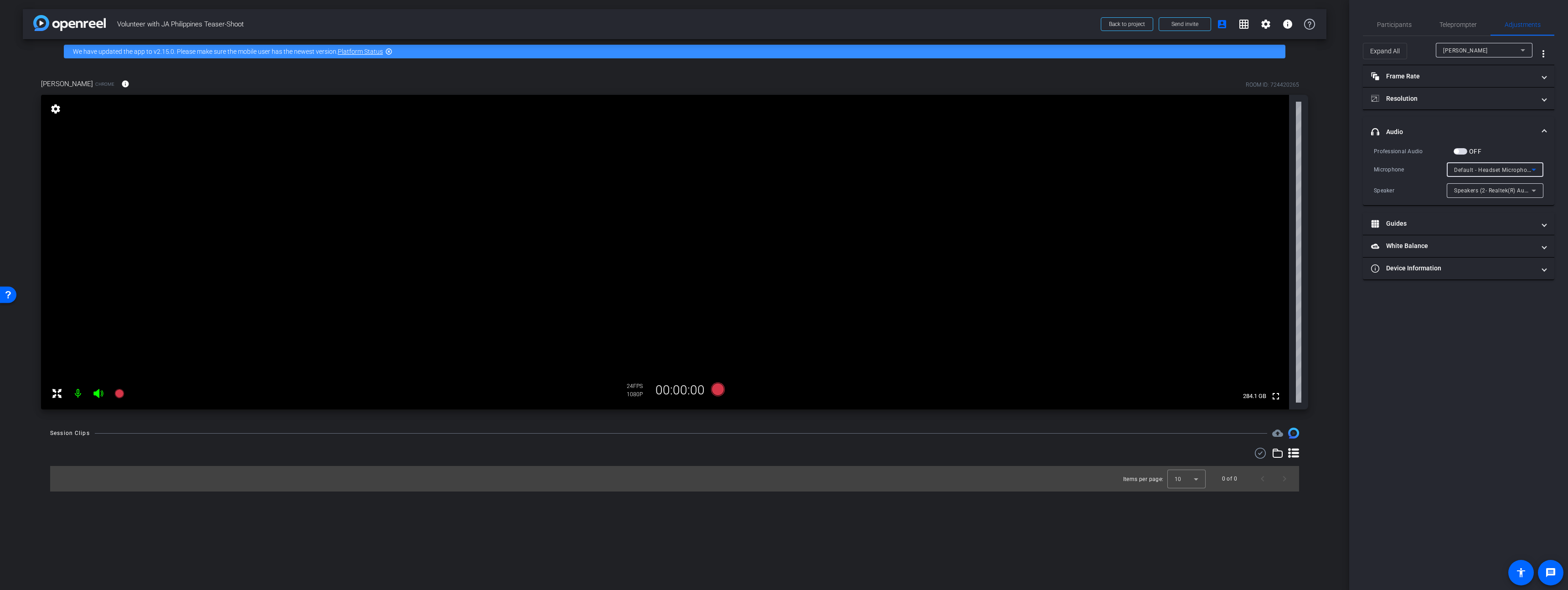 click on "Default - Headset Microphone (Dell HR024 Audio Receiver)" at bounding box center (1532, 170) 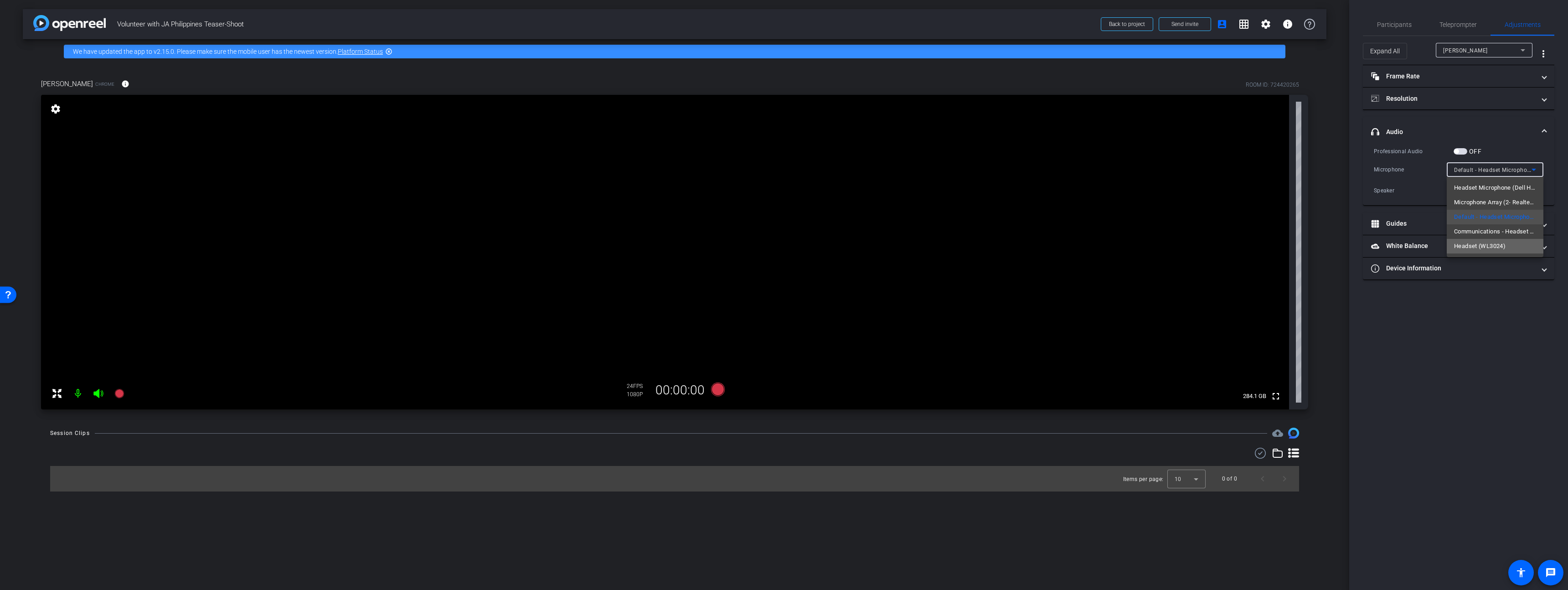 click on "Headset (WL3024)" at bounding box center [1480, 246] 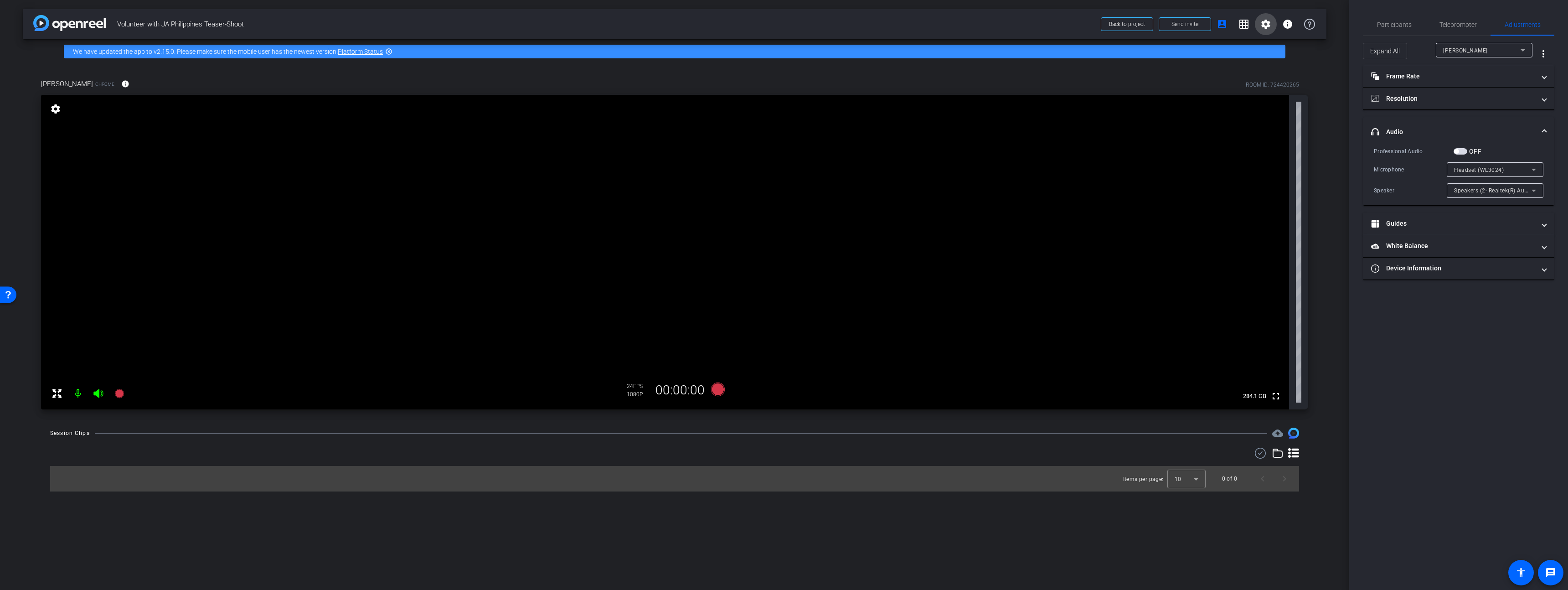 click on "settings" at bounding box center [1266, 24] 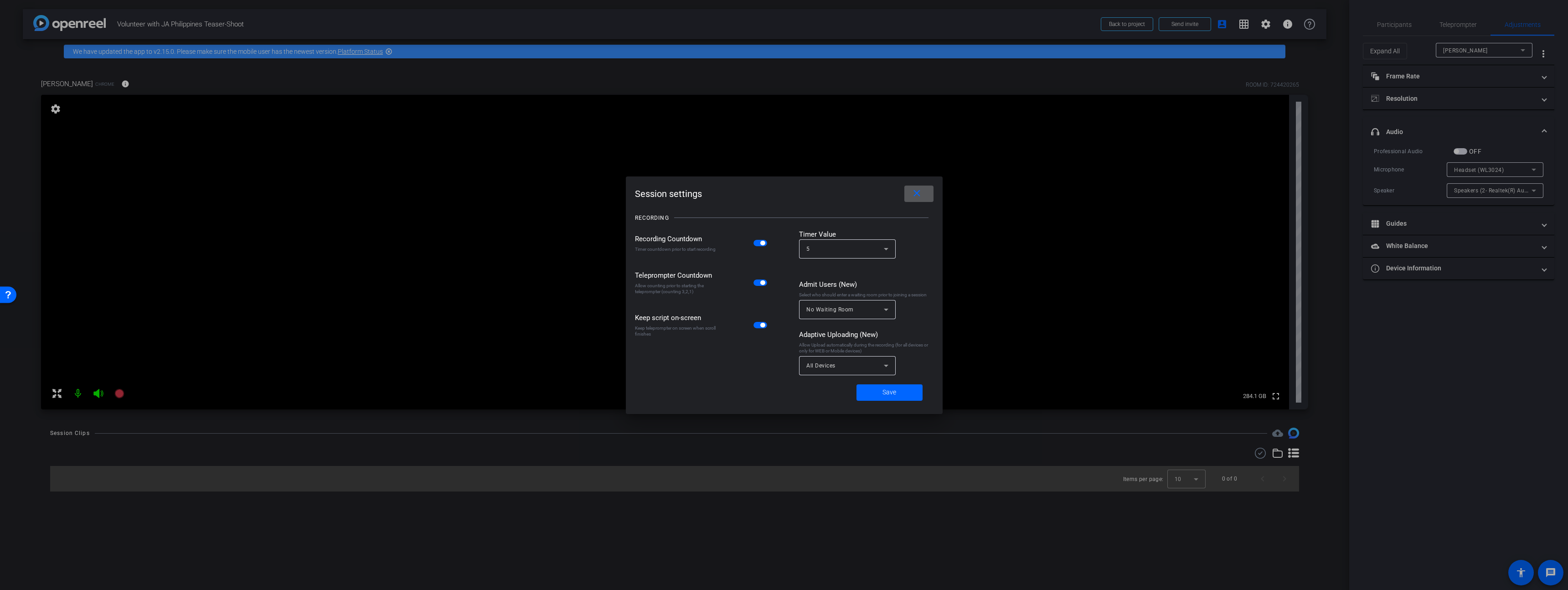 click at bounding box center (919, 194) 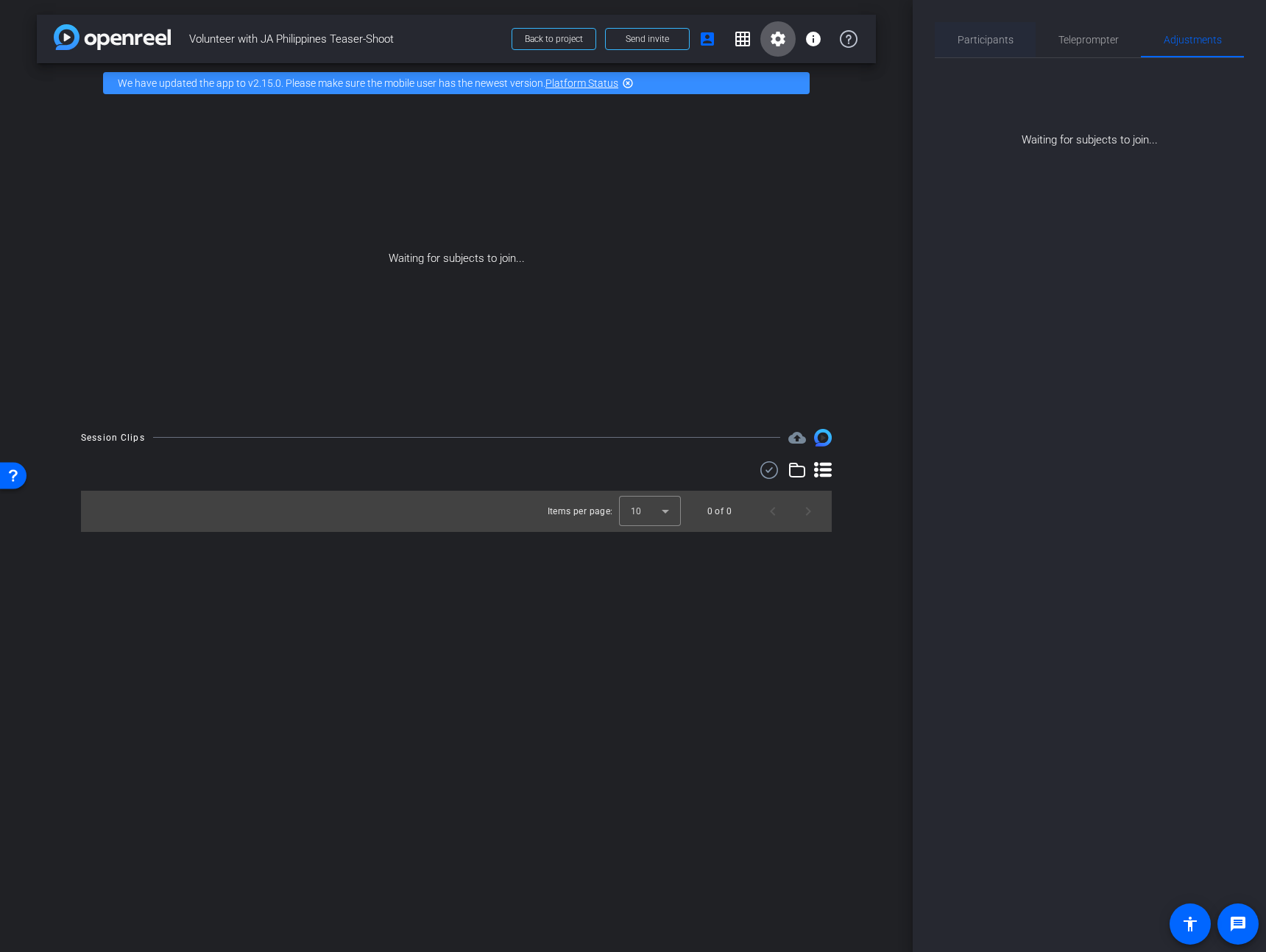 click on "Participants" at bounding box center [986, 40] 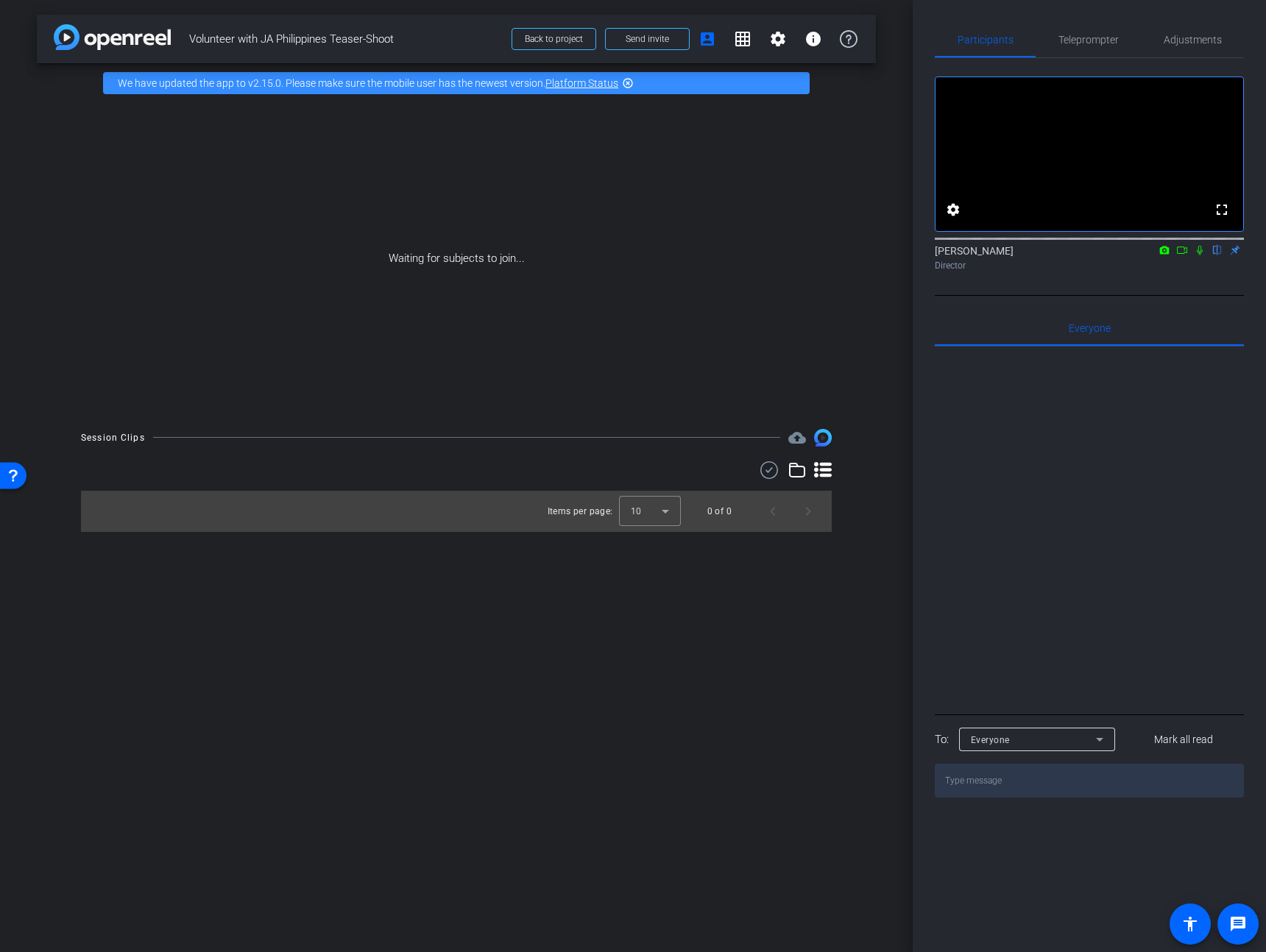 click 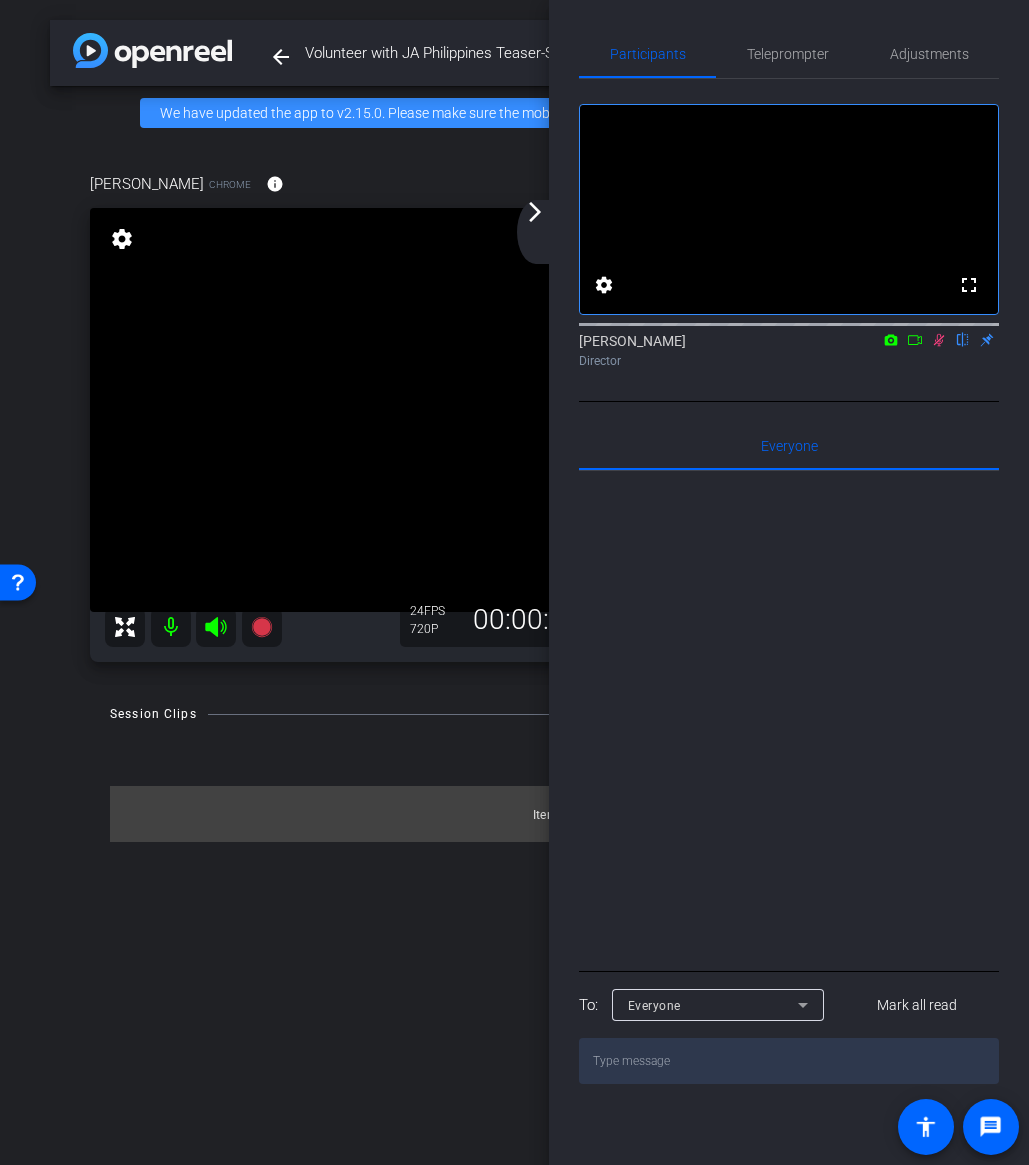click 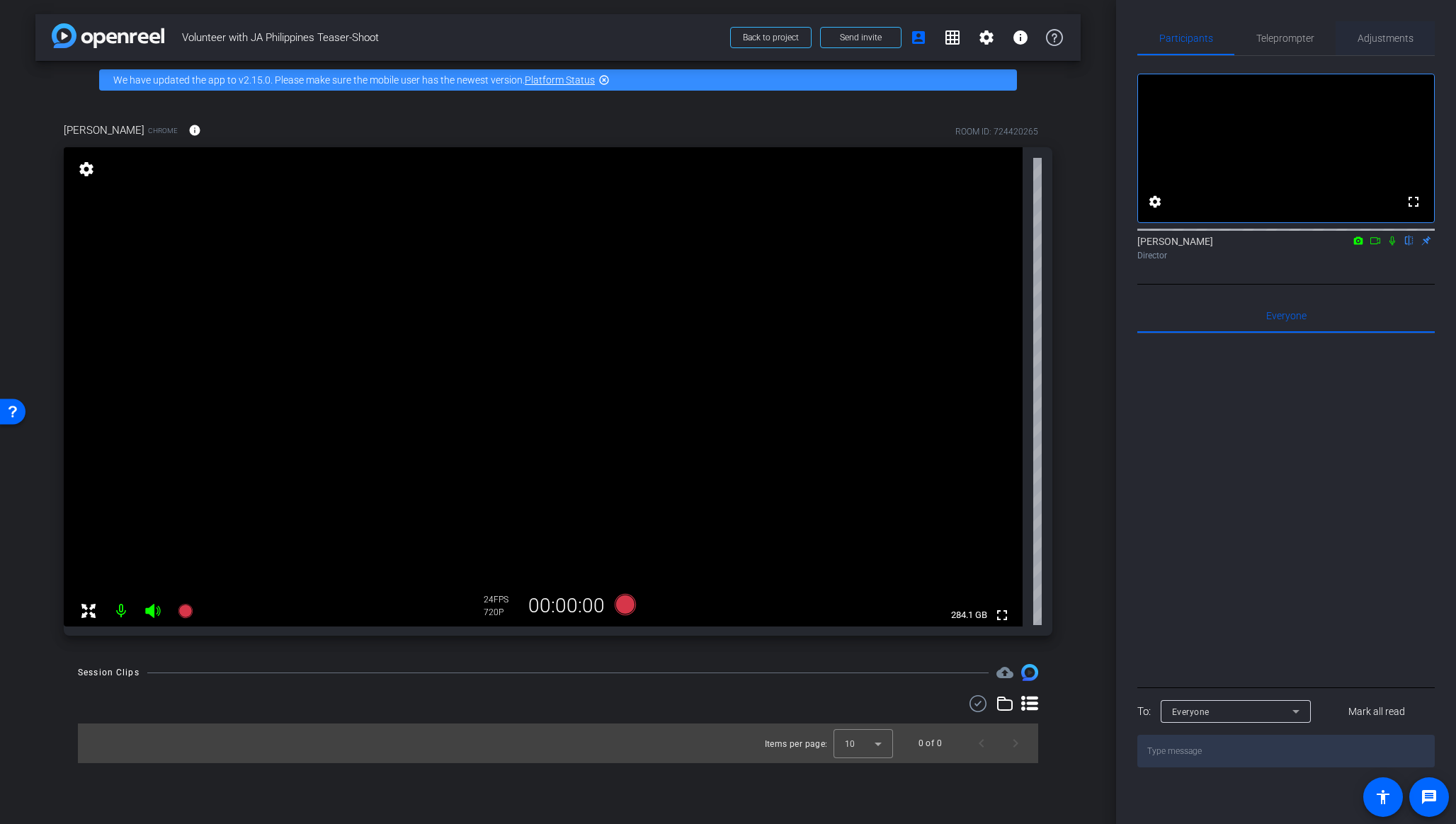 click on "Adjustments" at bounding box center [1385, 38] 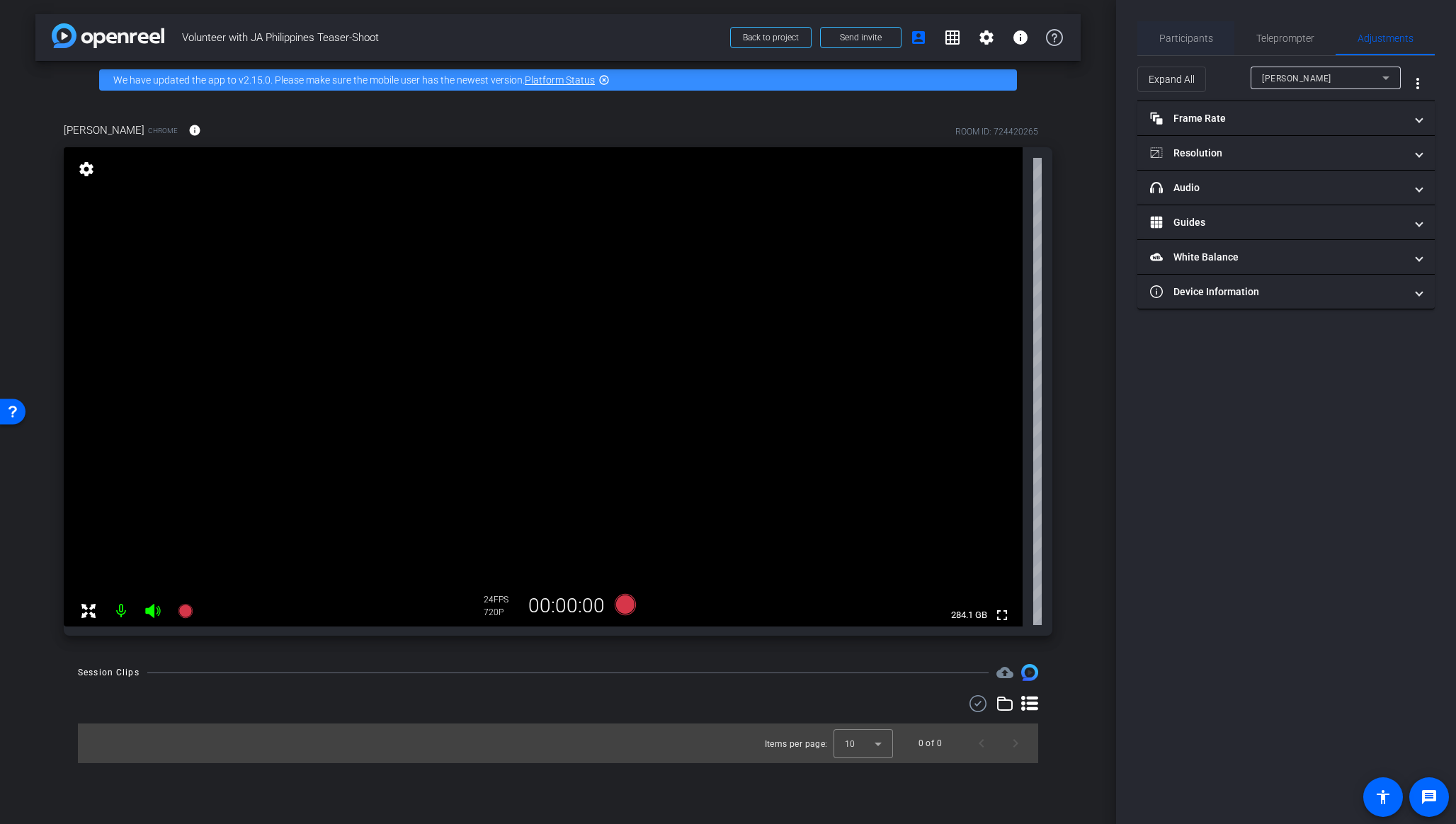 click on "Participants" at bounding box center [1186, 38] 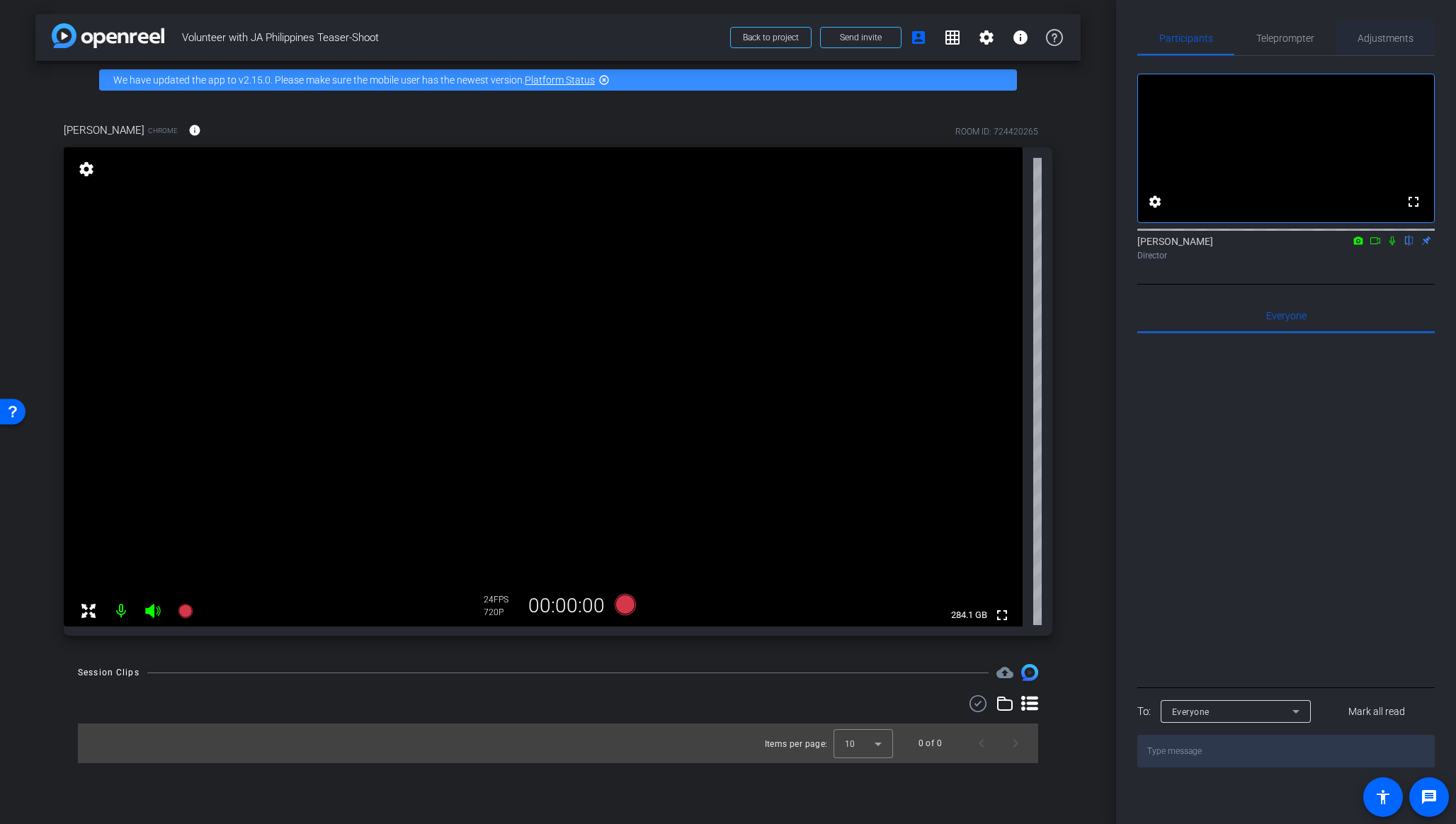 click on "Adjustments" at bounding box center [1385, 38] 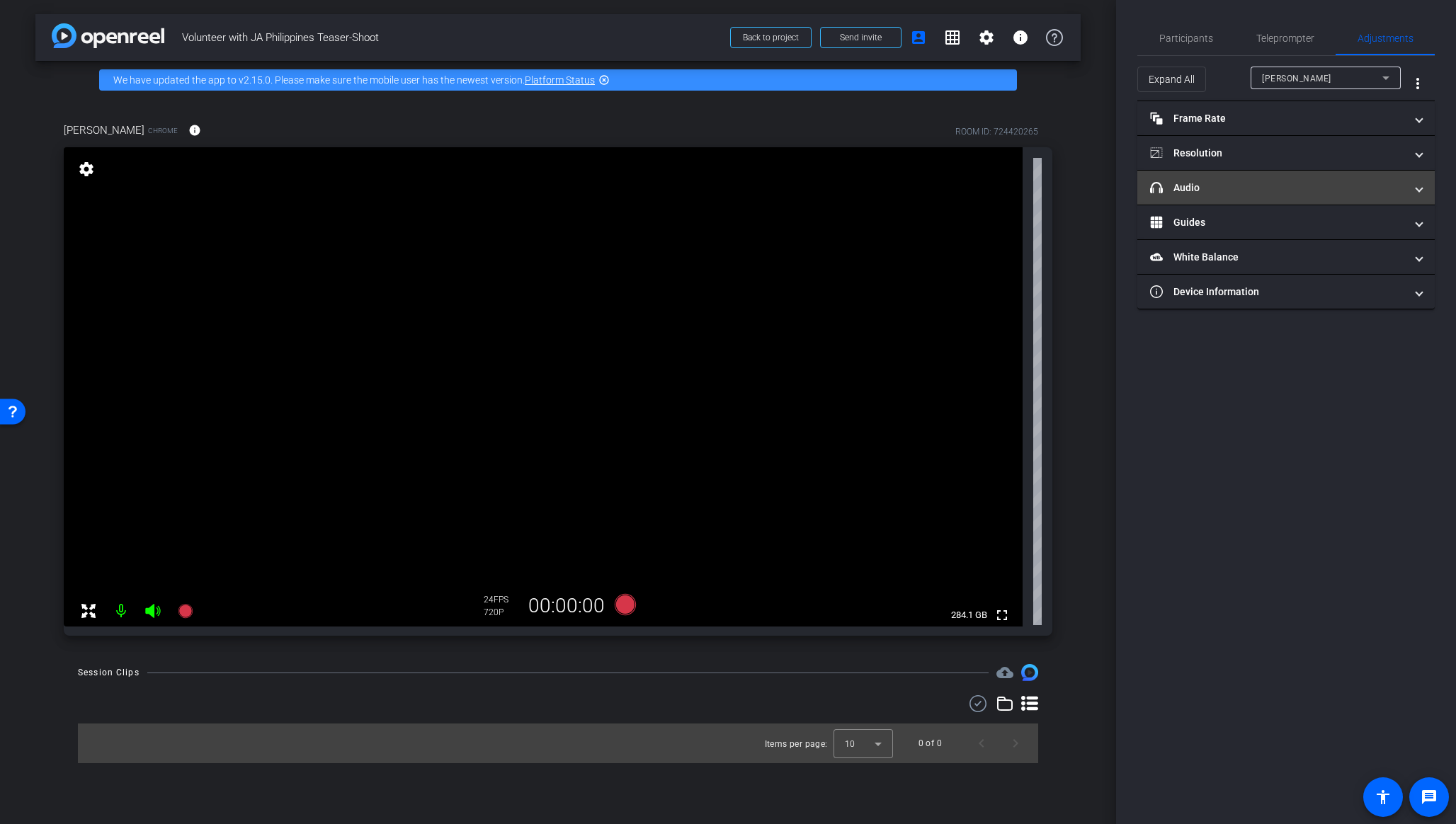 click on "headphone icon
Audio" at bounding box center [1278, 188] 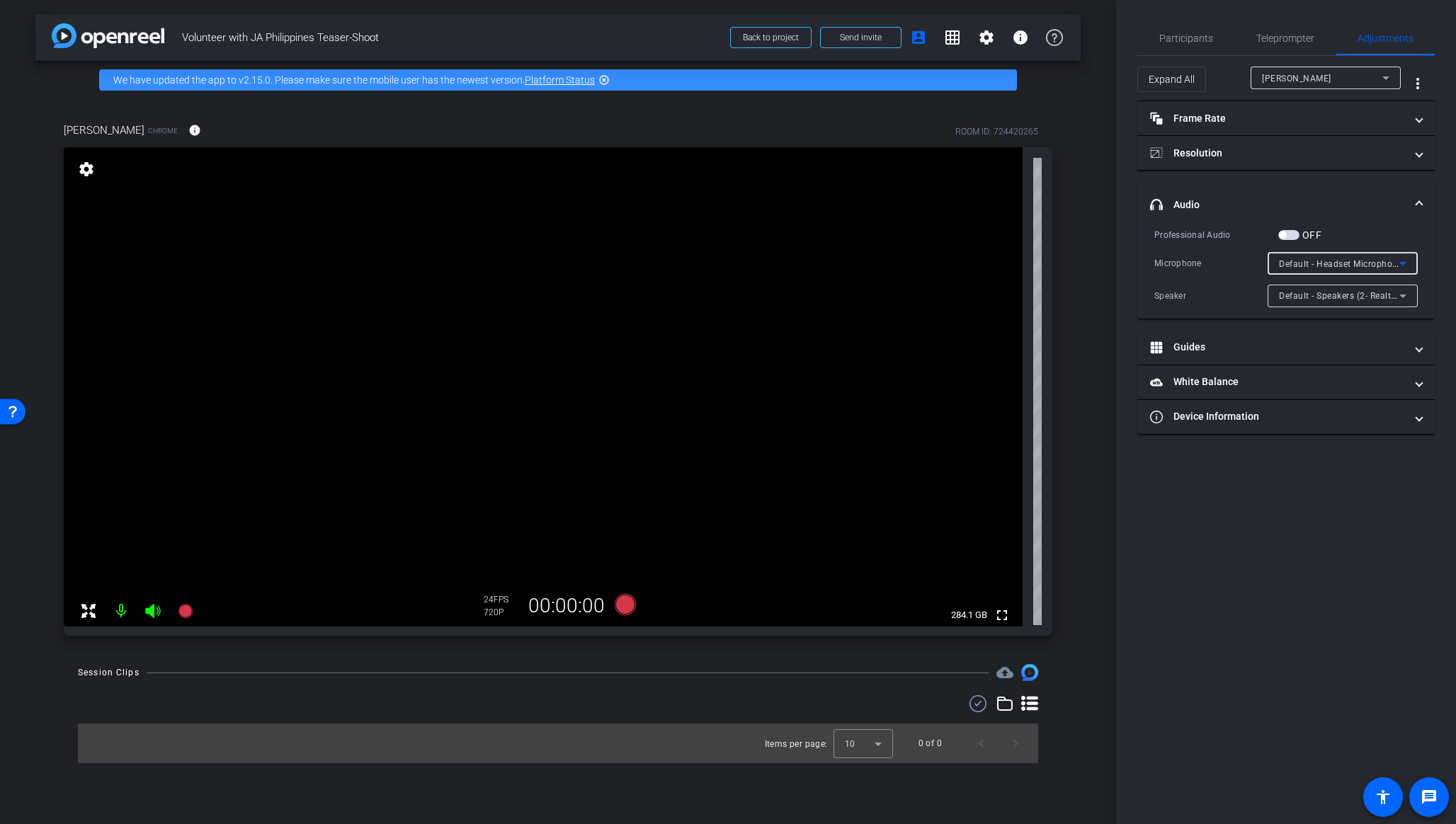 click on "Default - Headset Microphone (Dell HR024 Audio Receiver)" at bounding box center [1339, 263] 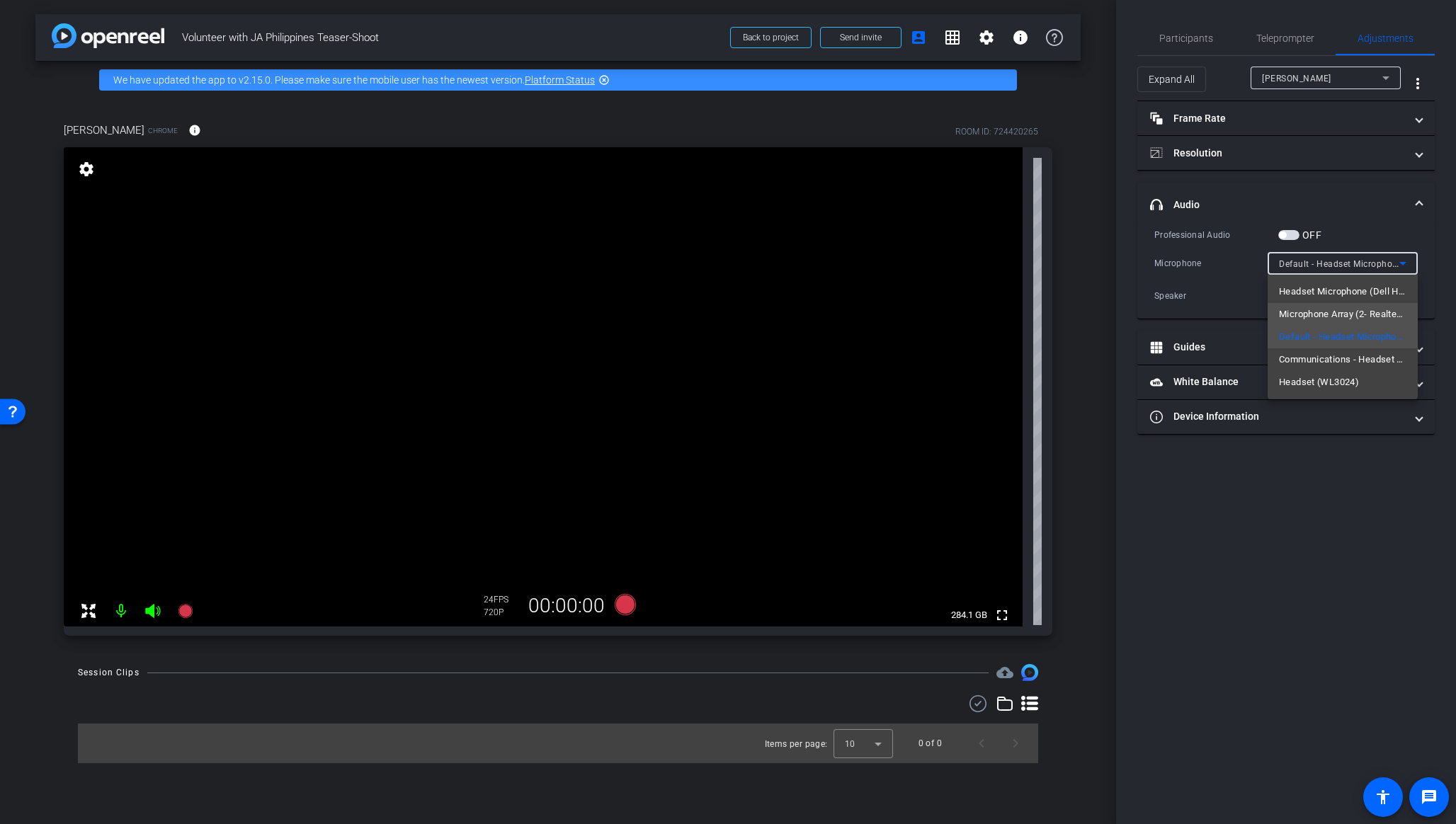 click on "Microphone Array (2- Realtek(R) Audio)" at bounding box center (1343, 314) 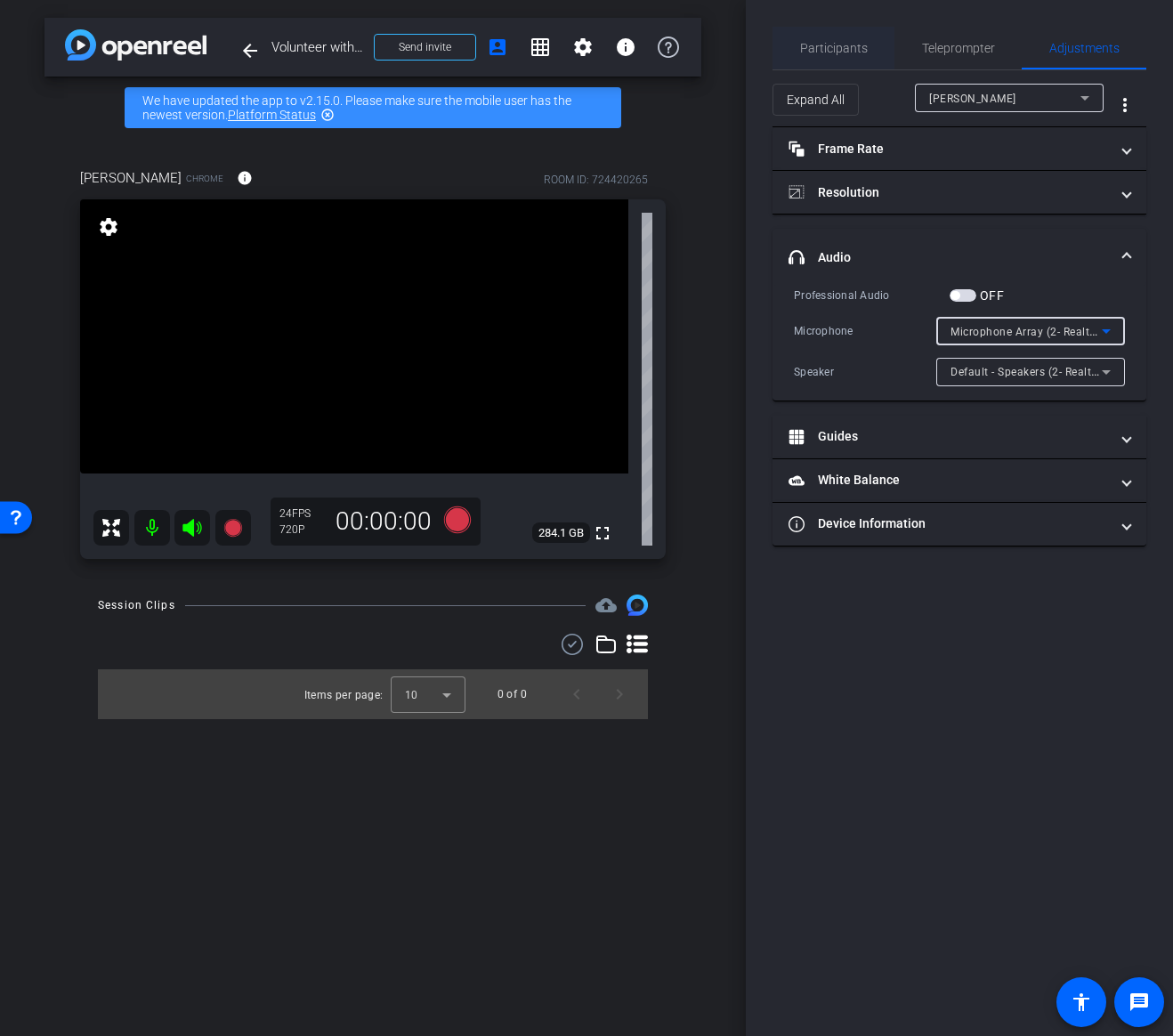 click on "Participants" at bounding box center (834, 48) 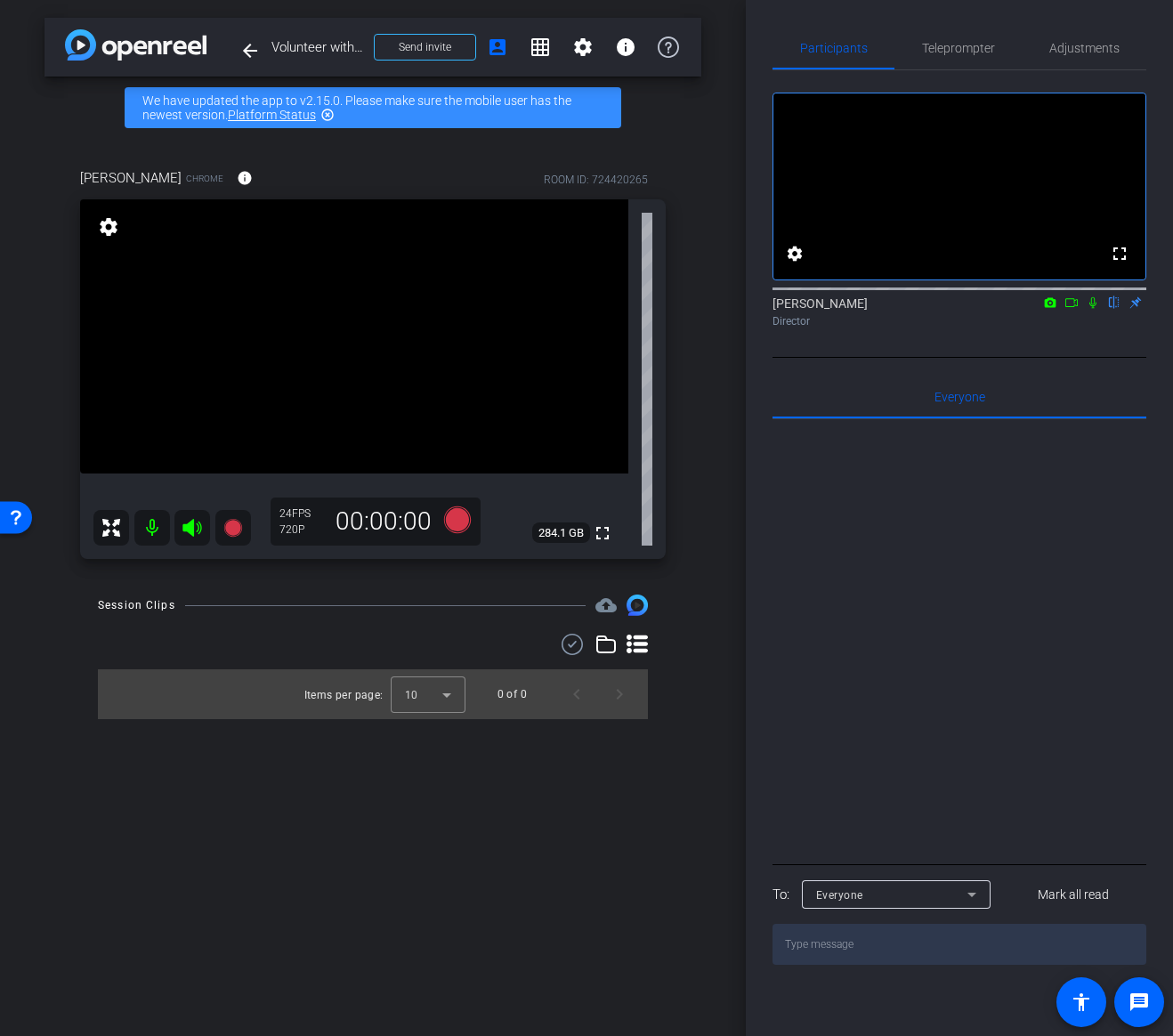 click 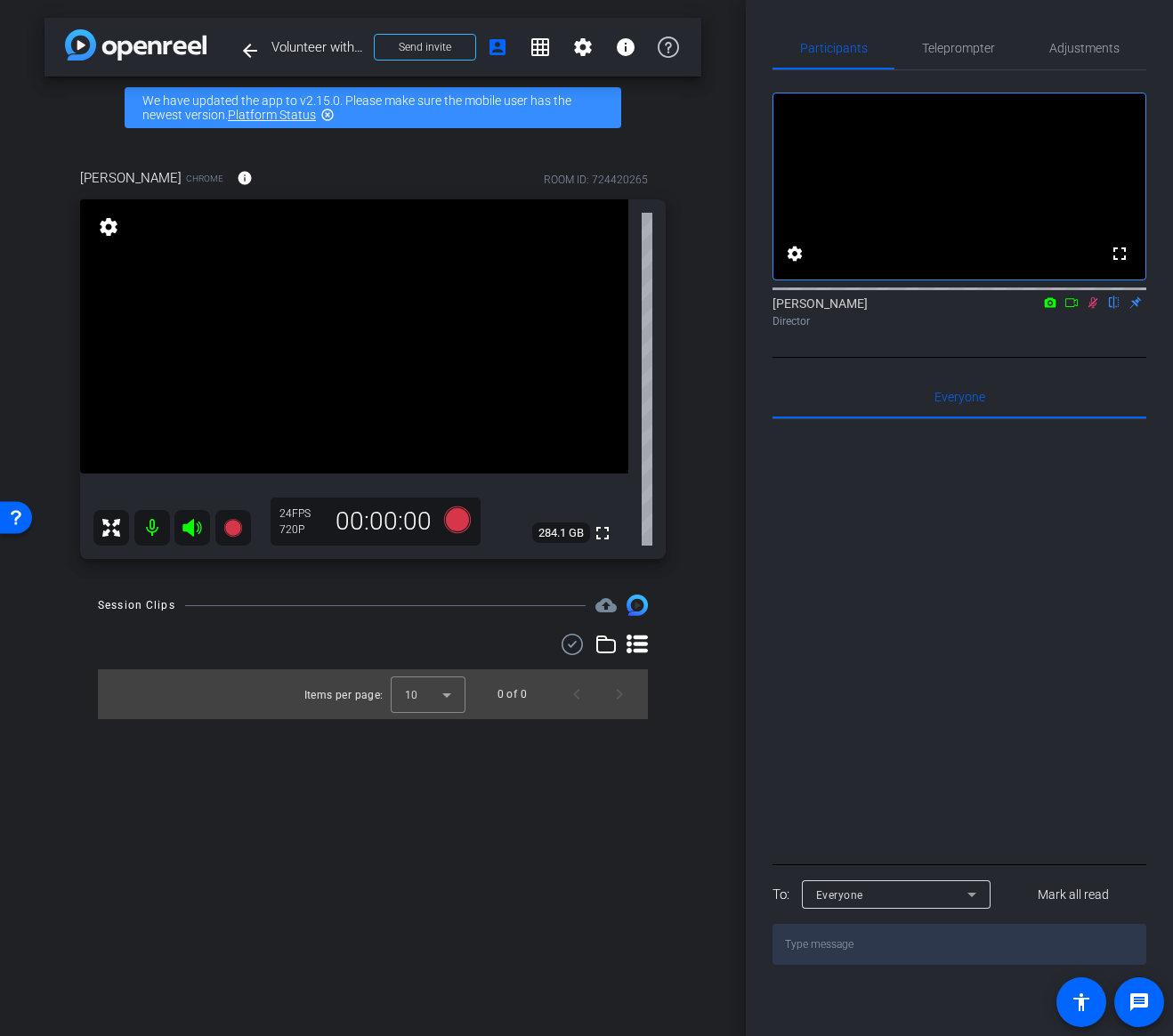 click 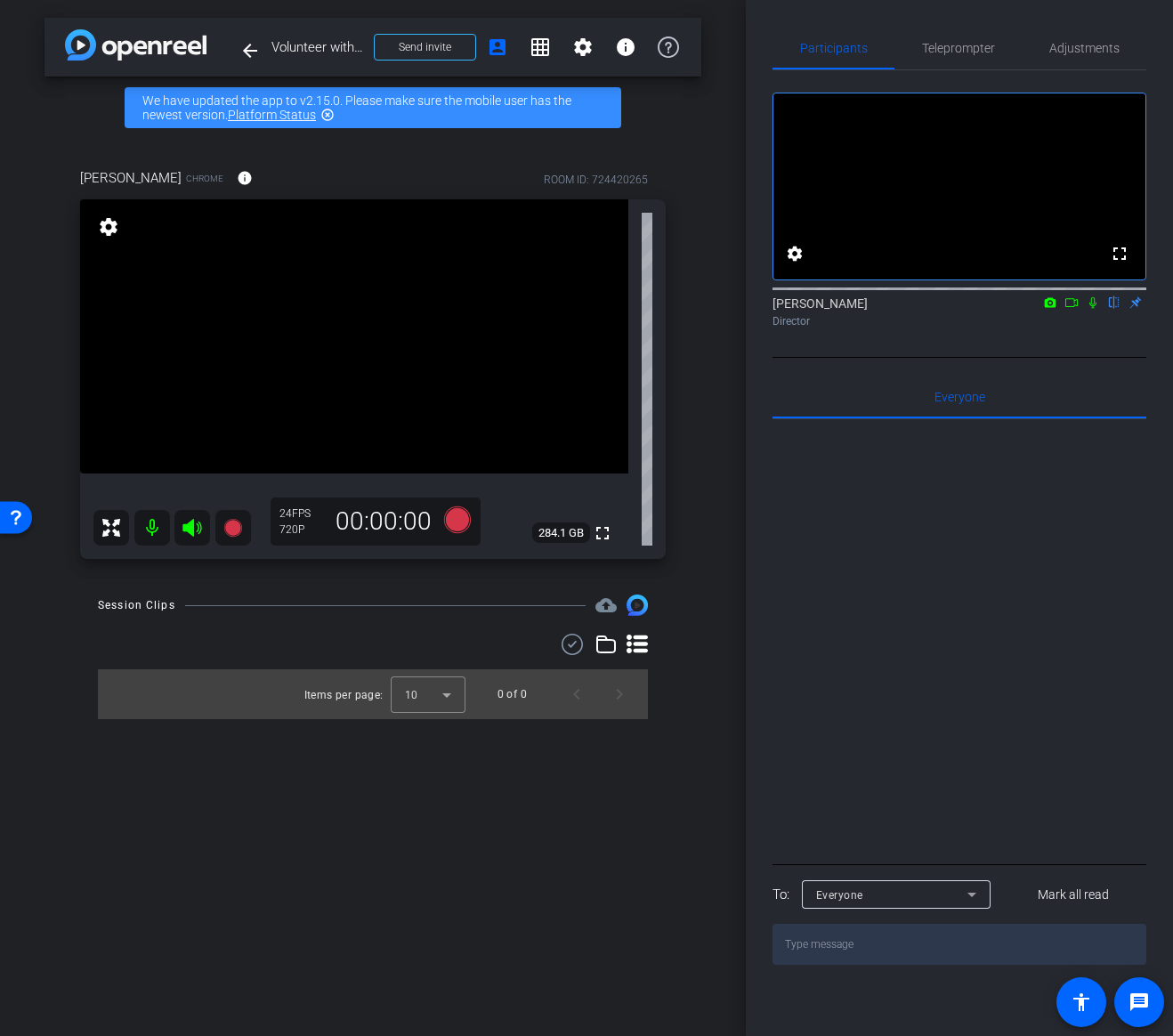 click 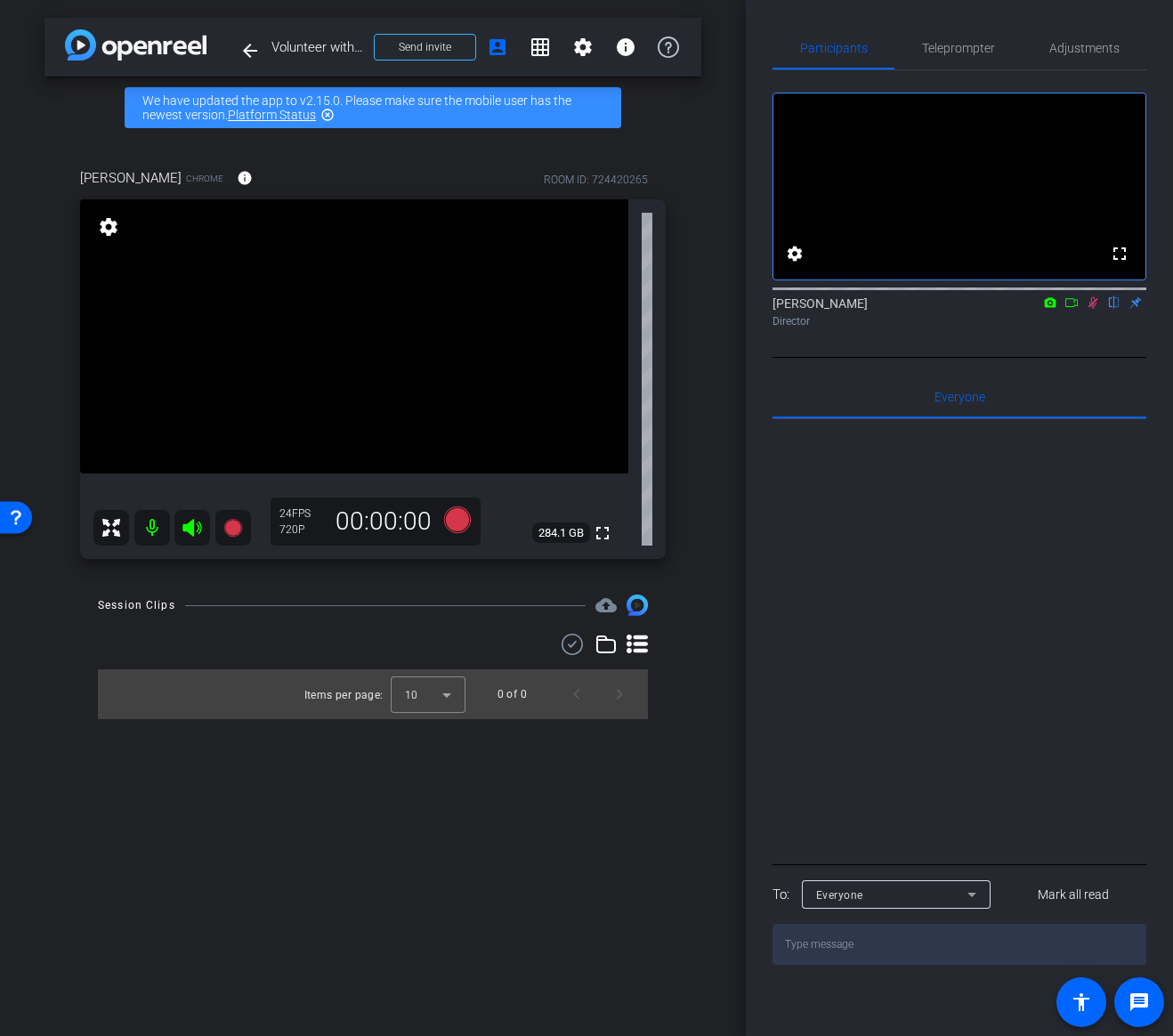 click 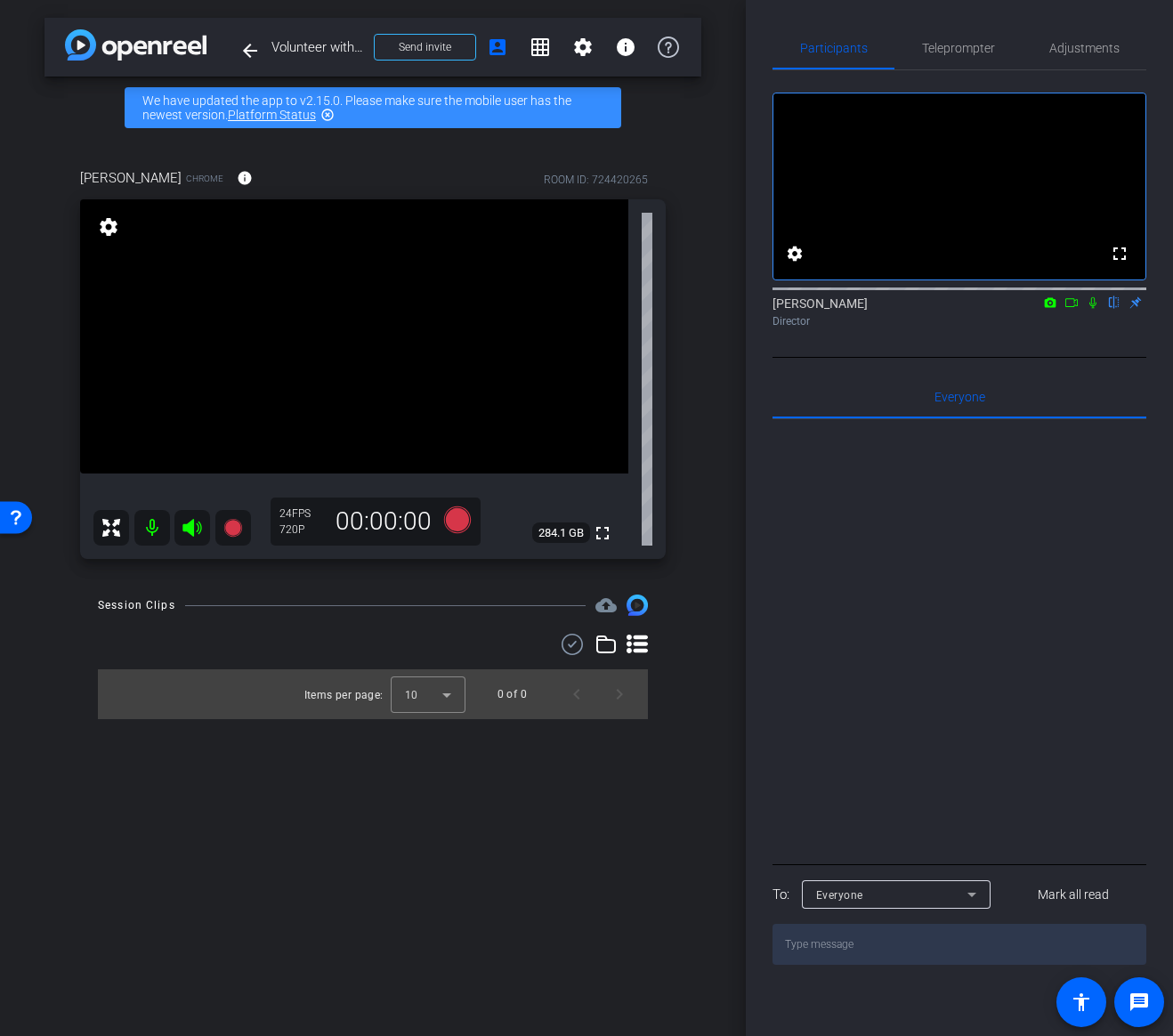 click on "JP Chua
flip
Director" 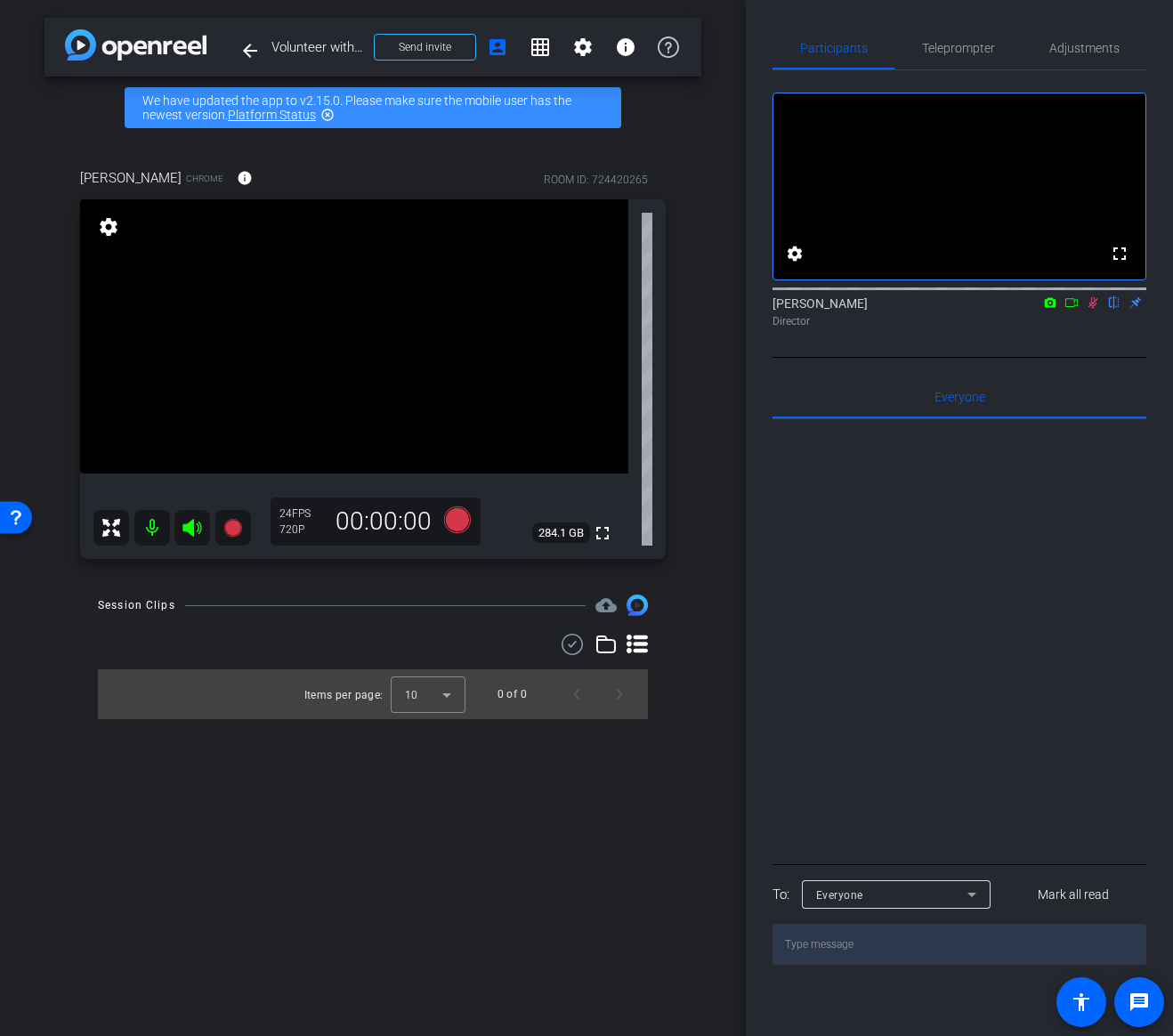click on "Director" 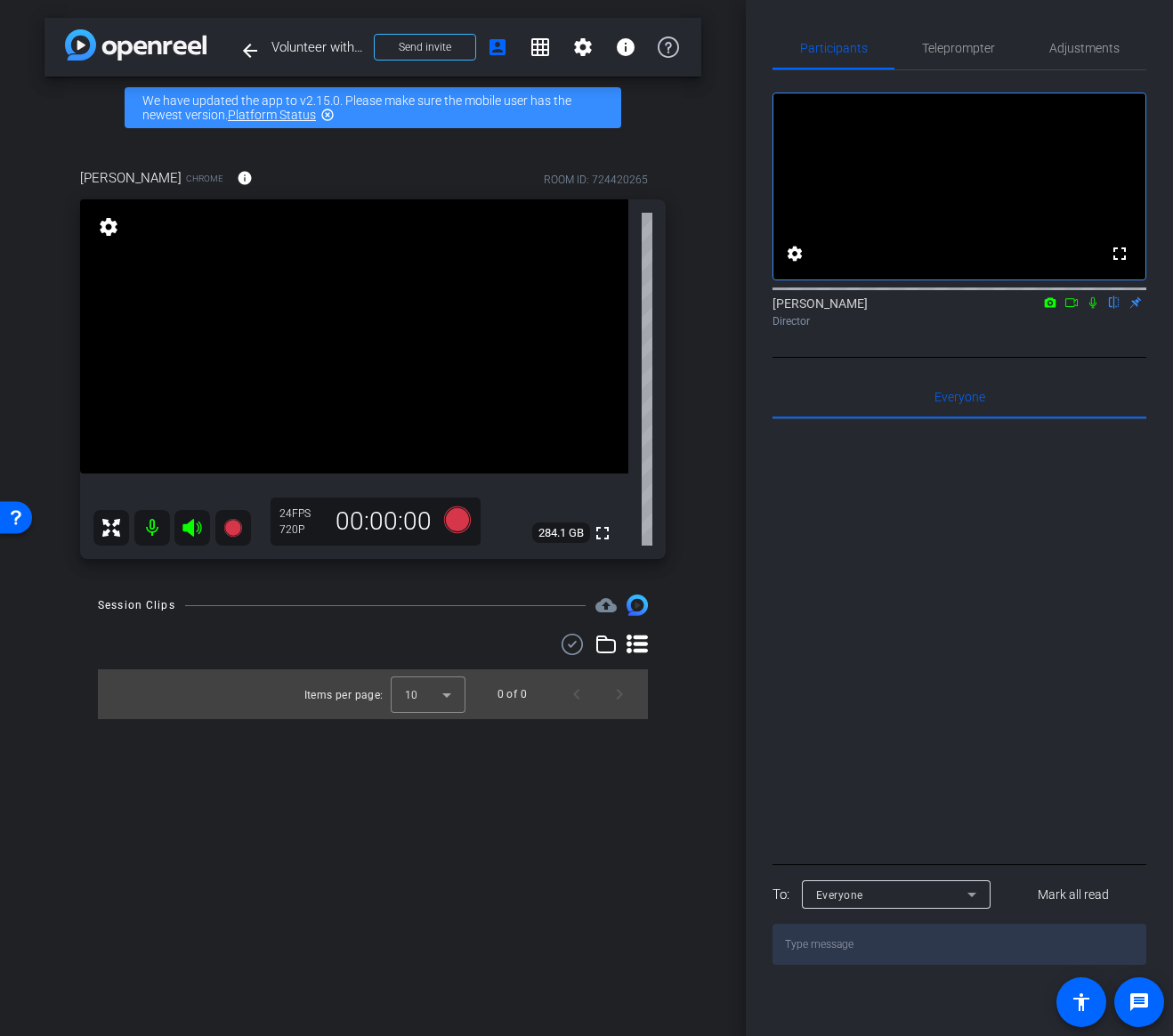 click 